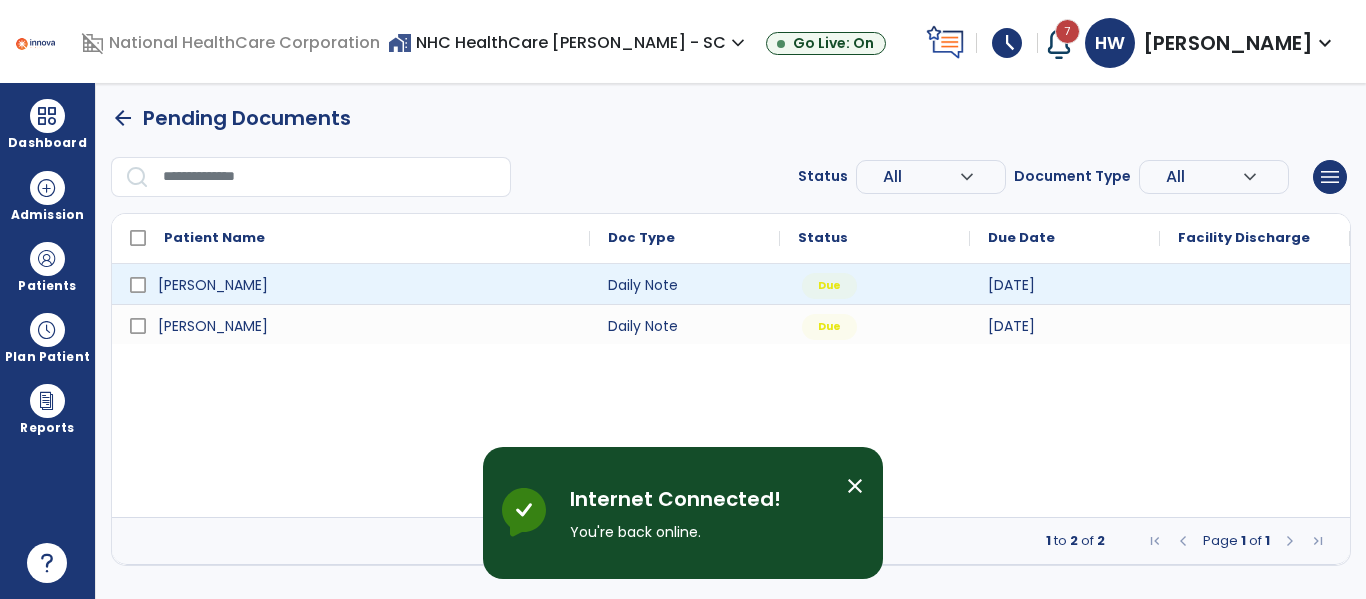 scroll, scrollTop: 0, scrollLeft: 0, axis: both 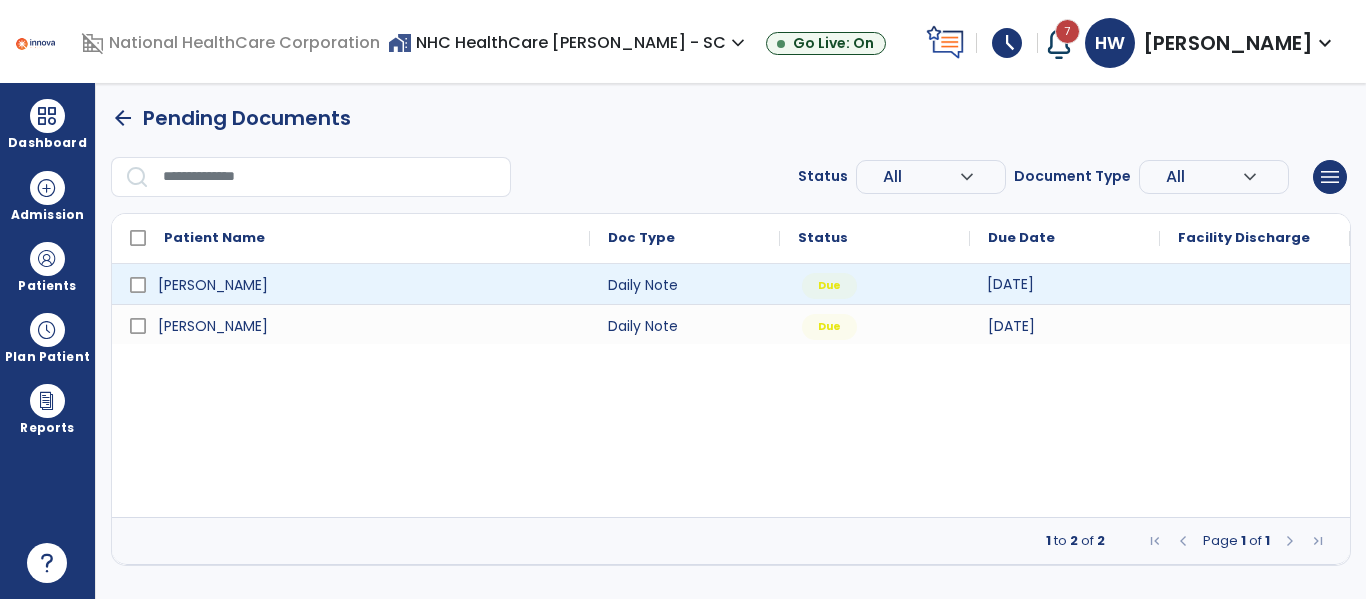 click on "[DATE]" at bounding box center [1010, 284] 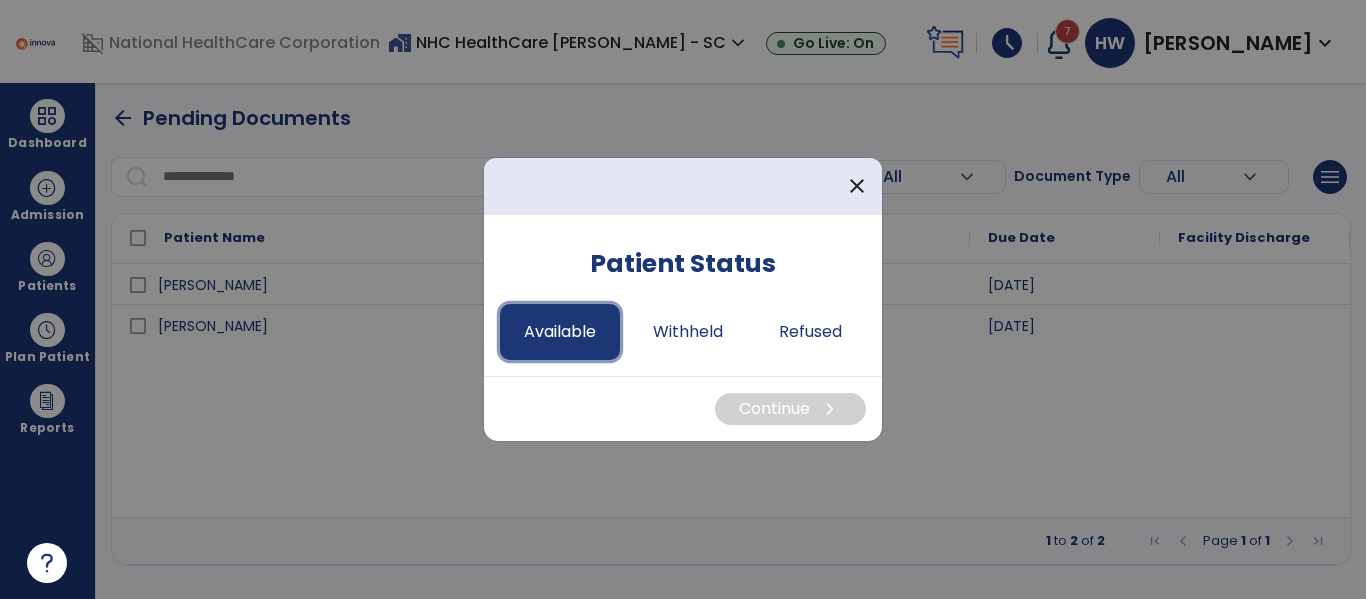click on "Available" at bounding box center [560, 332] 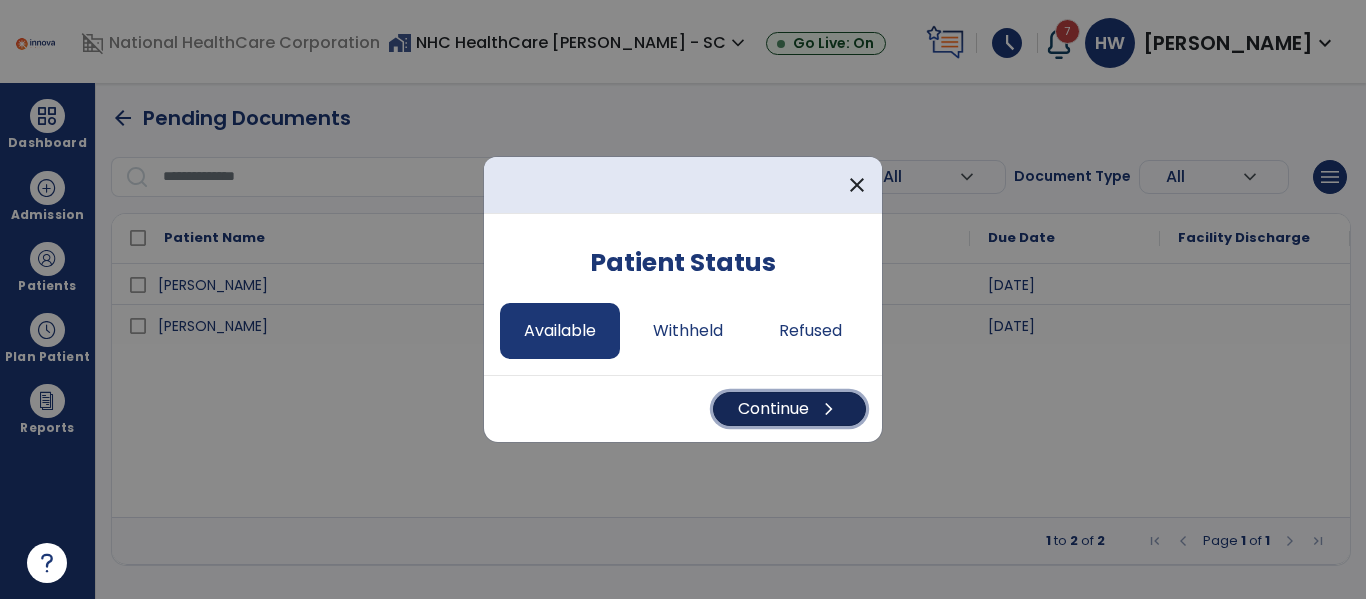 click on "Continue   chevron_right" at bounding box center (789, 409) 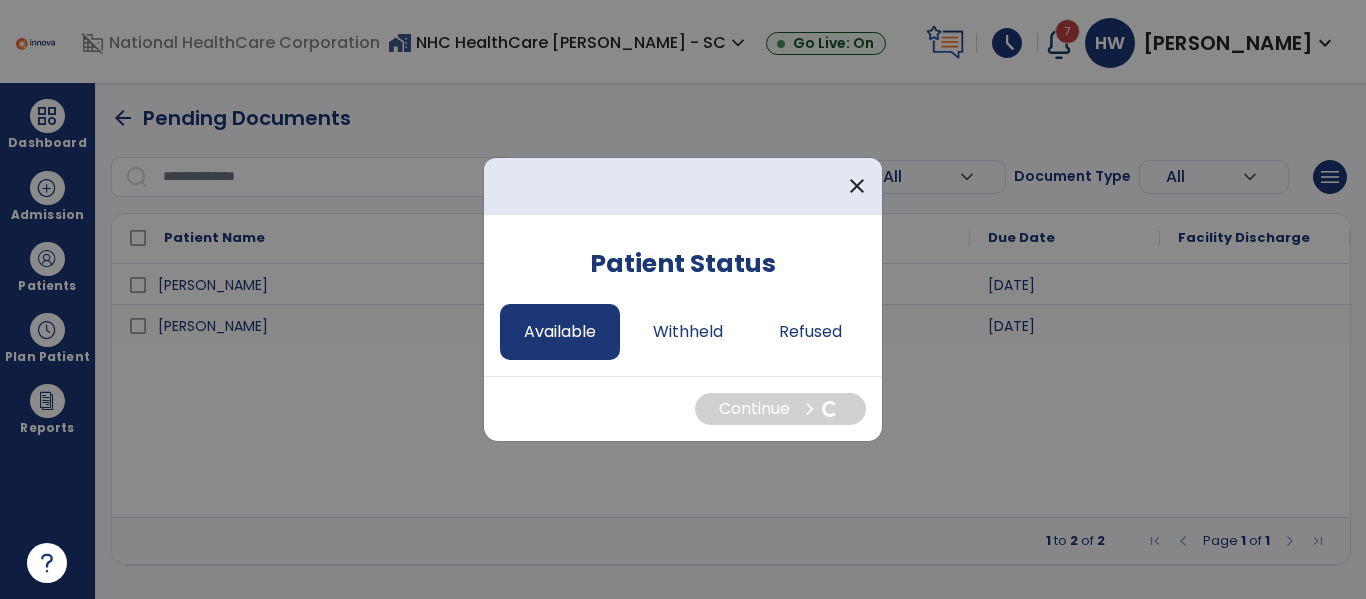 select on "*" 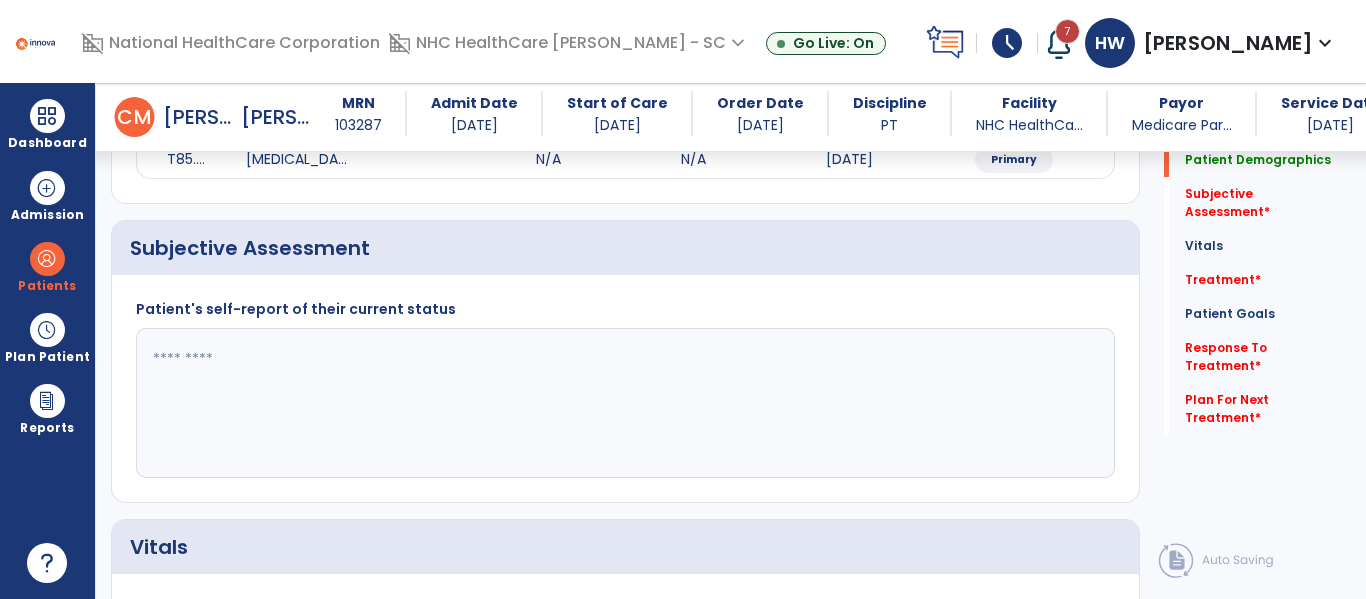 scroll, scrollTop: 0, scrollLeft: 0, axis: both 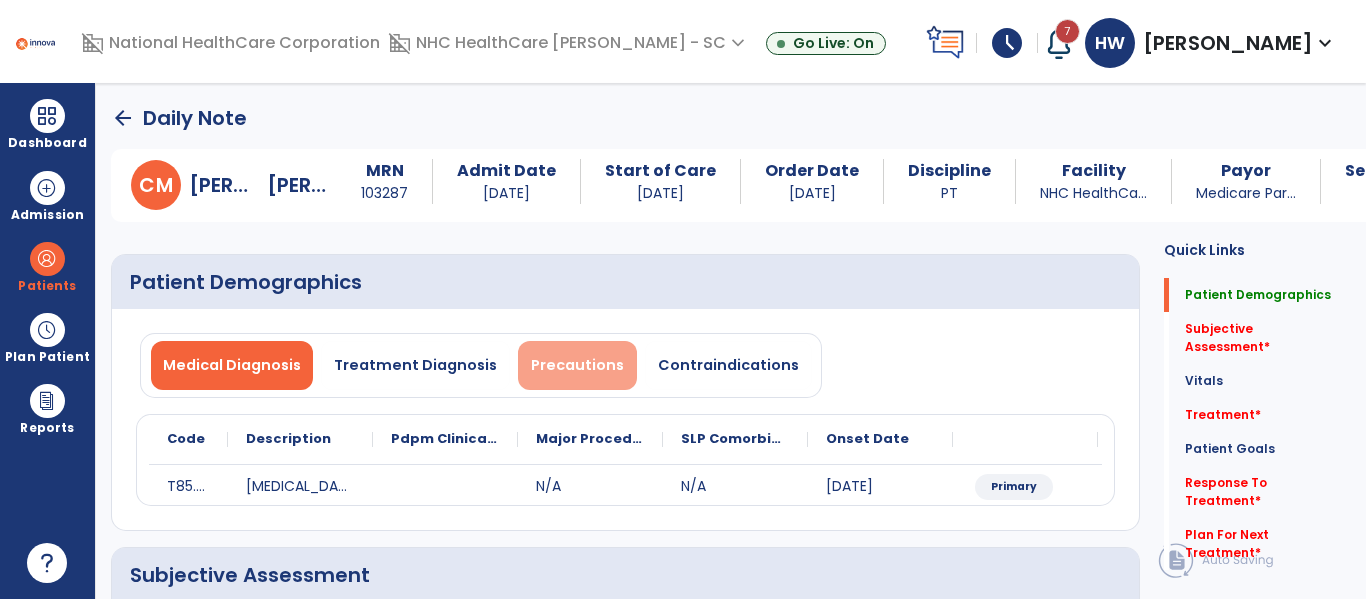 click on "Precautions" at bounding box center [577, 365] 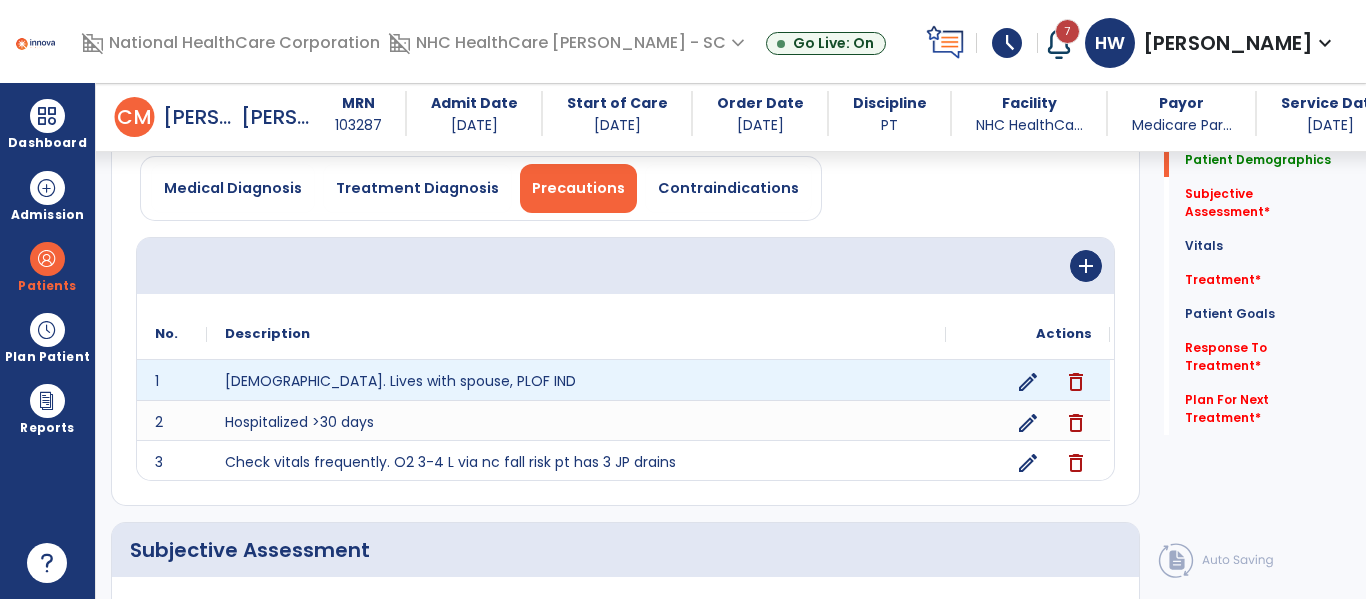 scroll, scrollTop: 159, scrollLeft: 0, axis: vertical 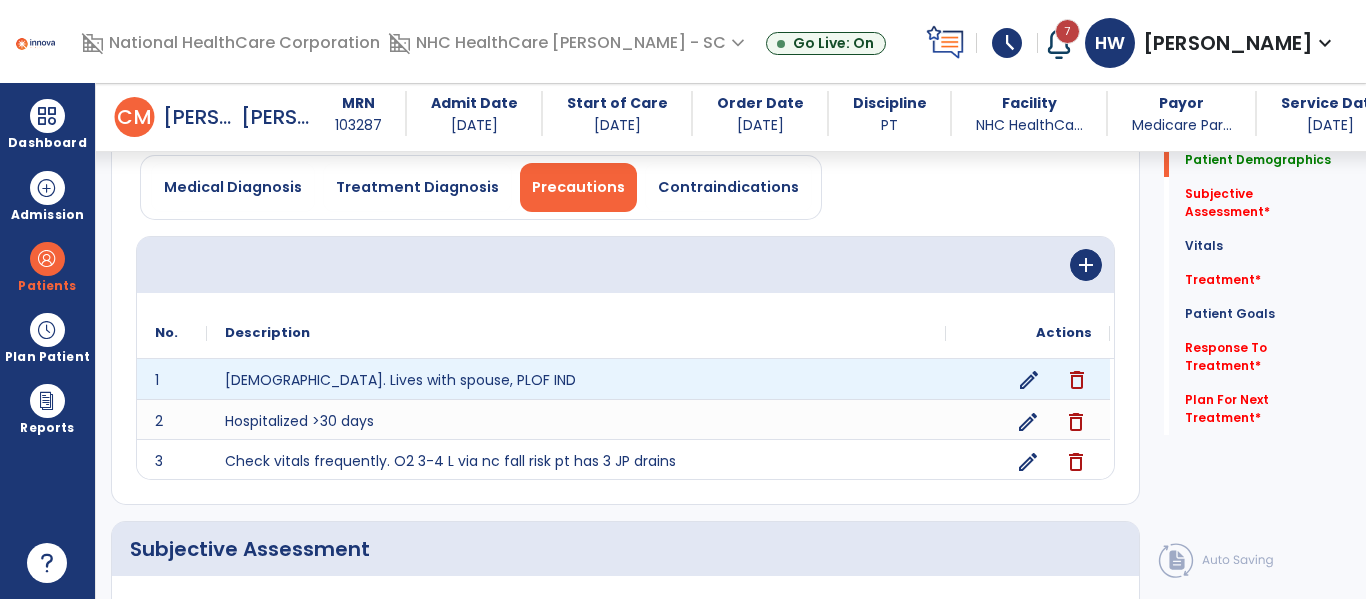 click on "edit" 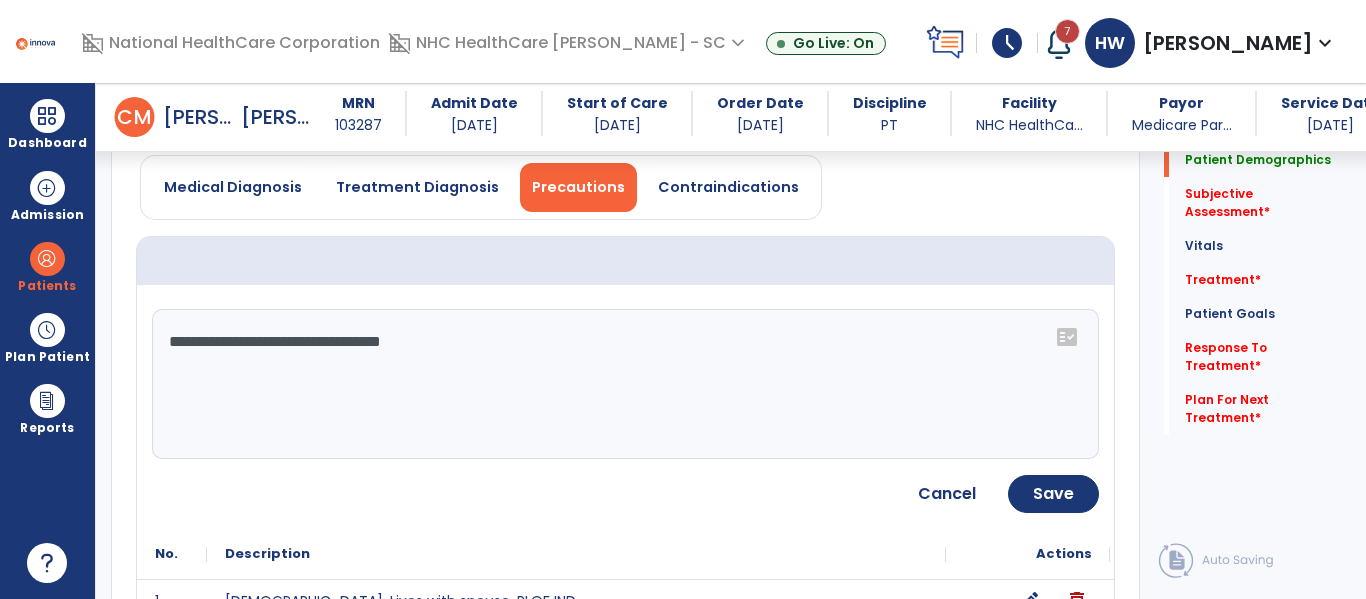 click on "**********" 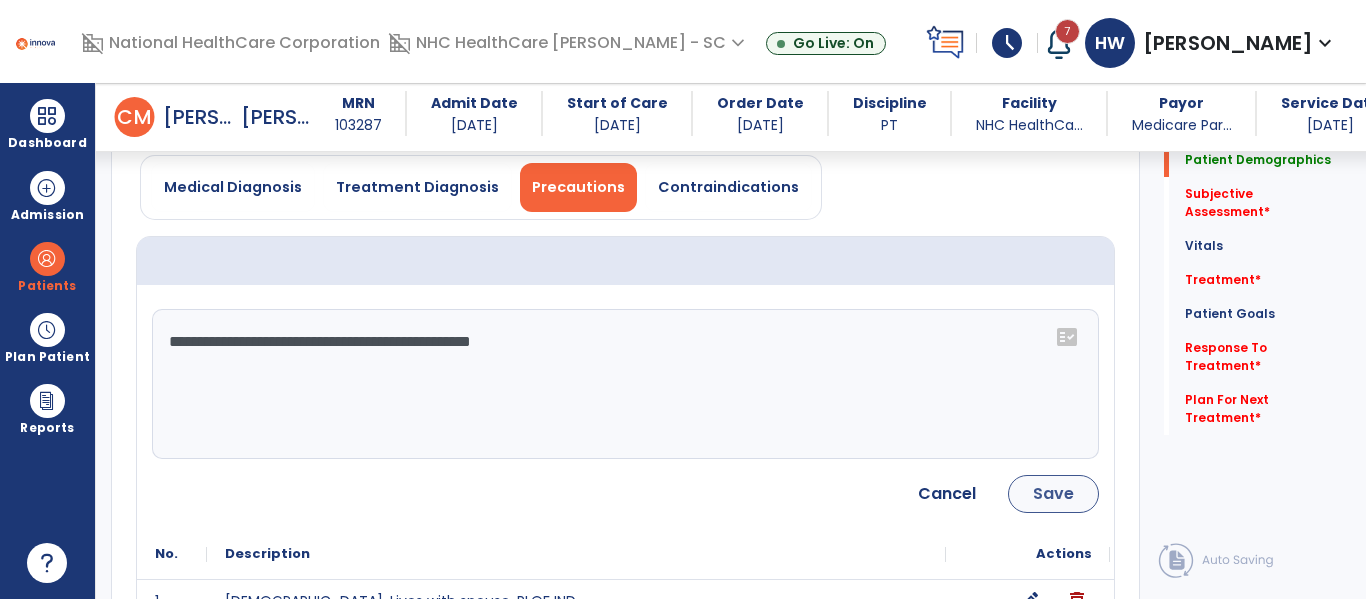type on "**********" 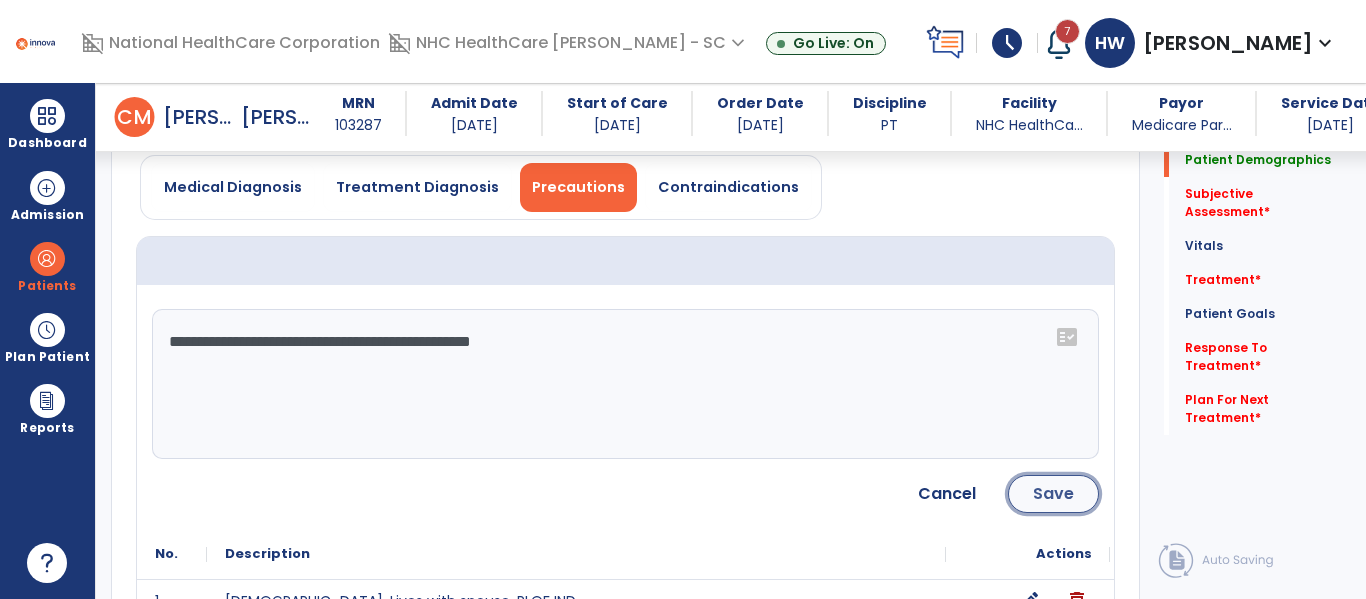 click on "Save" 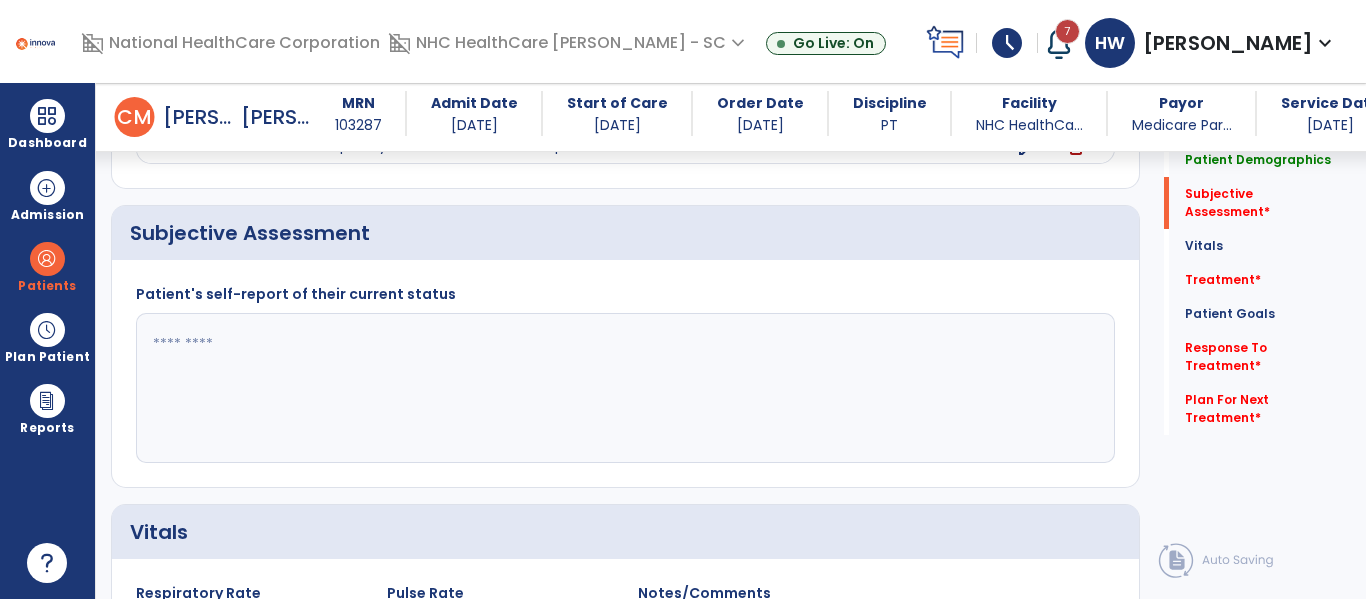 scroll, scrollTop: 476, scrollLeft: 0, axis: vertical 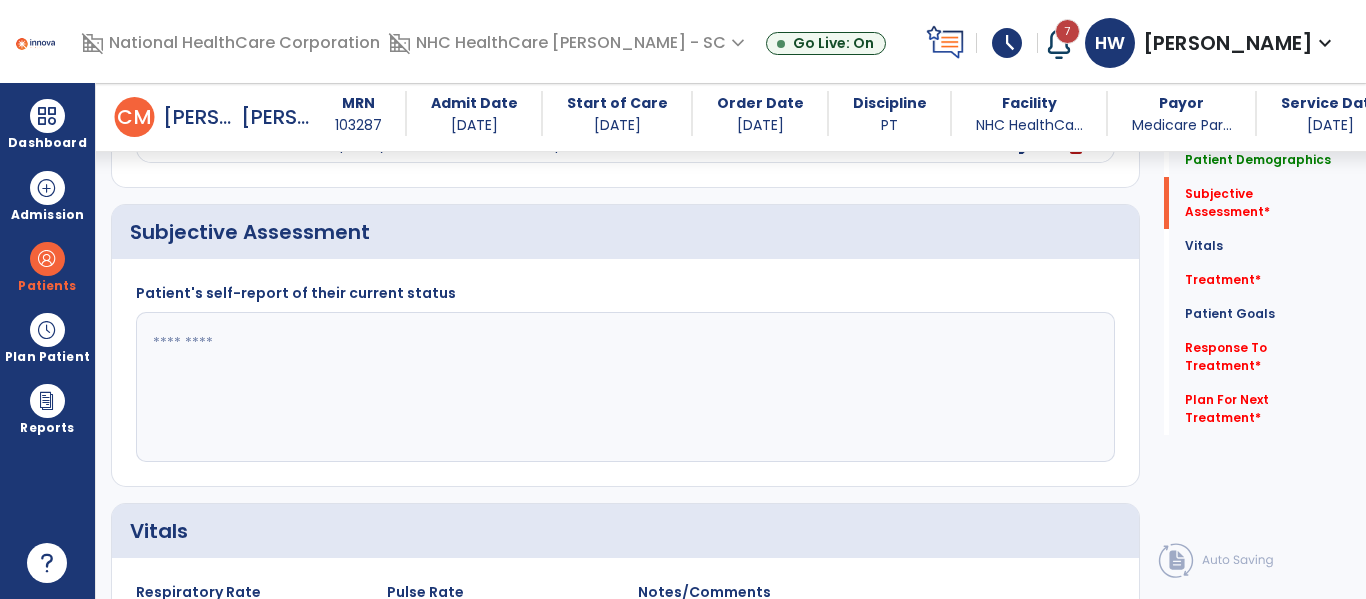 click 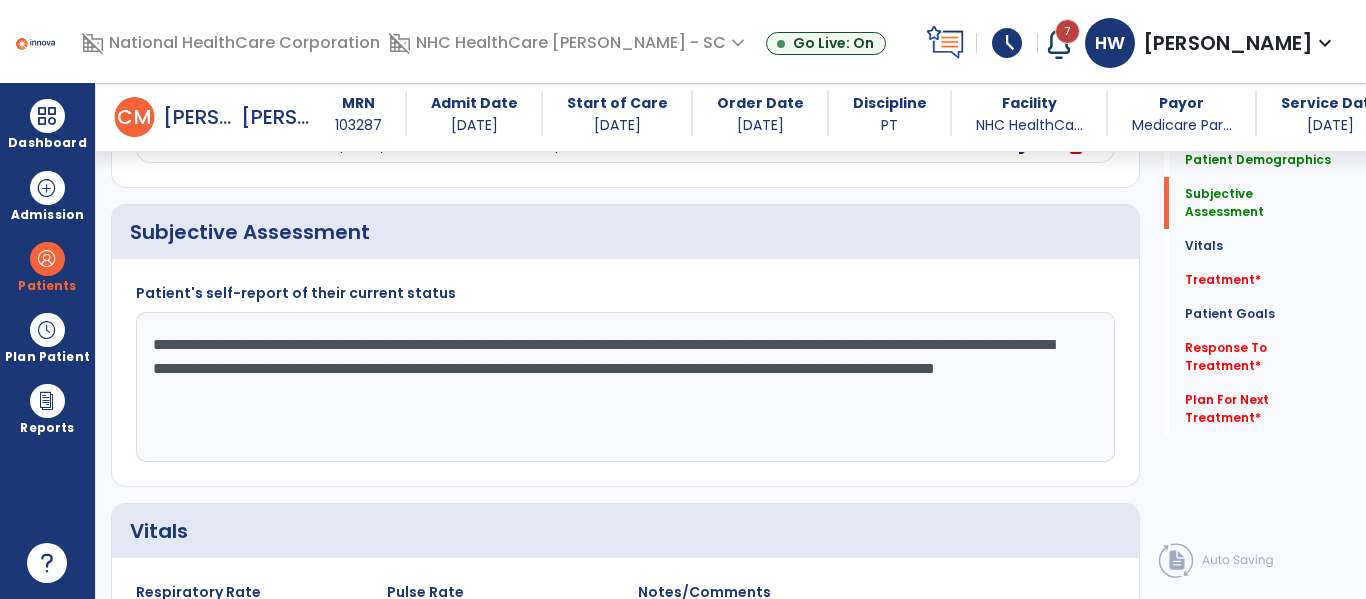 click on "**********" 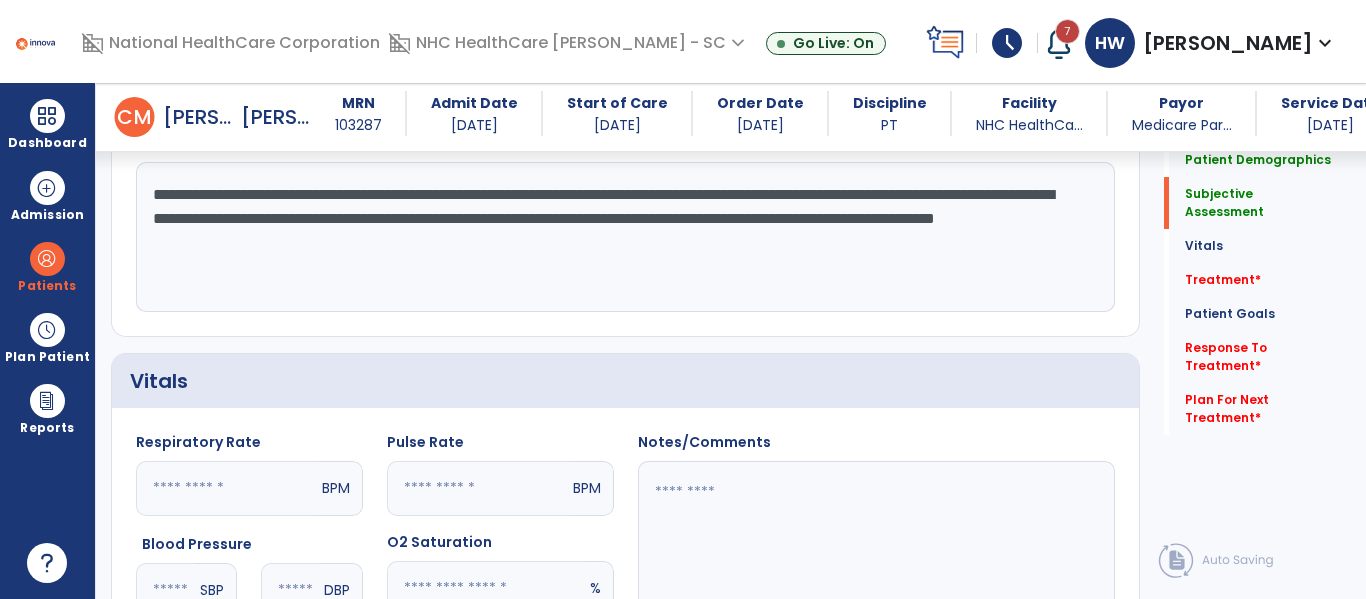 scroll, scrollTop: 627, scrollLeft: 0, axis: vertical 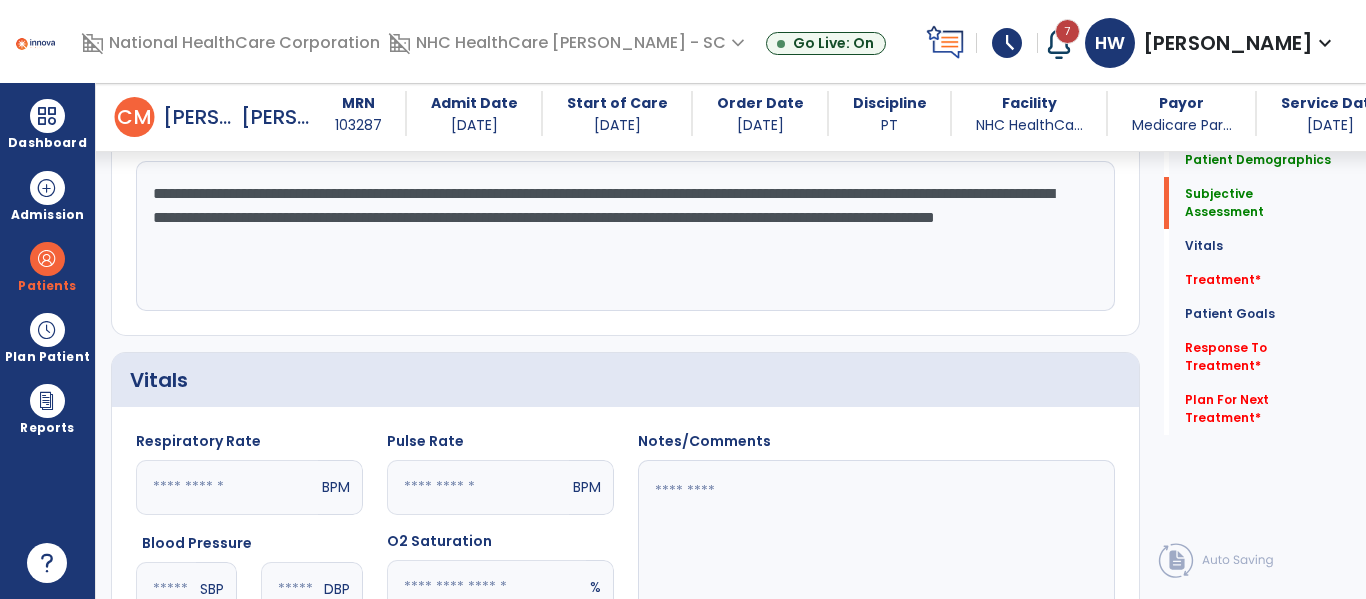 click on "**********" 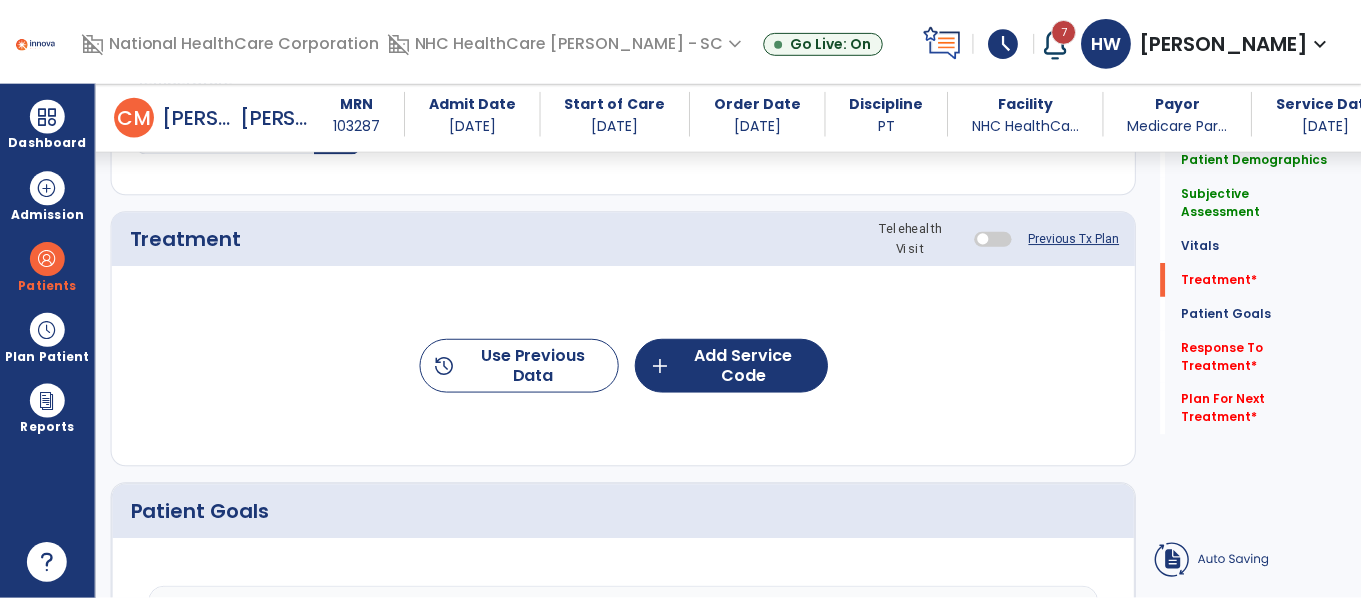 scroll, scrollTop: 1191, scrollLeft: 0, axis: vertical 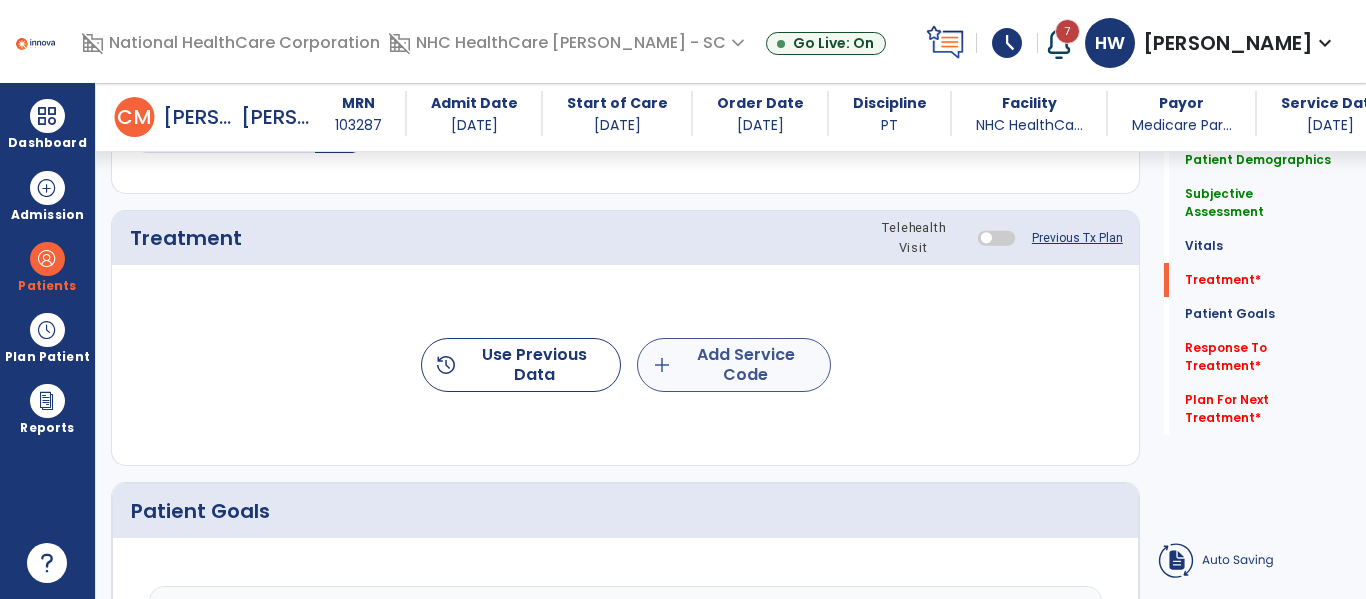 type on "**********" 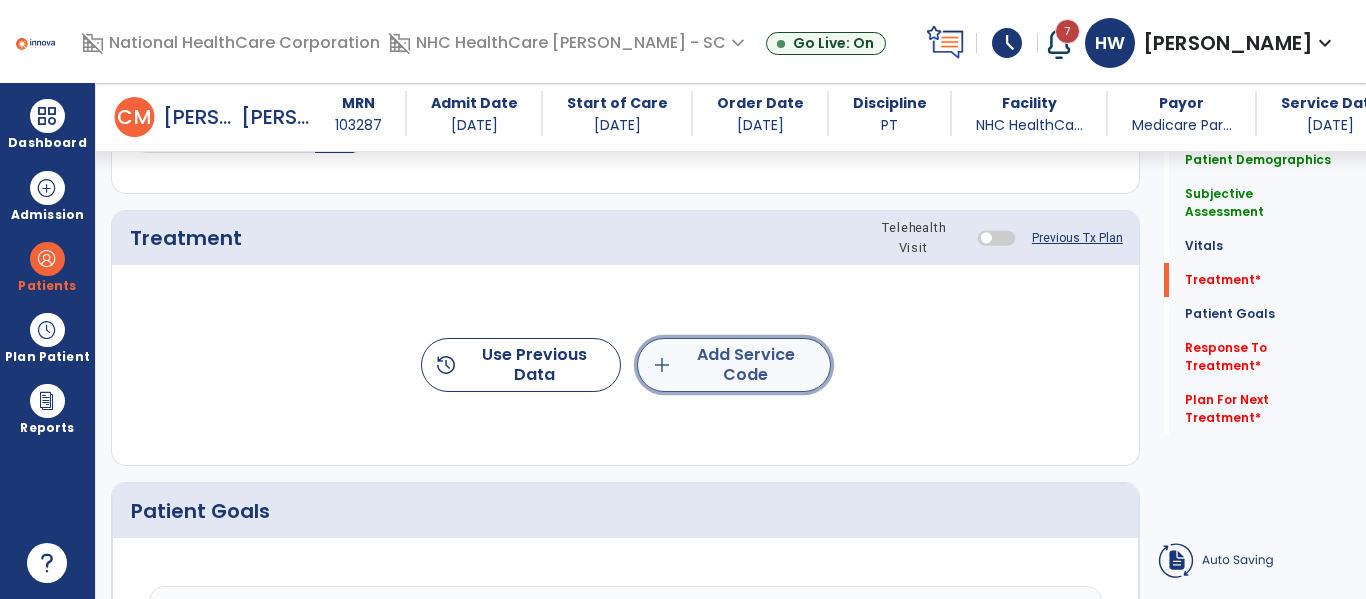click on "add" 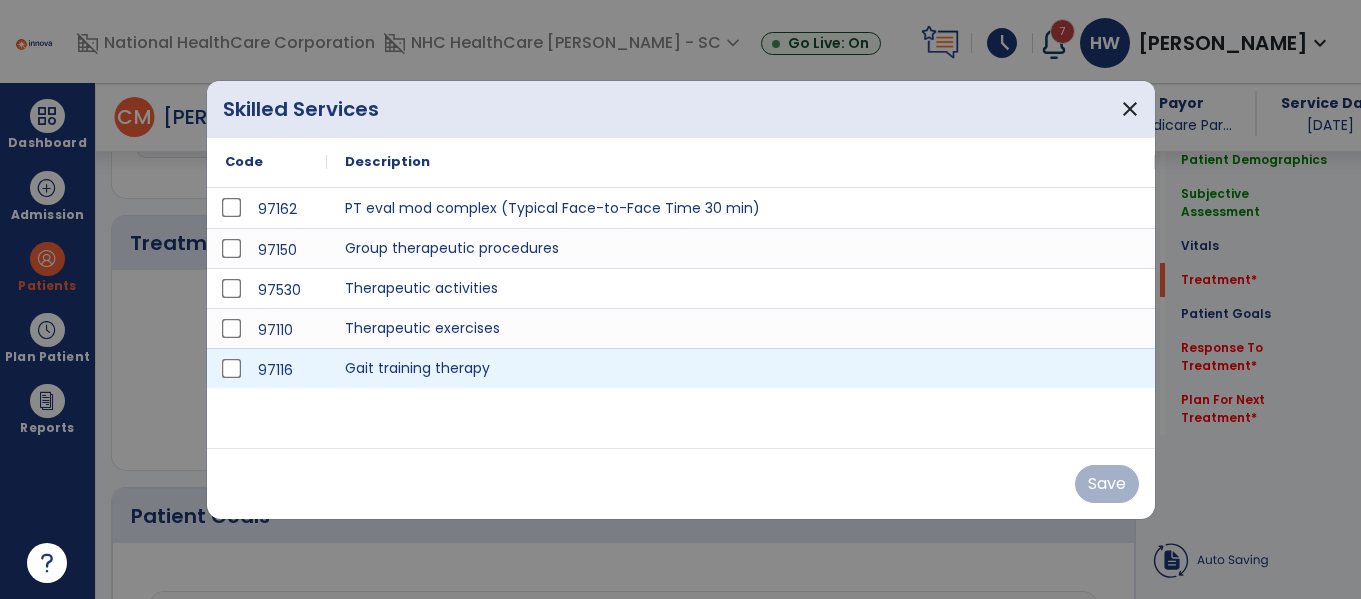 scroll, scrollTop: 1191, scrollLeft: 0, axis: vertical 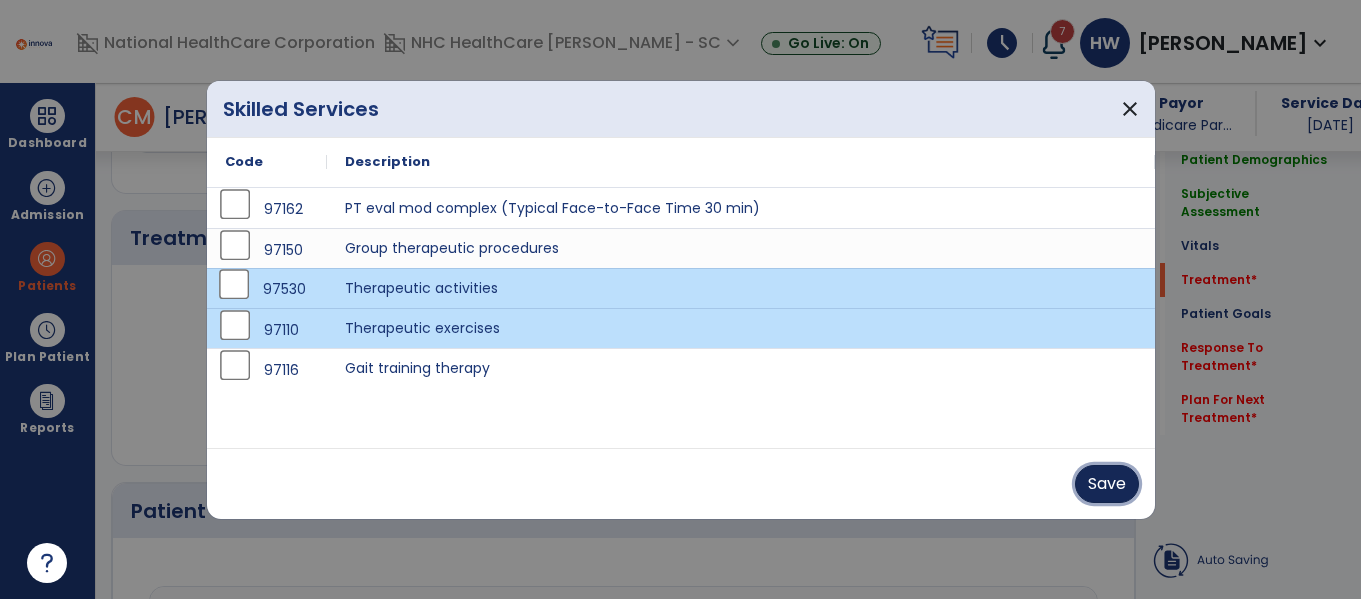 click on "Save" at bounding box center [1107, 484] 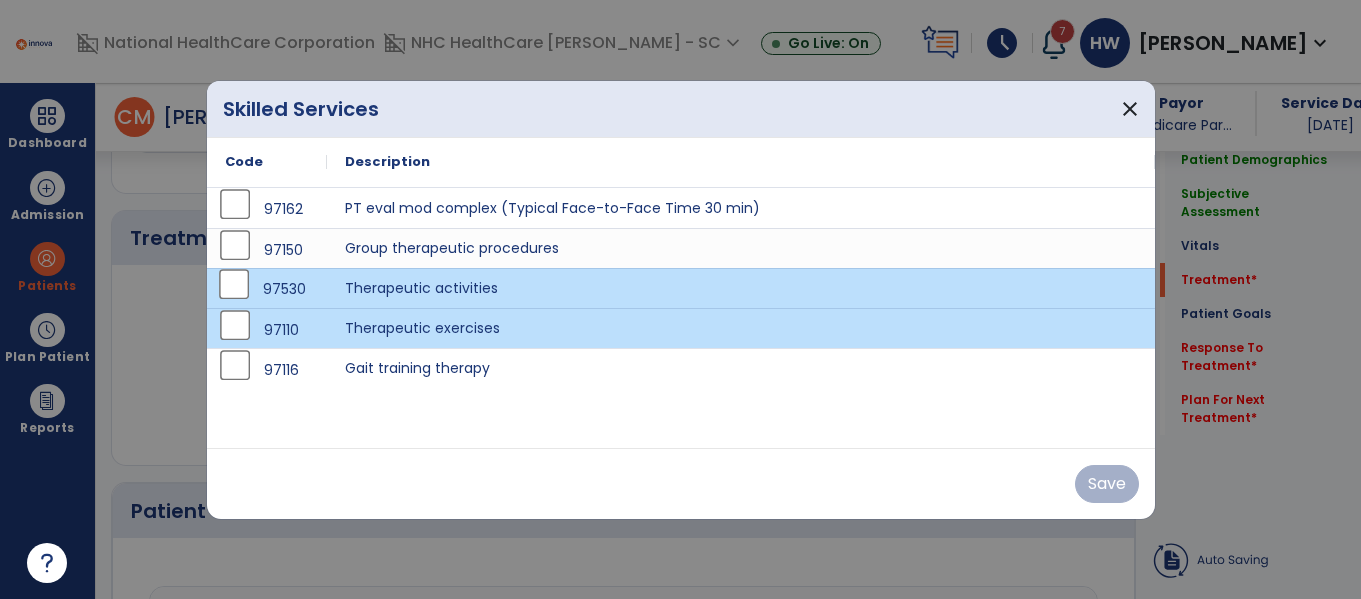 click on "97162 PT eval mod complex (Typical Face-to-Face Time 30 min)   97150 Group therapeutic procedures   97530 Therapeutic activities   97110 Therapeutic exercises   97116 Gait training therapy" at bounding box center [681, 318] 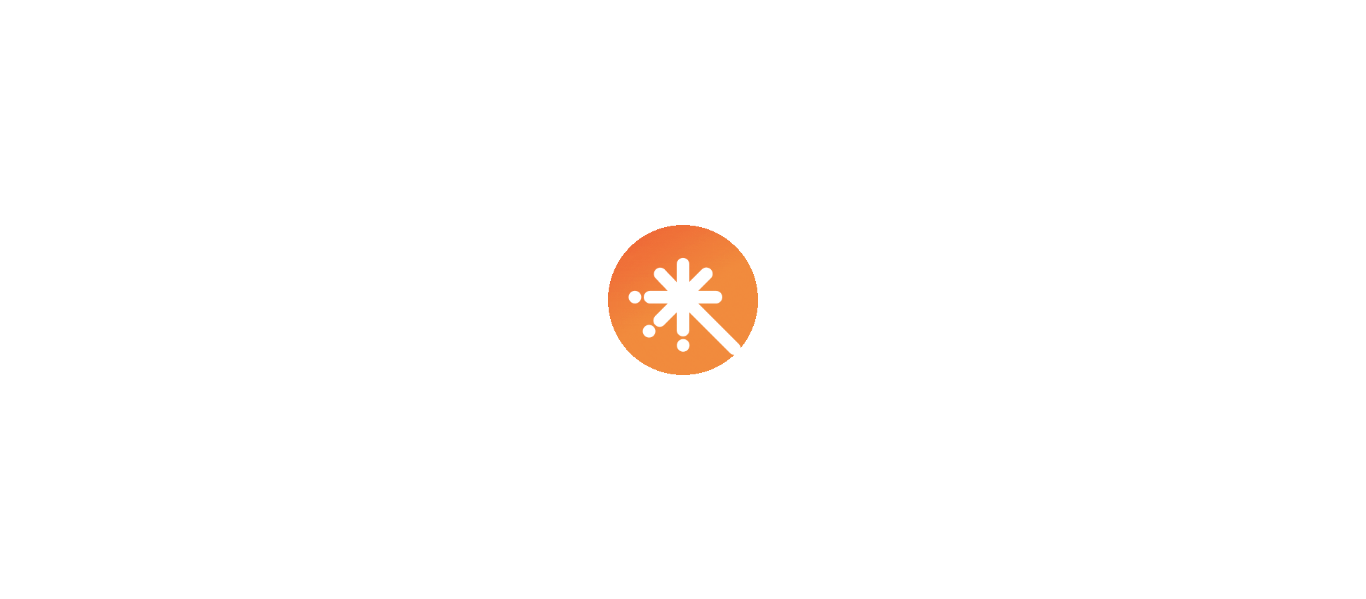 scroll, scrollTop: 0, scrollLeft: 0, axis: both 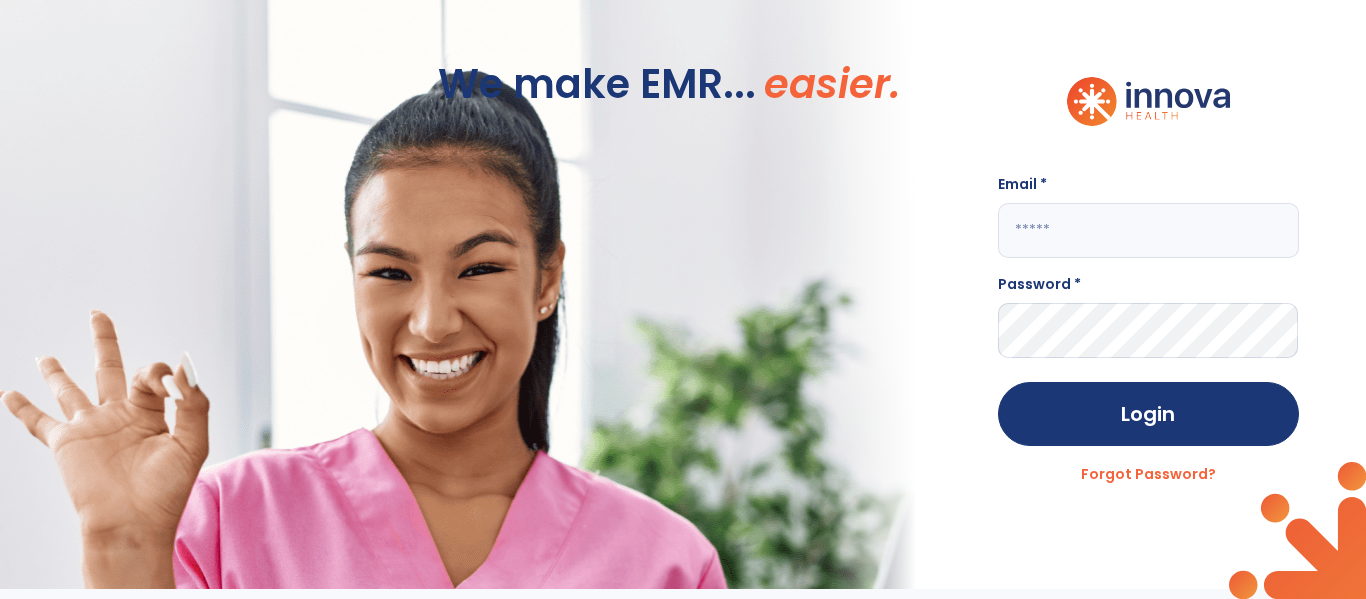 click 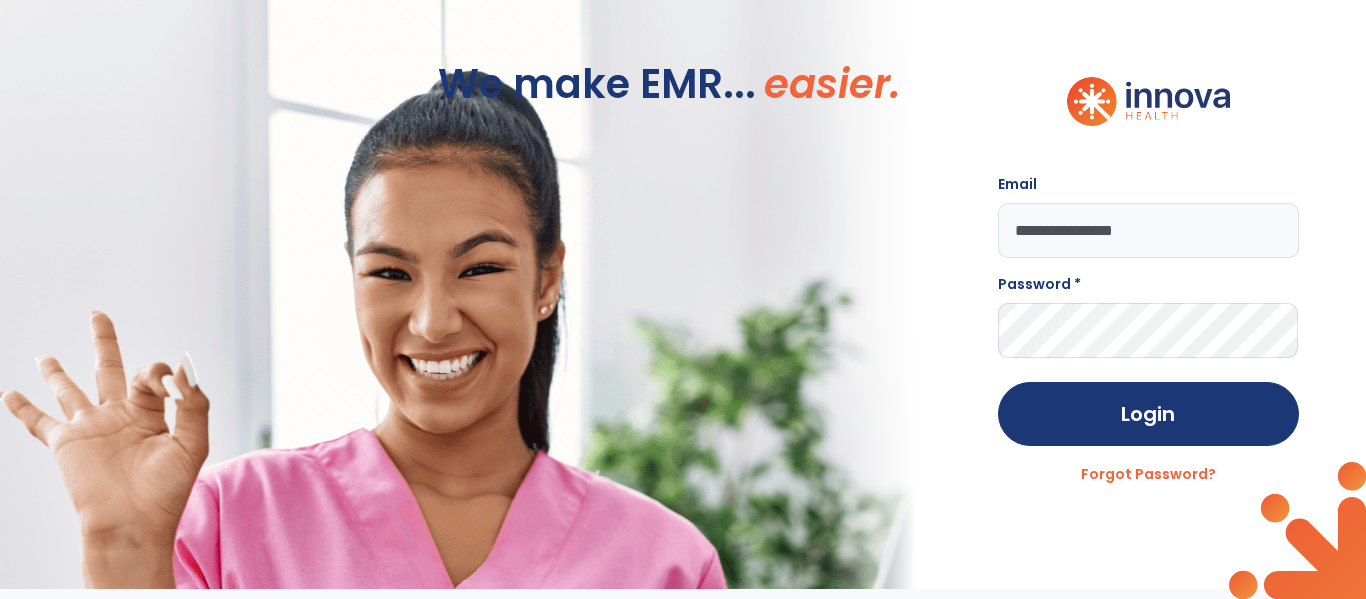 type on "**********" 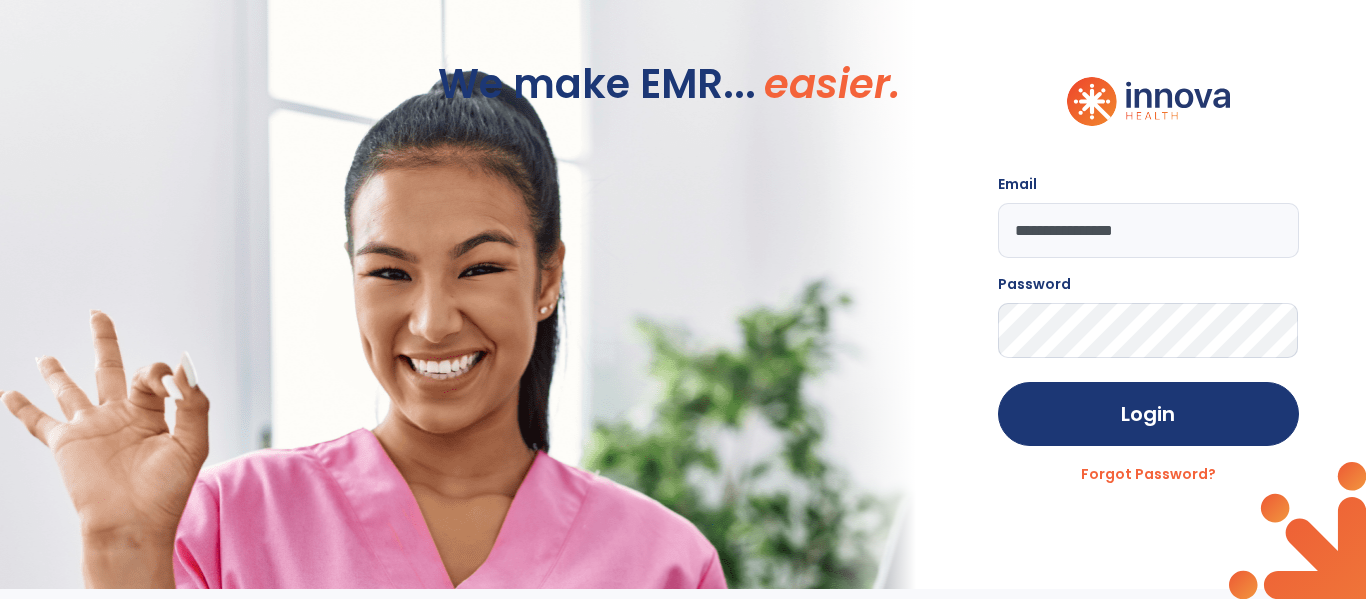 click on "Login" 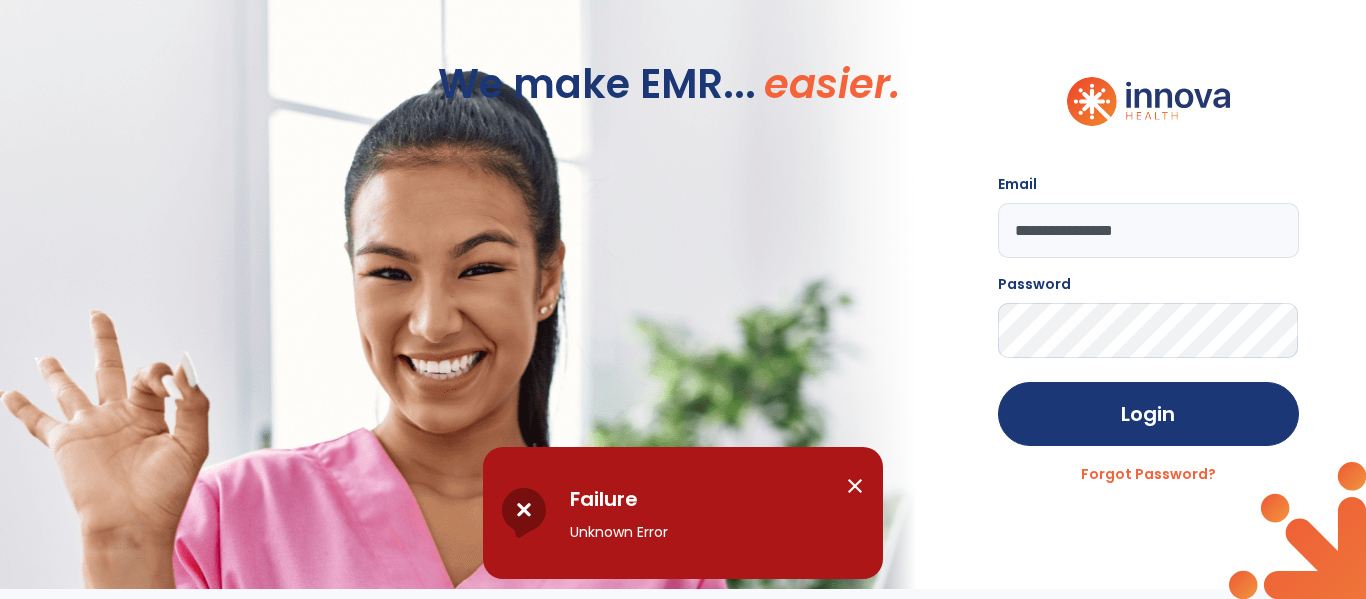 click on "**********" 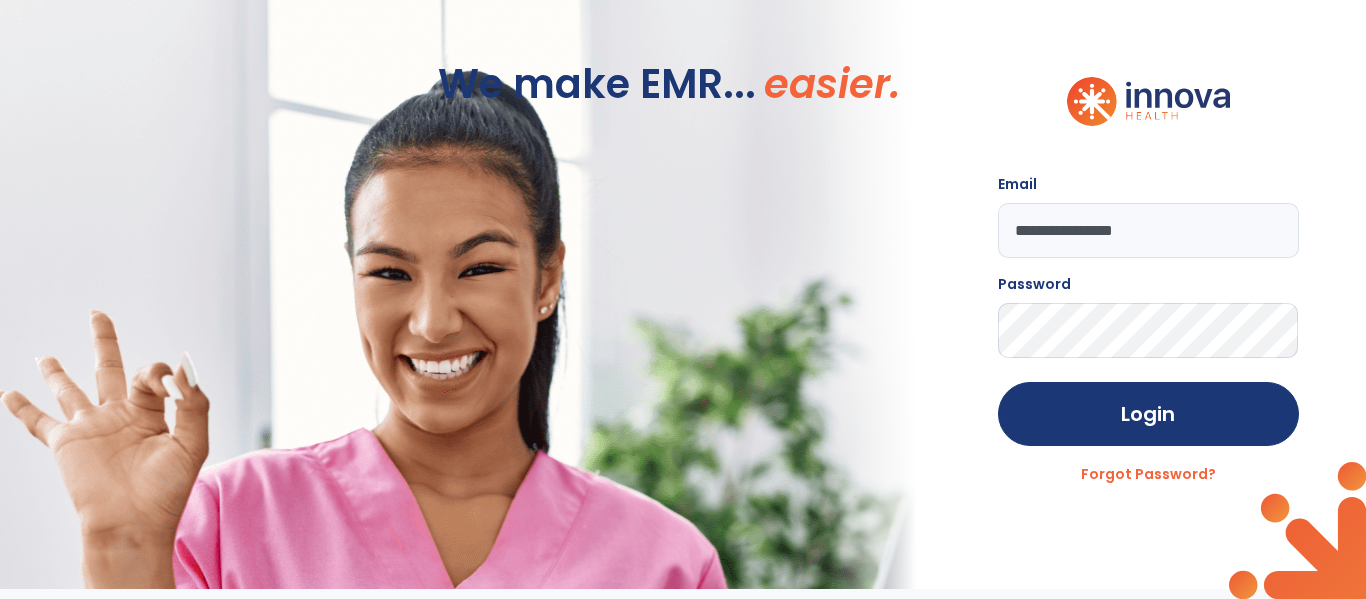 click on "Login" 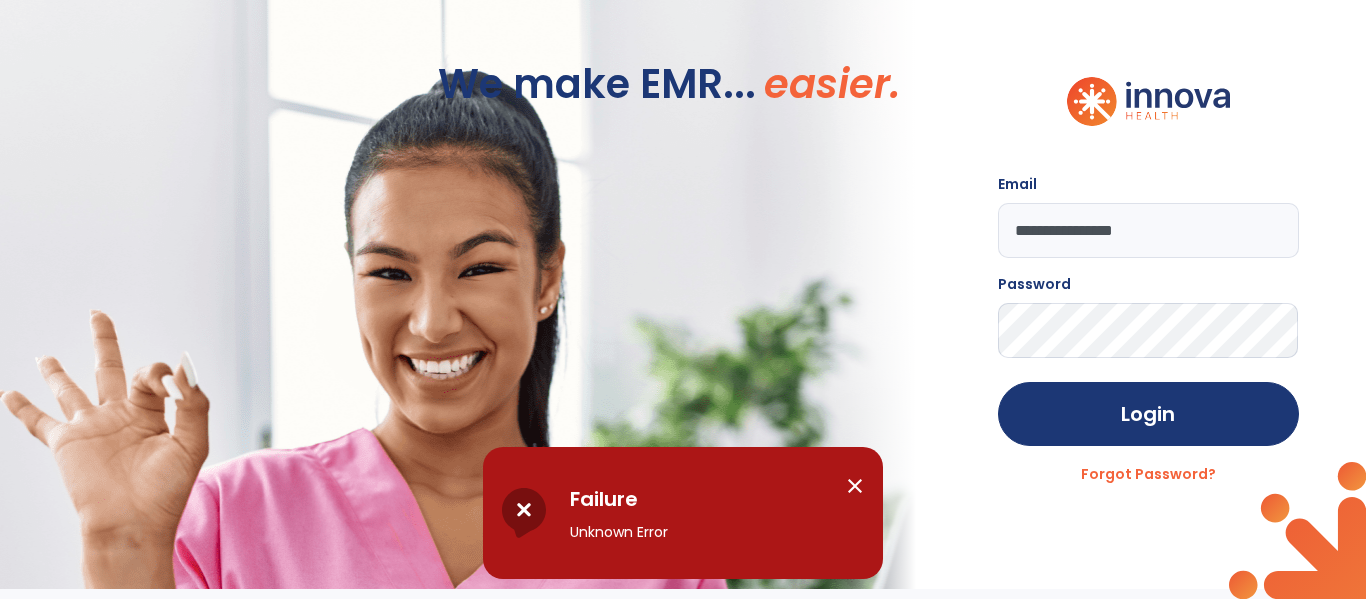 click on "**********" 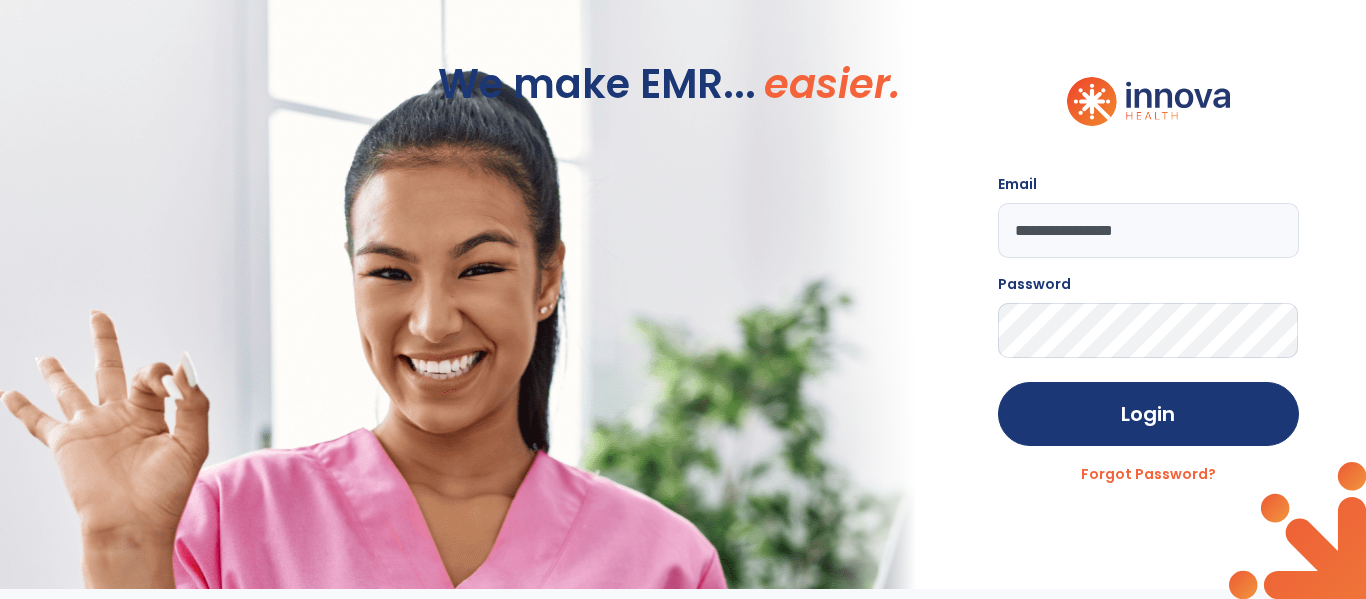 click on "**********" 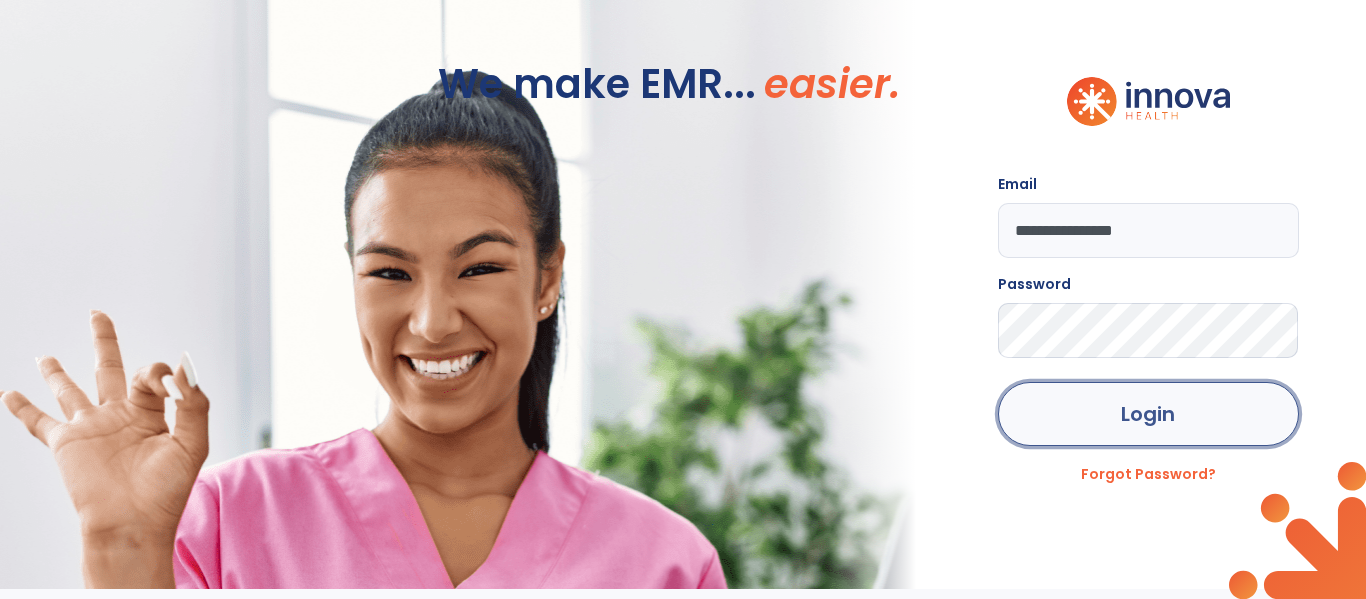click on "Login" 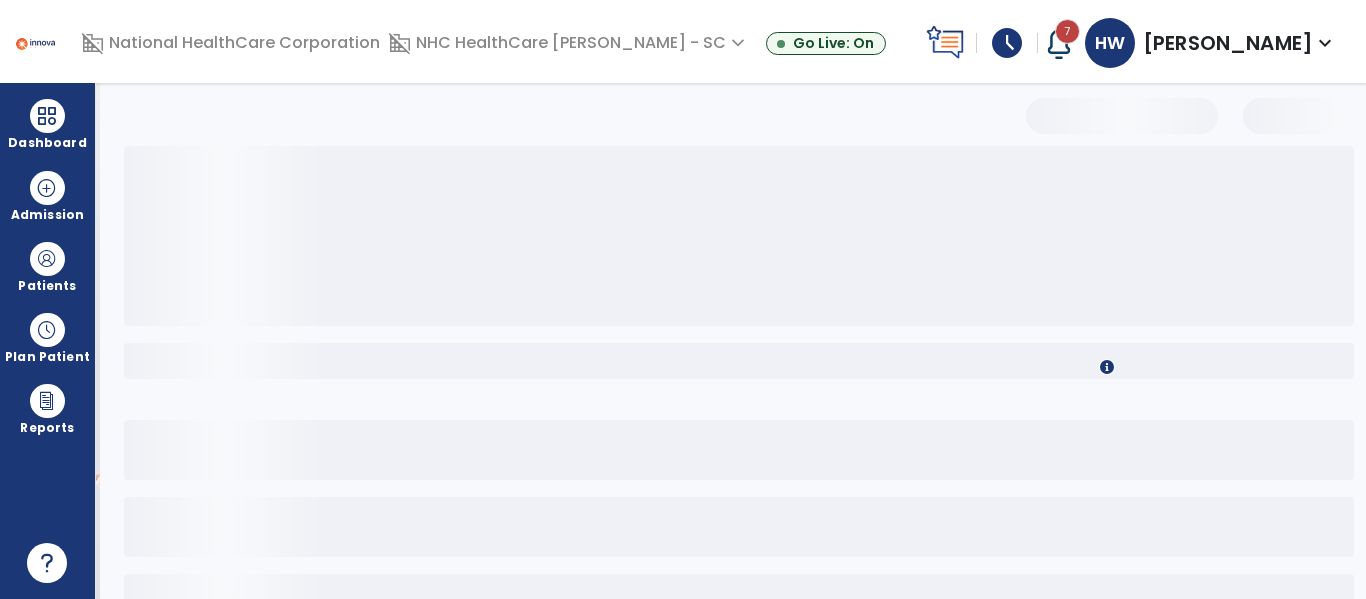 select on "*" 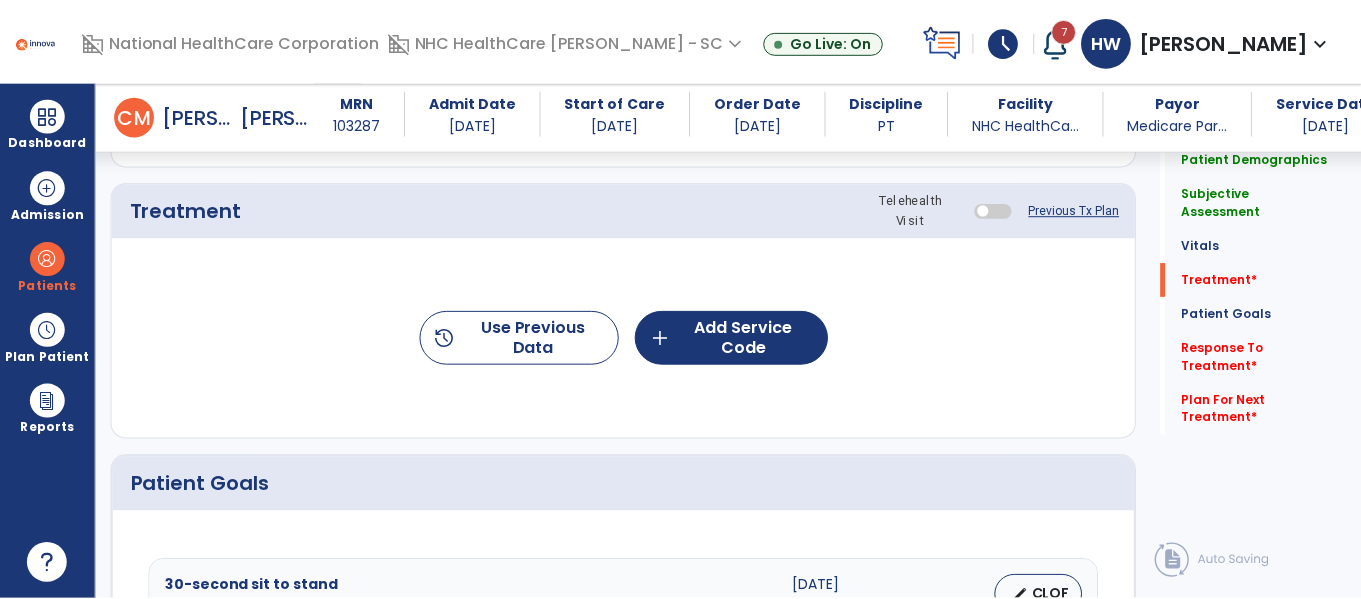 scroll, scrollTop: 1177, scrollLeft: 0, axis: vertical 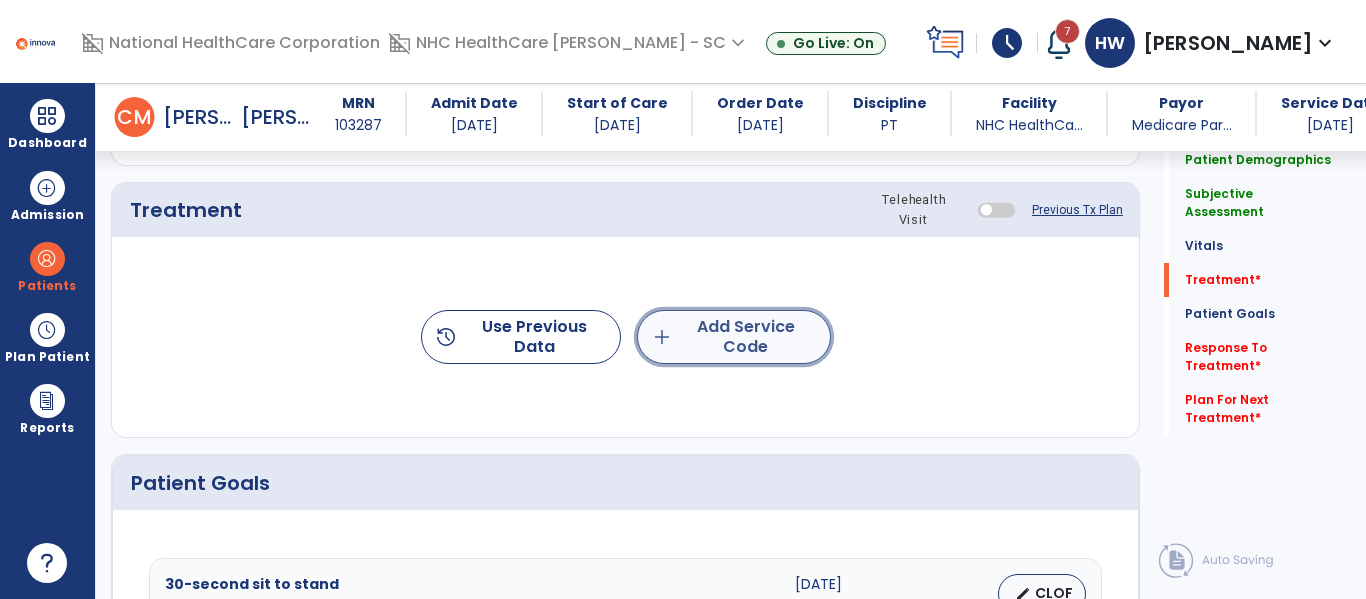 click on "add" 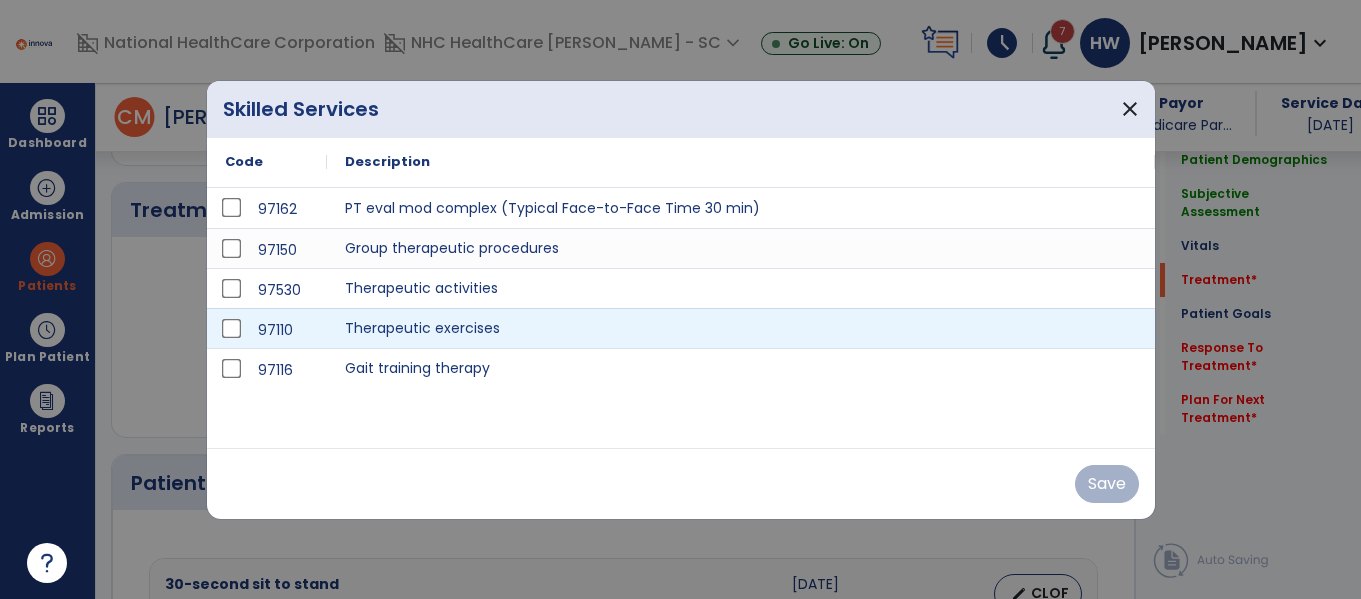 scroll, scrollTop: 1177, scrollLeft: 0, axis: vertical 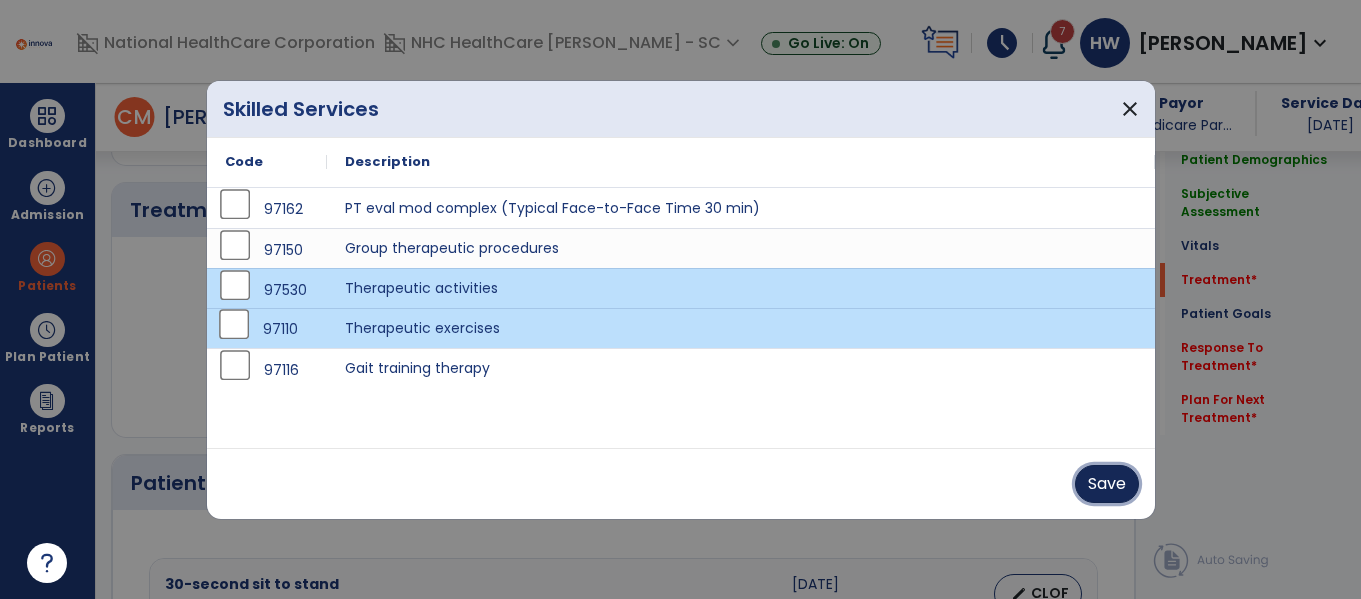 click on "Save" at bounding box center (1107, 484) 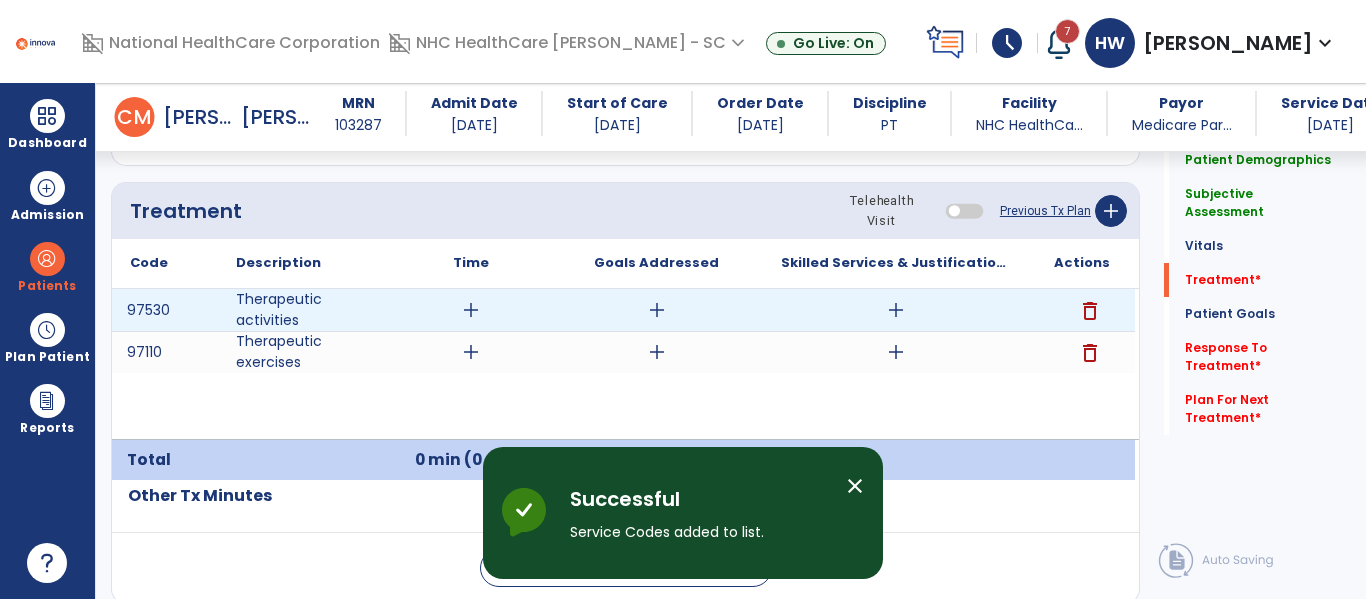 click on "add" at bounding box center (471, 310) 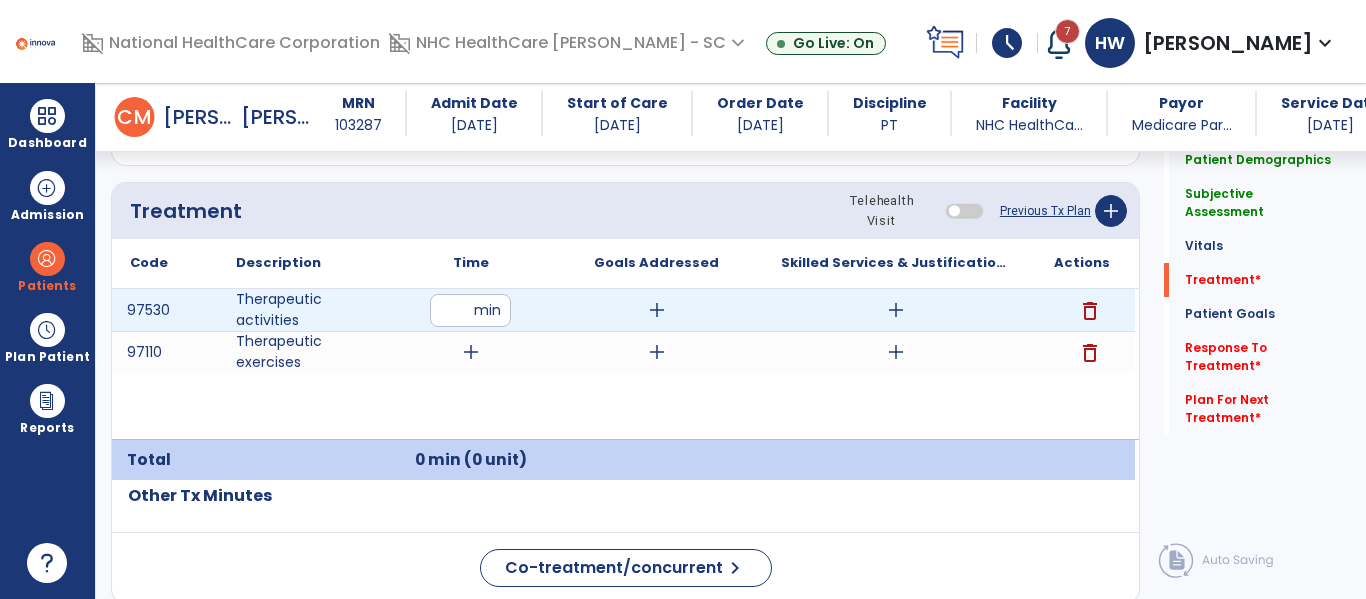 type on "**" 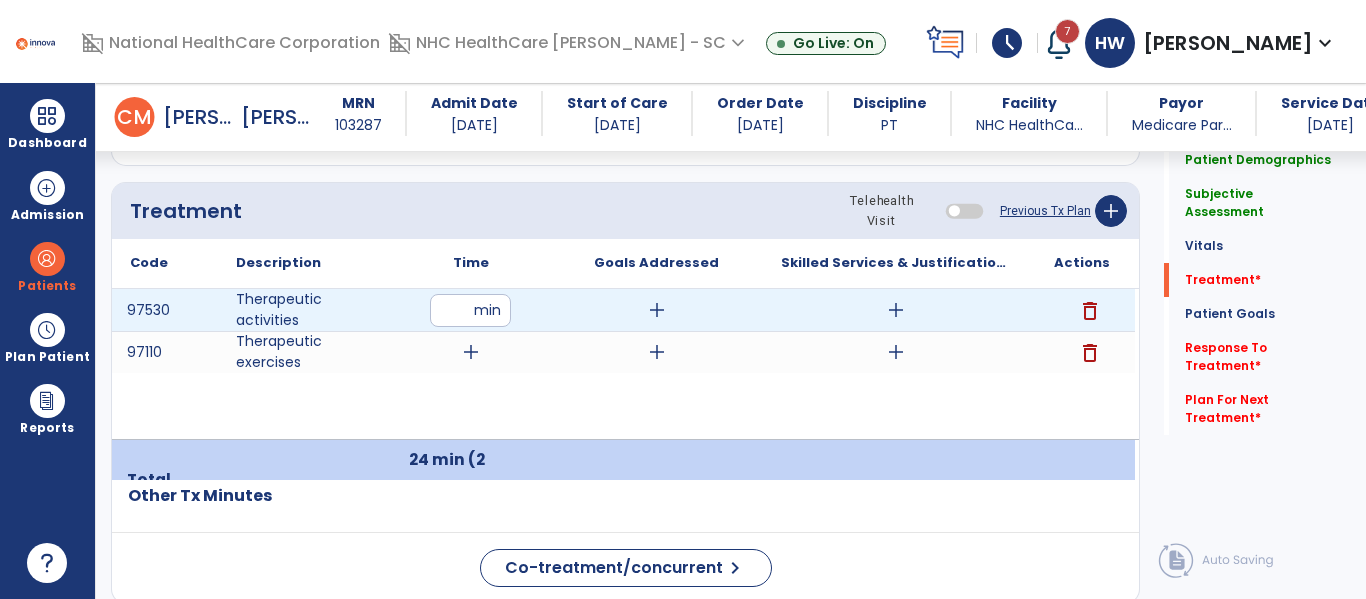 drag, startPoint x: 469, startPoint y: 314, endPoint x: 440, endPoint y: 314, distance: 29 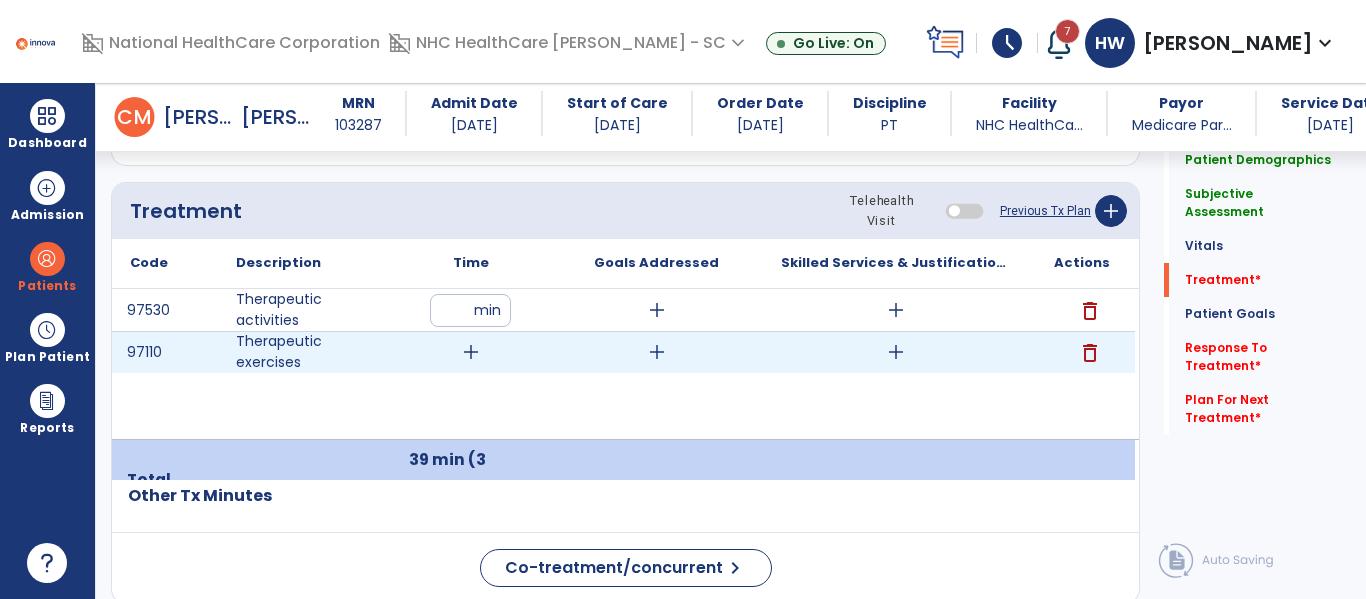 click on "add" at bounding box center (471, 352) 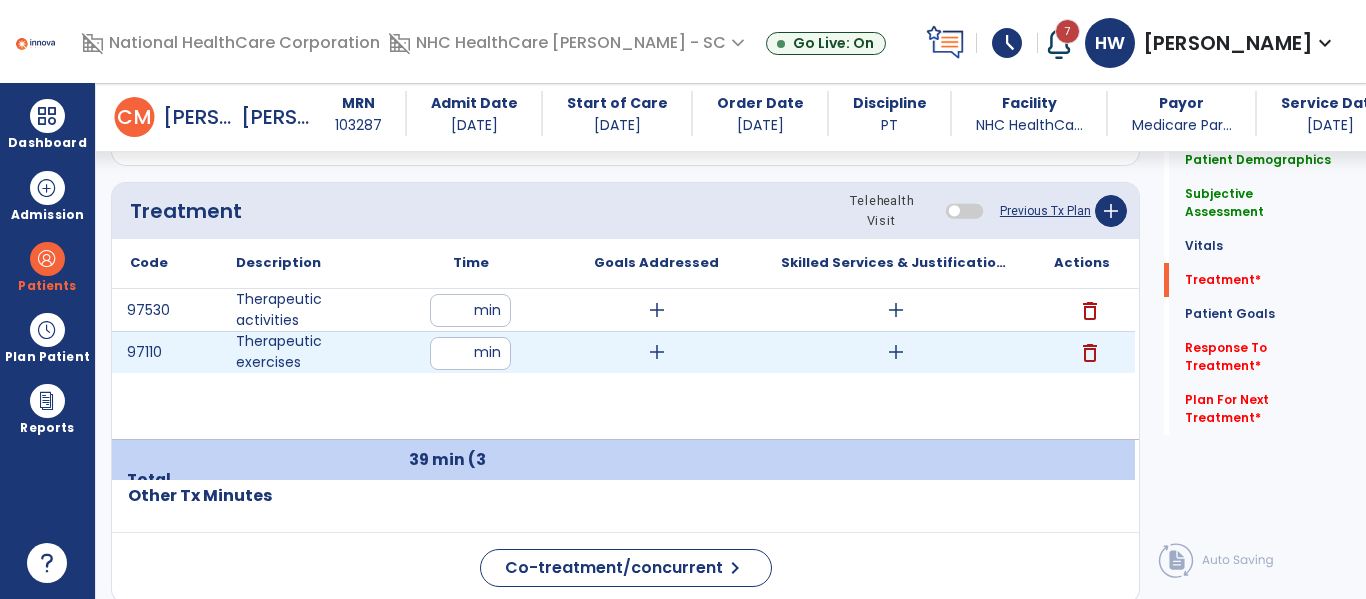 type on "**" 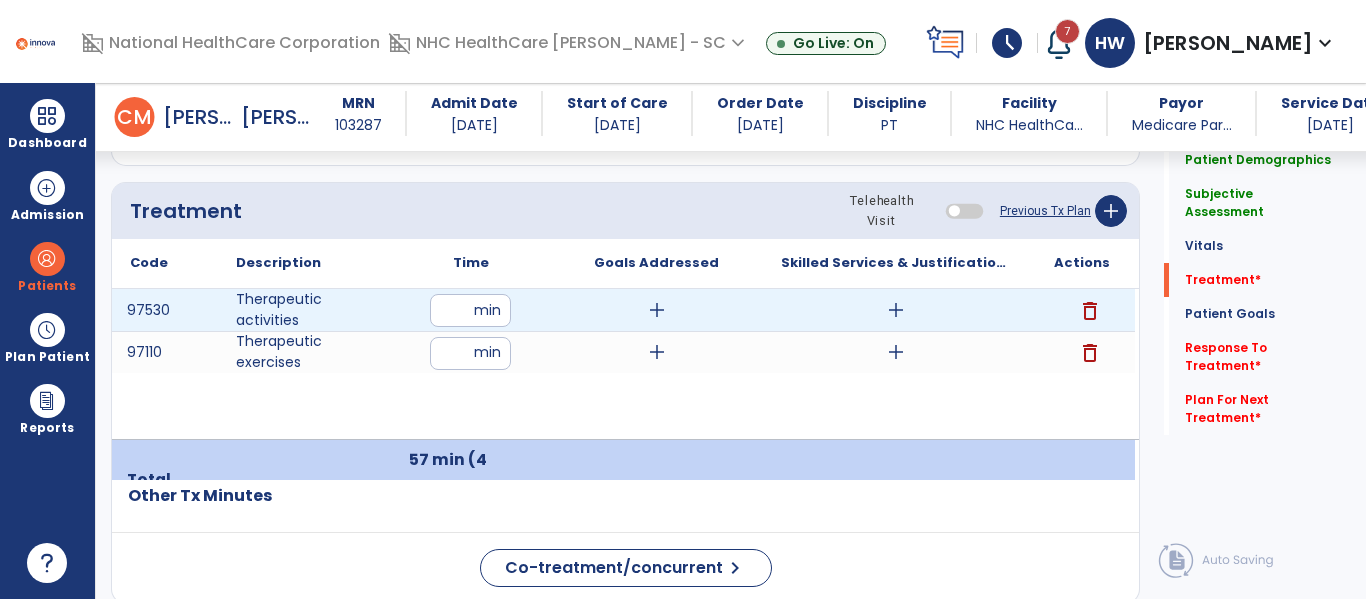 drag, startPoint x: 463, startPoint y: 307, endPoint x: 411, endPoint y: 307, distance: 52 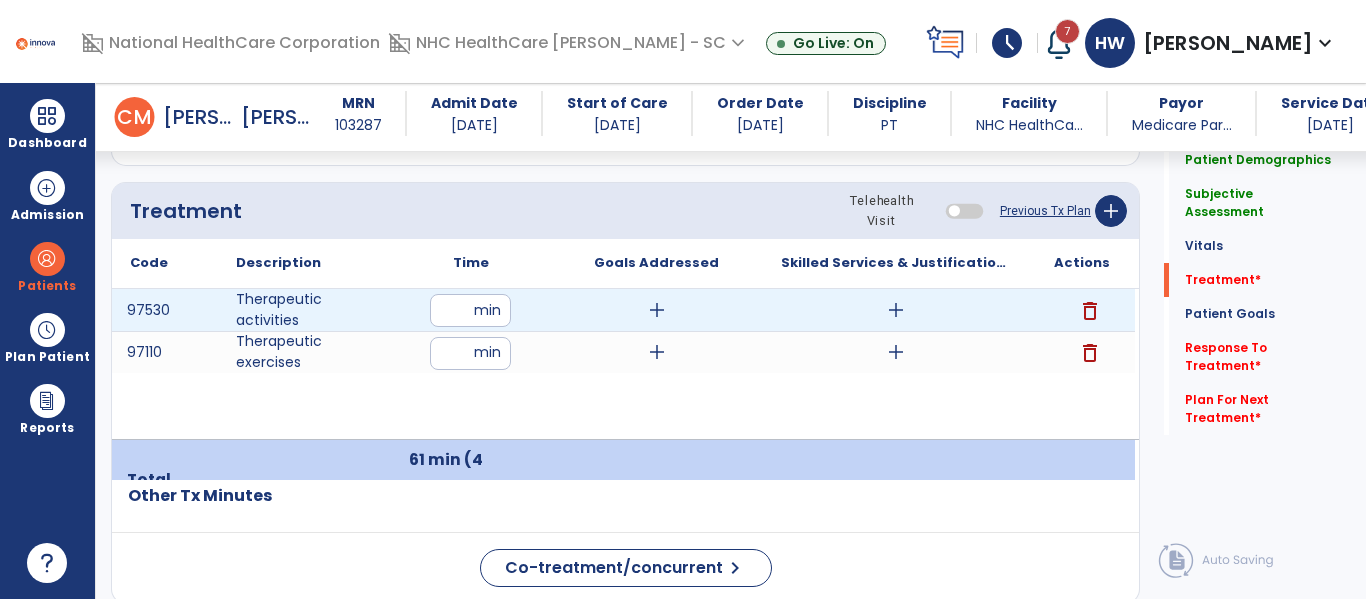 click on "add" at bounding box center (896, 310) 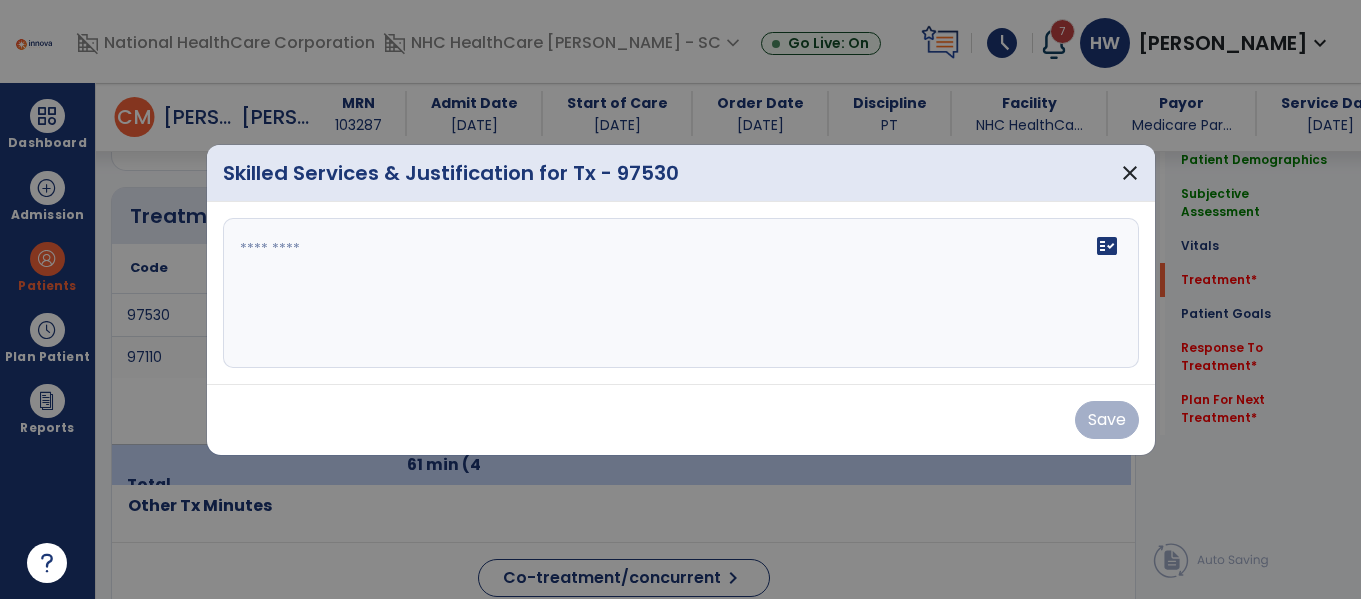 scroll, scrollTop: 1177, scrollLeft: 0, axis: vertical 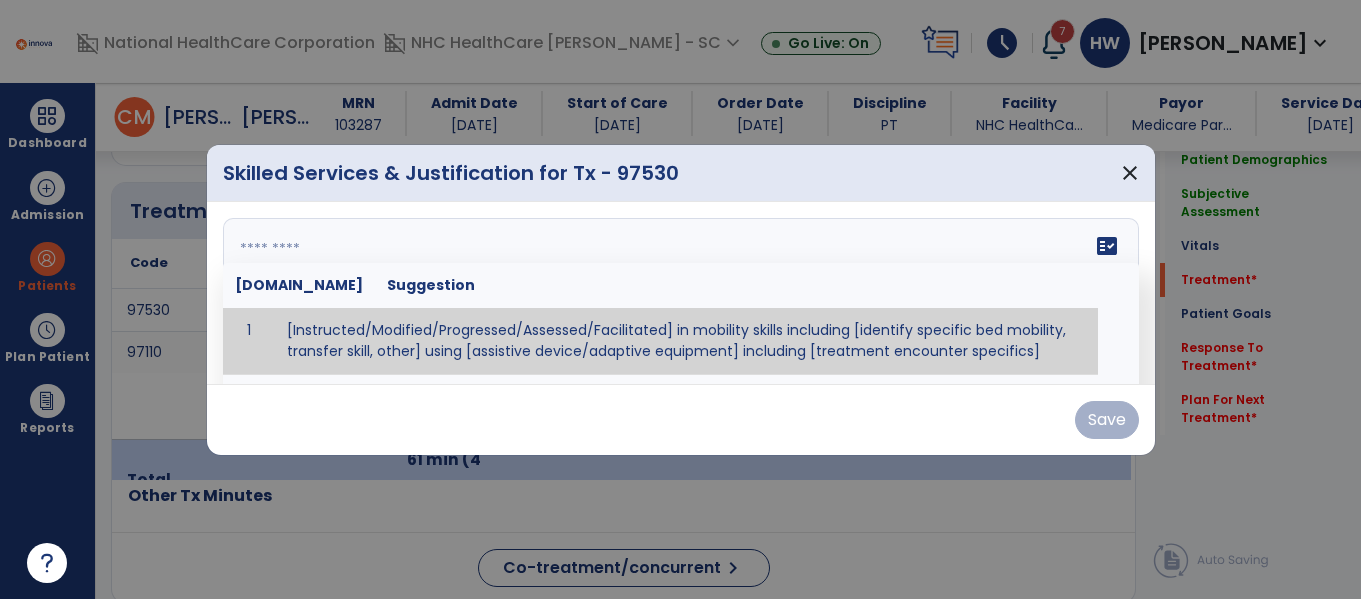 click on "fact_check  [DOMAIN_NAME] Suggestion 1 [Instructed/Modified/Progressed/Assessed/Facilitated] in mobility skills including [identify specific bed mobility, transfer skill, other] using [assistive device/adaptive equipment] including [treatment encounter specifics]" at bounding box center [681, 293] 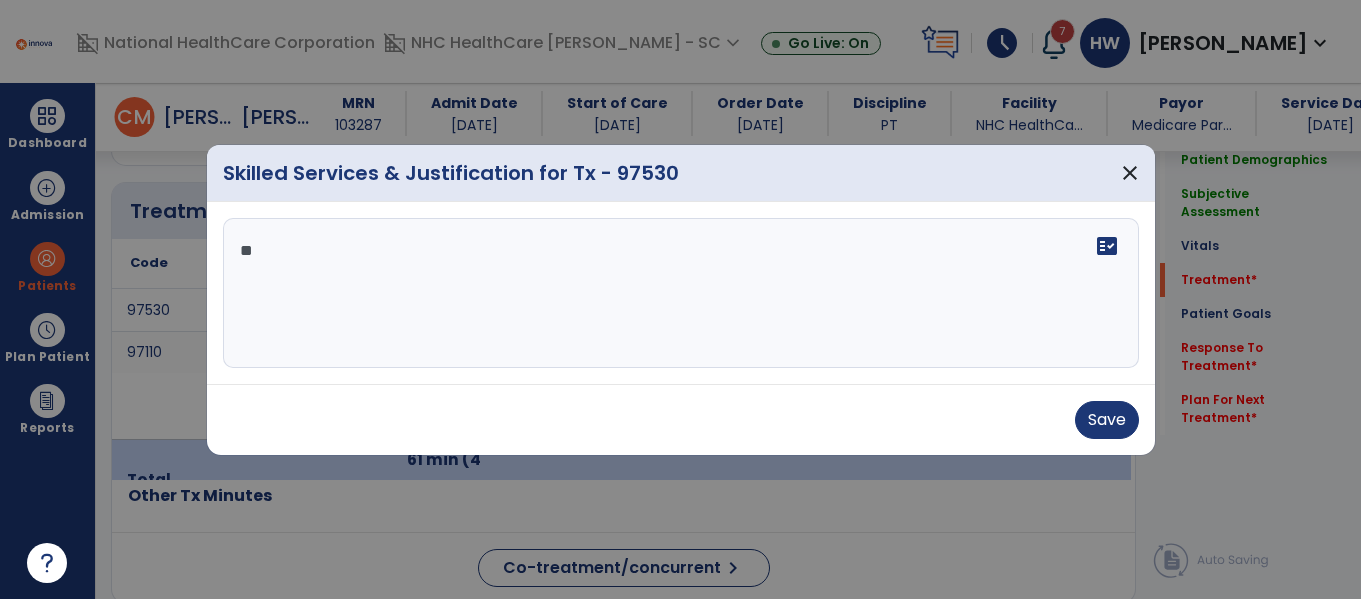 type on "*" 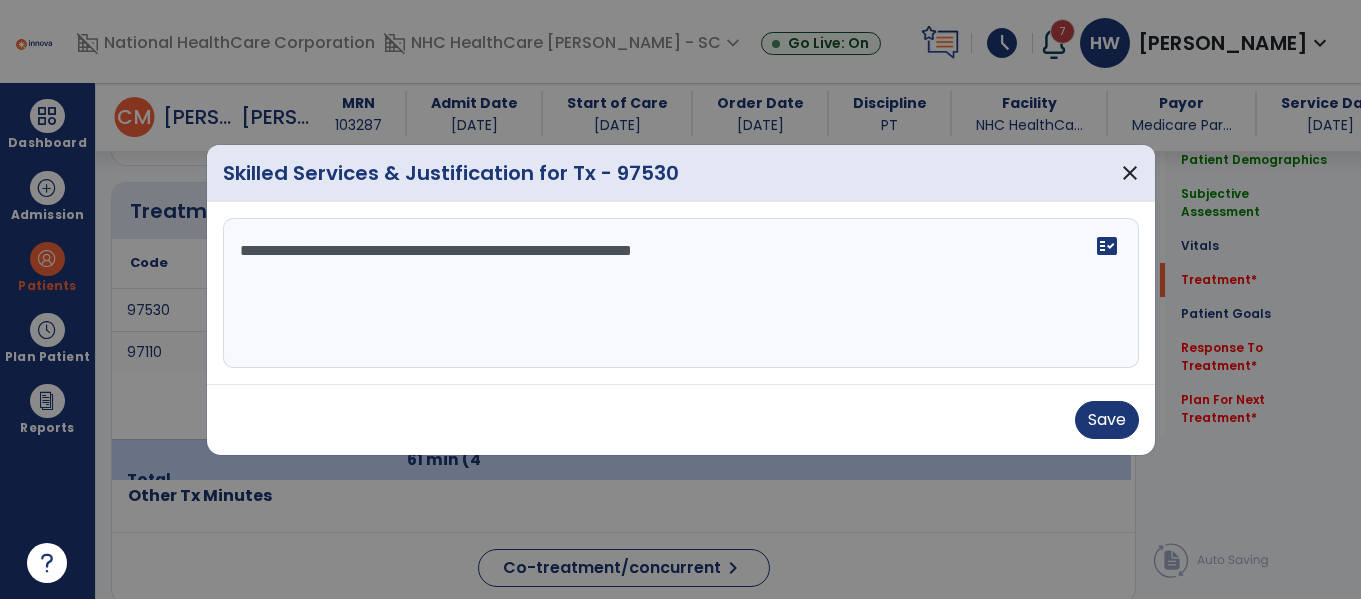 drag, startPoint x: 513, startPoint y: 248, endPoint x: 657, endPoint y: 252, distance: 144.05554 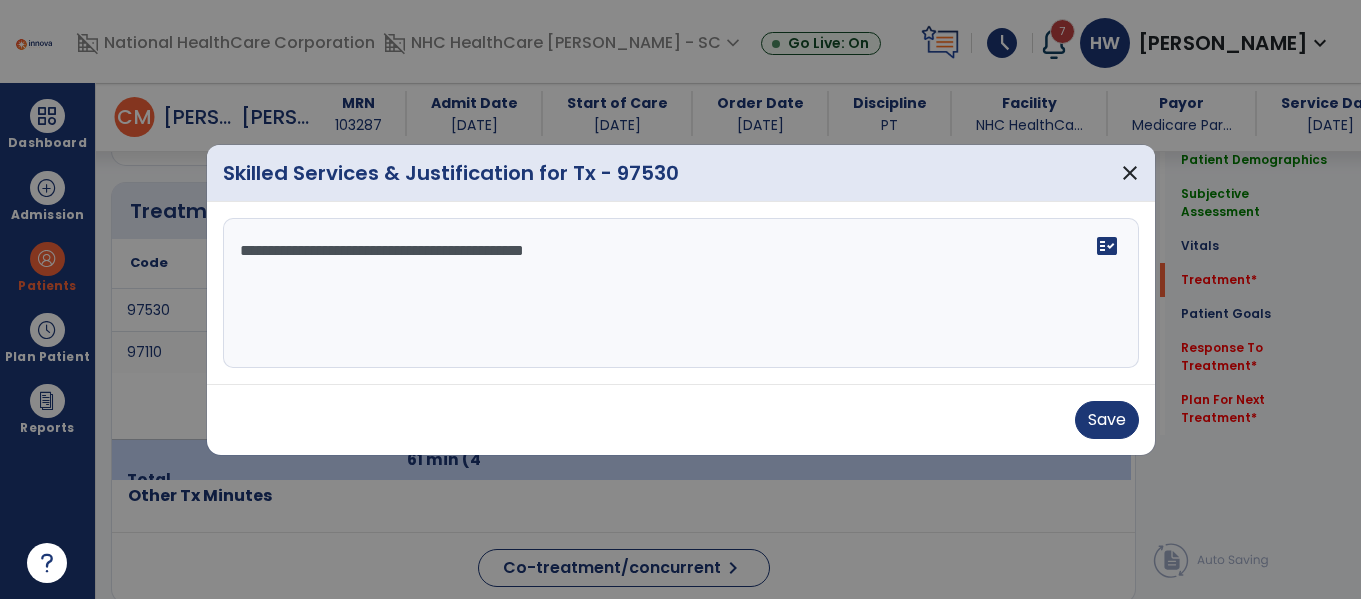 drag, startPoint x: 635, startPoint y: 248, endPoint x: 548, endPoint y: 257, distance: 87.46428 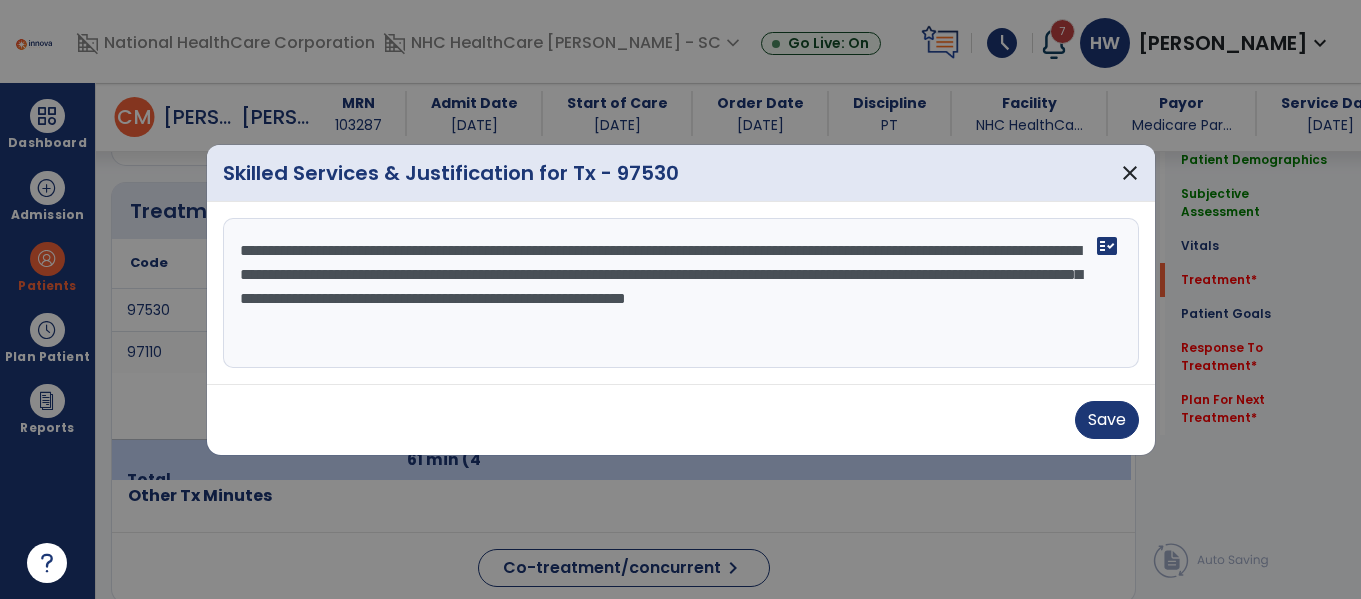 click on "**********" at bounding box center (681, 293) 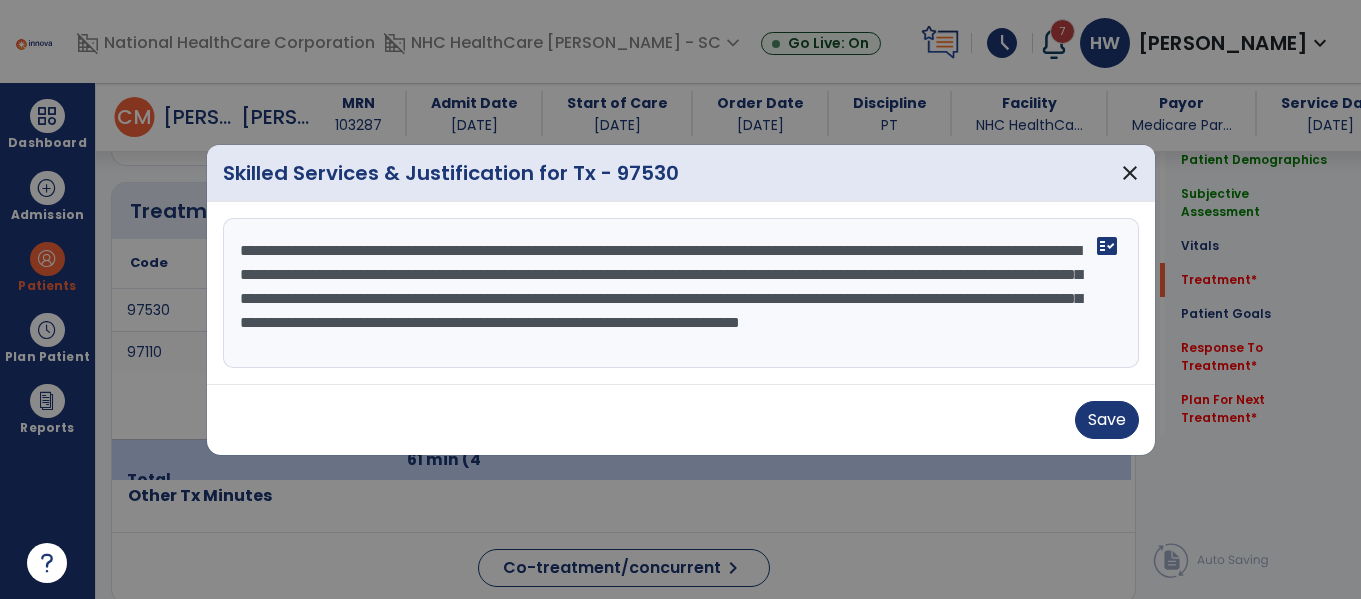 scroll, scrollTop: 16, scrollLeft: 0, axis: vertical 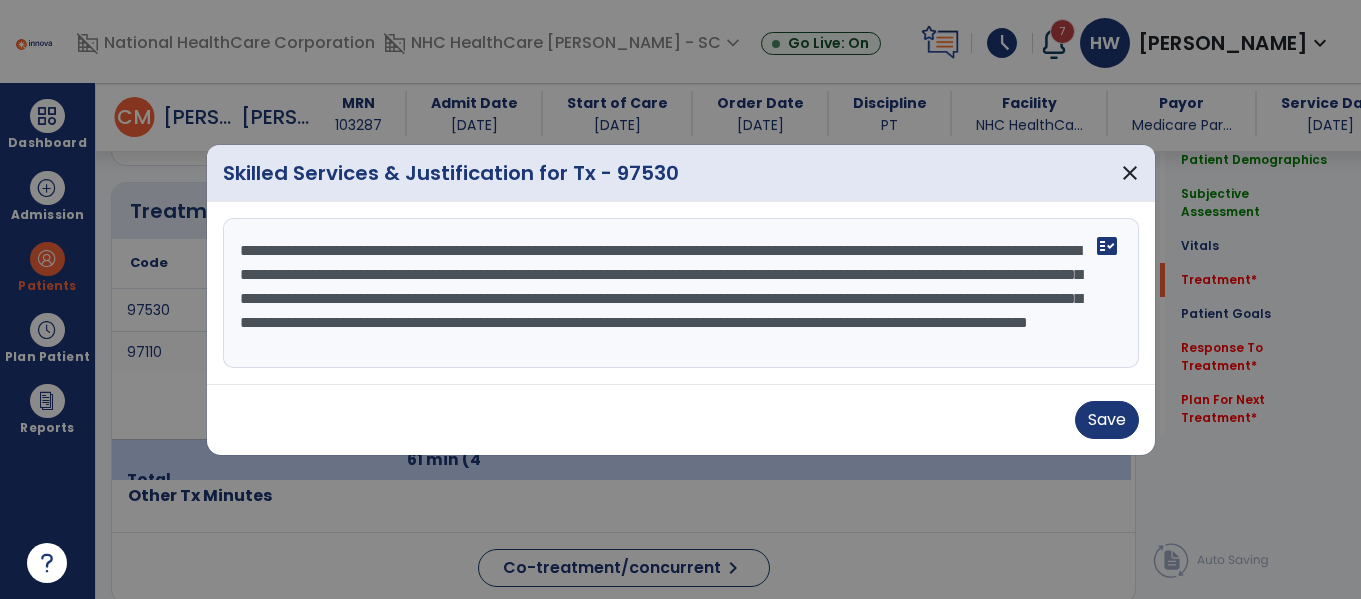 click on "**********" at bounding box center (681, 293) 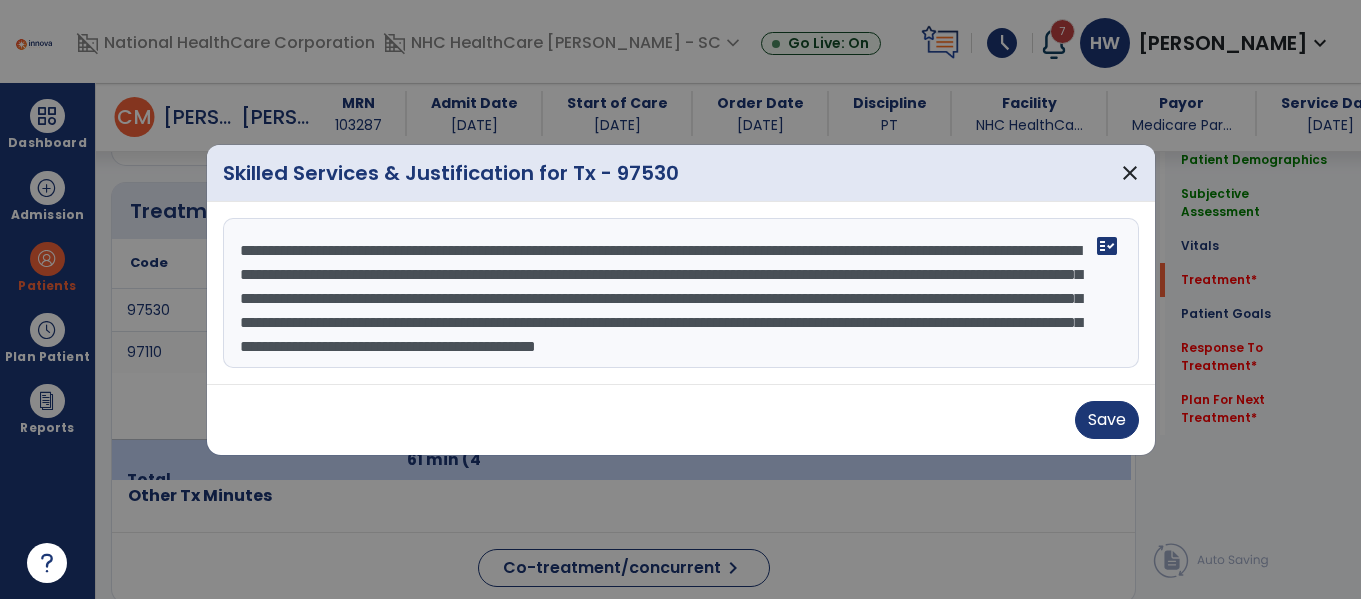 scroll, scrollTop: 40, scrollLeft: 0, axis: vertical 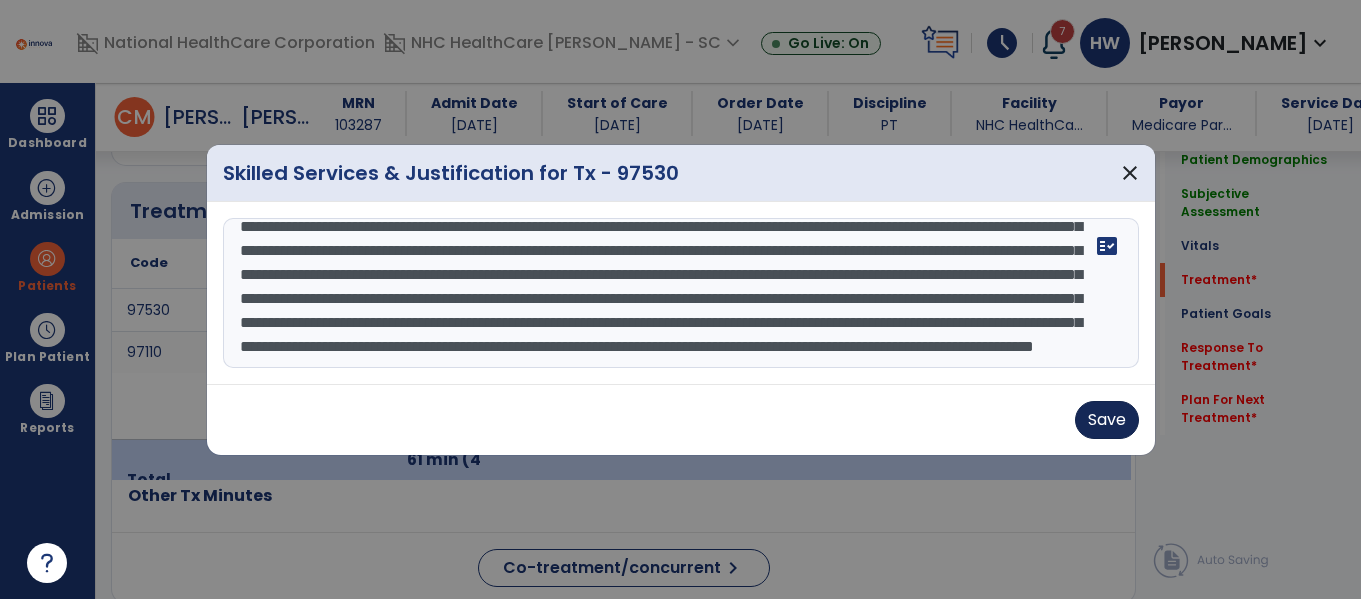 type on "**********" 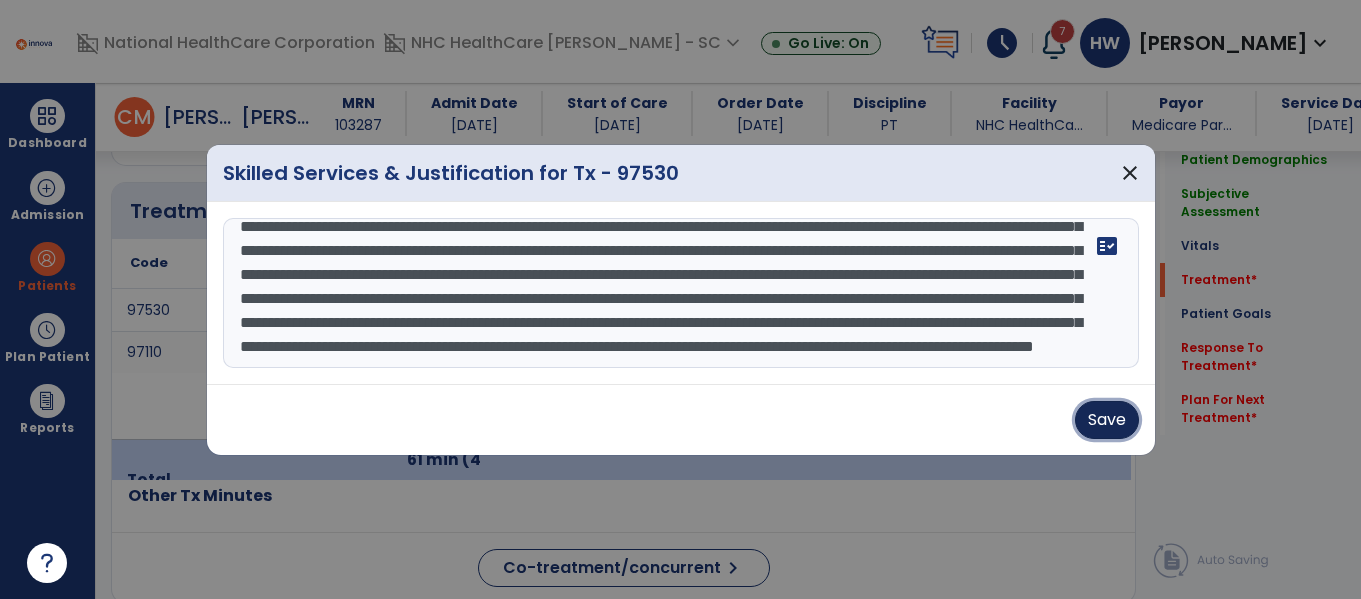 click on "Save" at bounding box center [1107, 420] 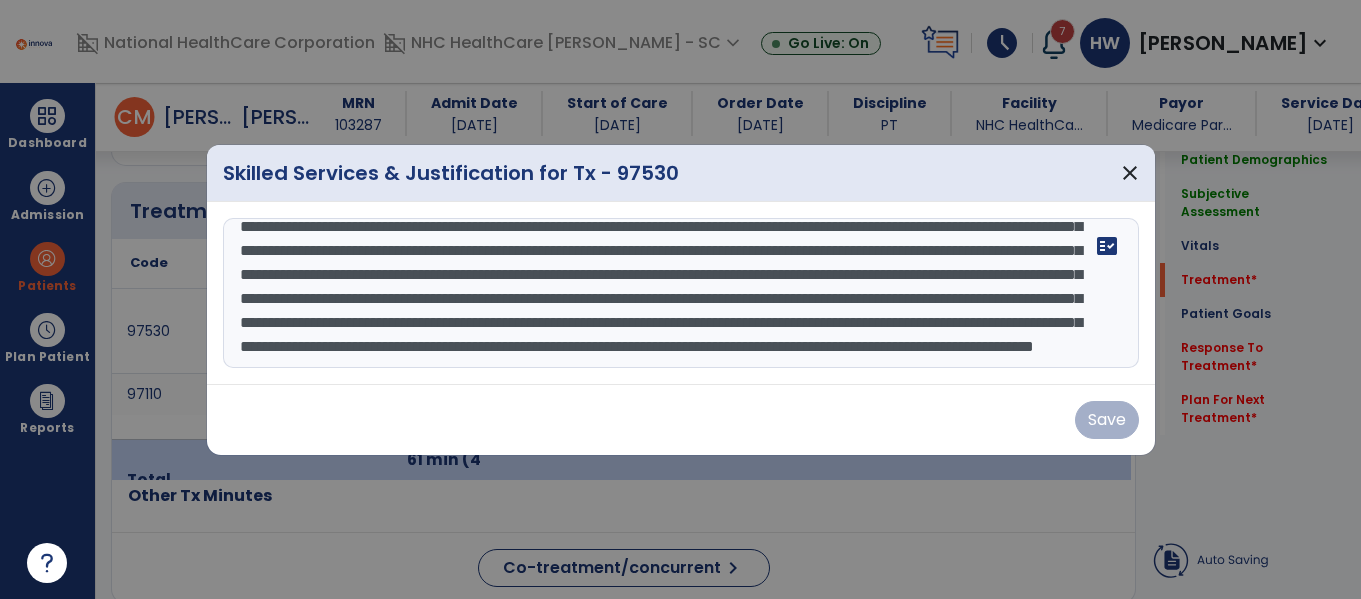 scroll, scrollTop: 120, scrollLeft: 0, axis: vertical 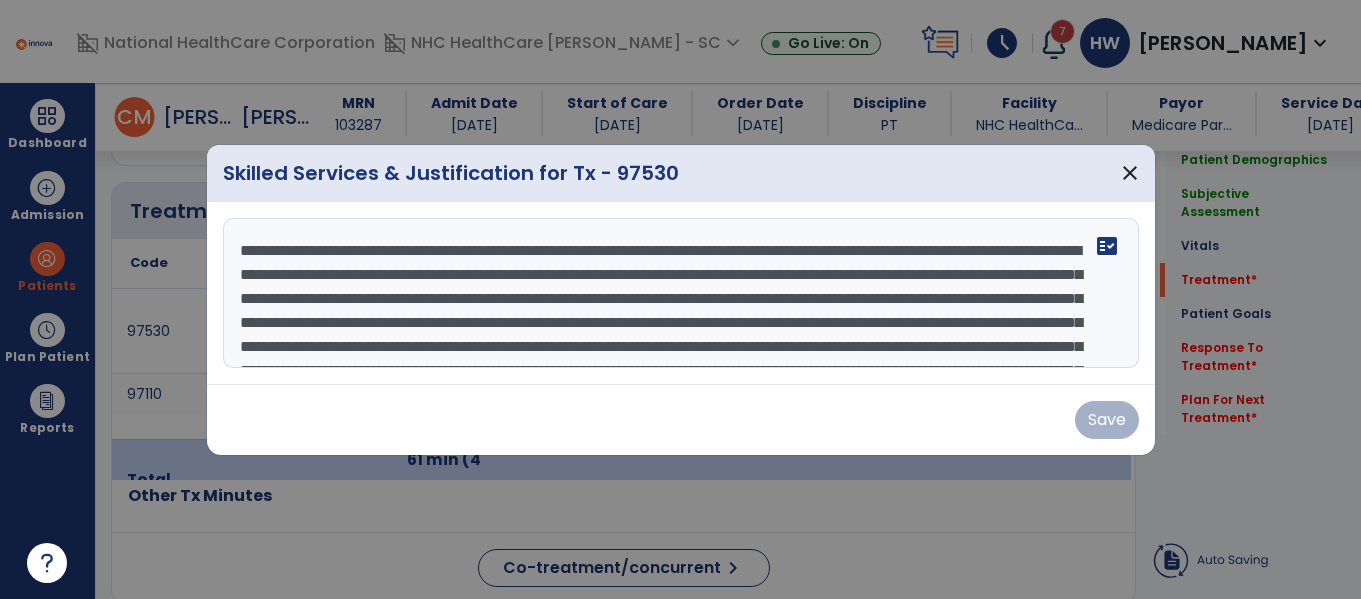 drag, startPoint x: 773, startPoint y: 361, endPoint x: 0, endPoint y: -22, distance: 862.6807 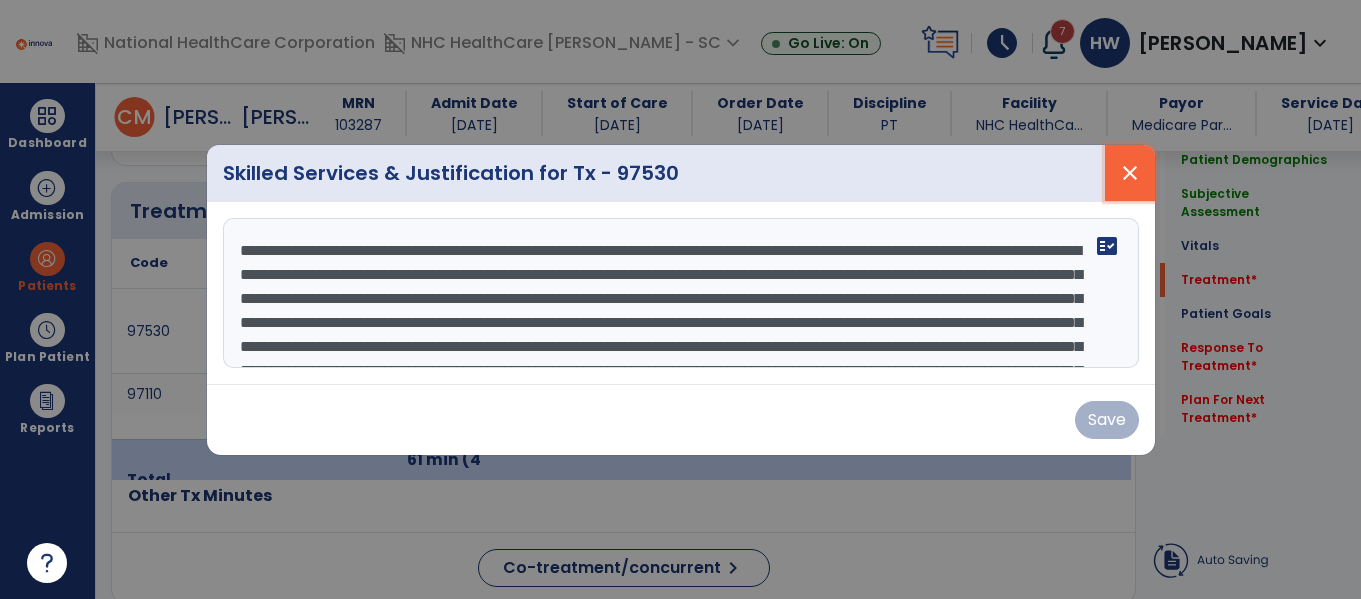 click on "close" at bounding box center [1130, 173] 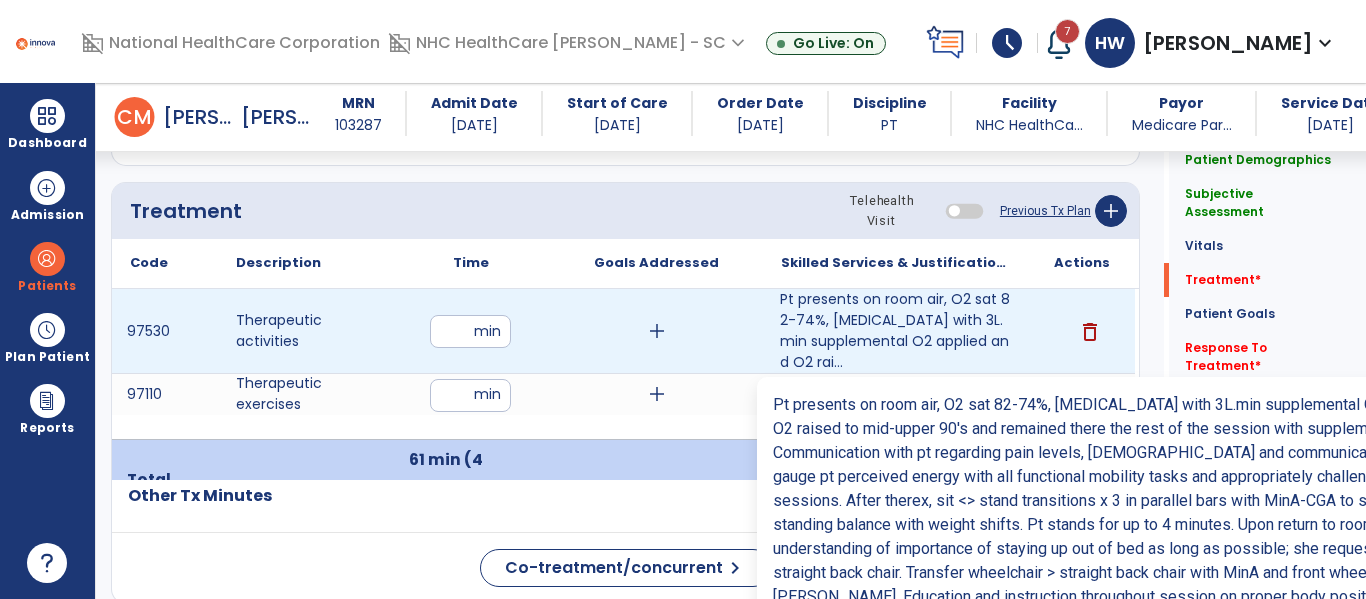 click on "Pt presents on room air, O2 sat 82-74%, [MEDICAL_DATA] with 3L.min supplemental O2 applied and O2 rai..." at bounding box center [896, 331] 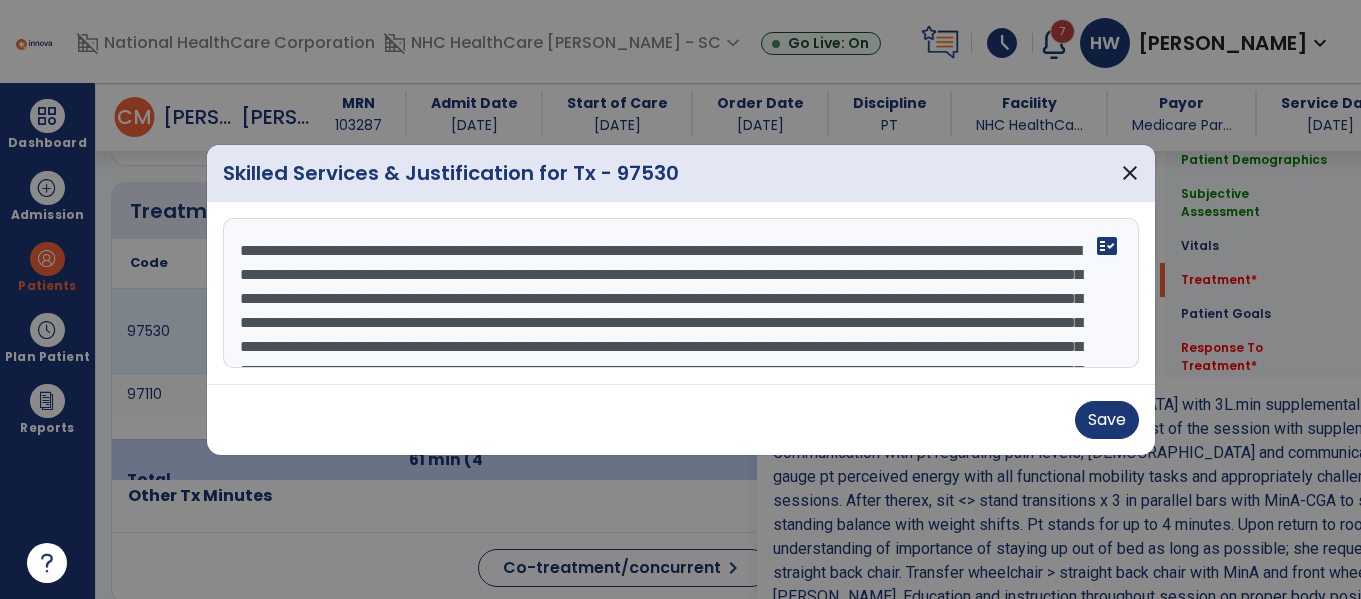 scroll, scrollTop: 1177, scrollLeft: 0, axis: vertical 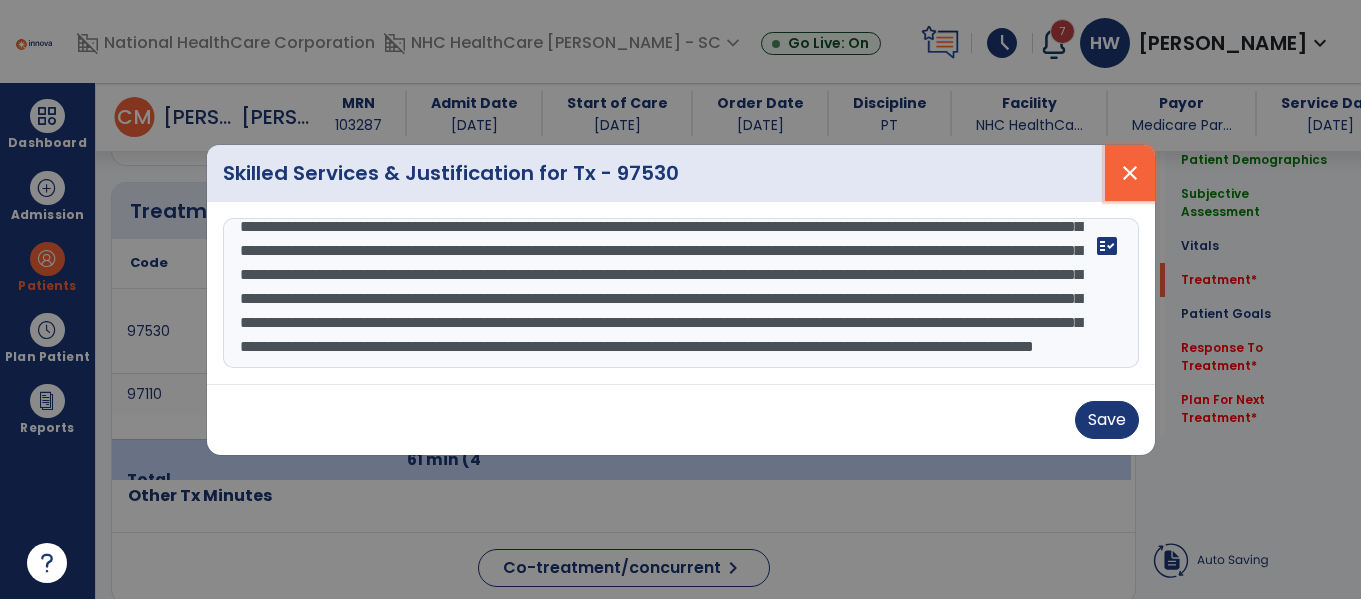 click on "close" at bounding box center (1130, 173) 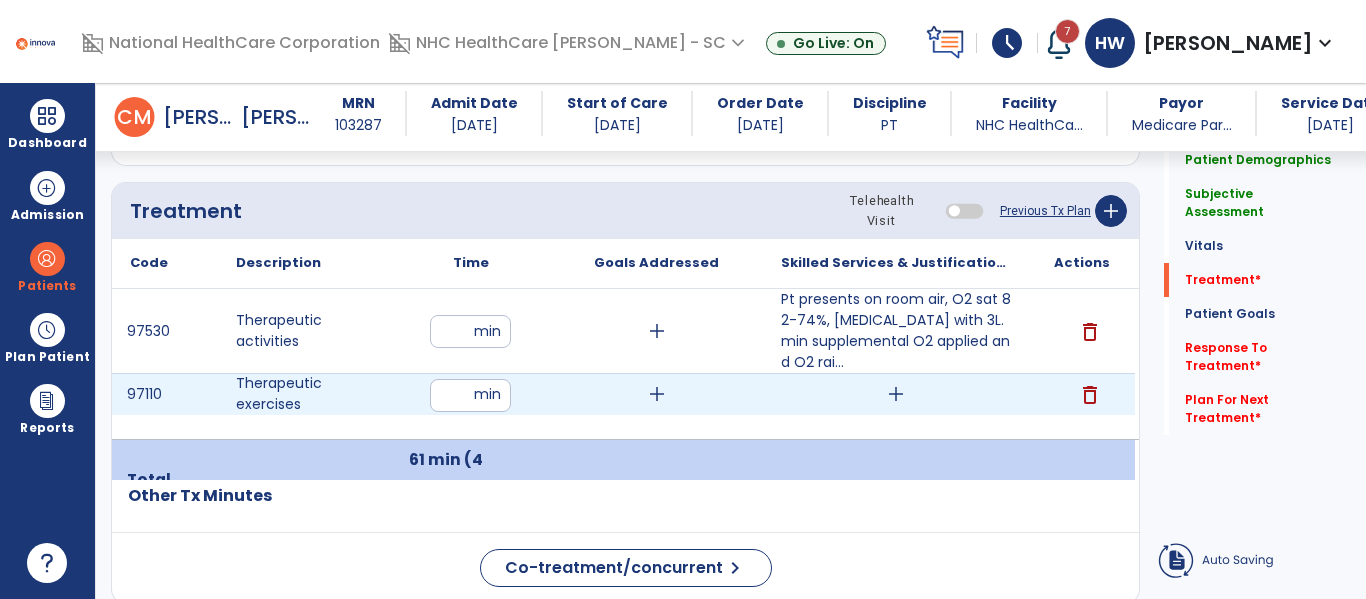 click on "add" at bounding box center (896, 394) 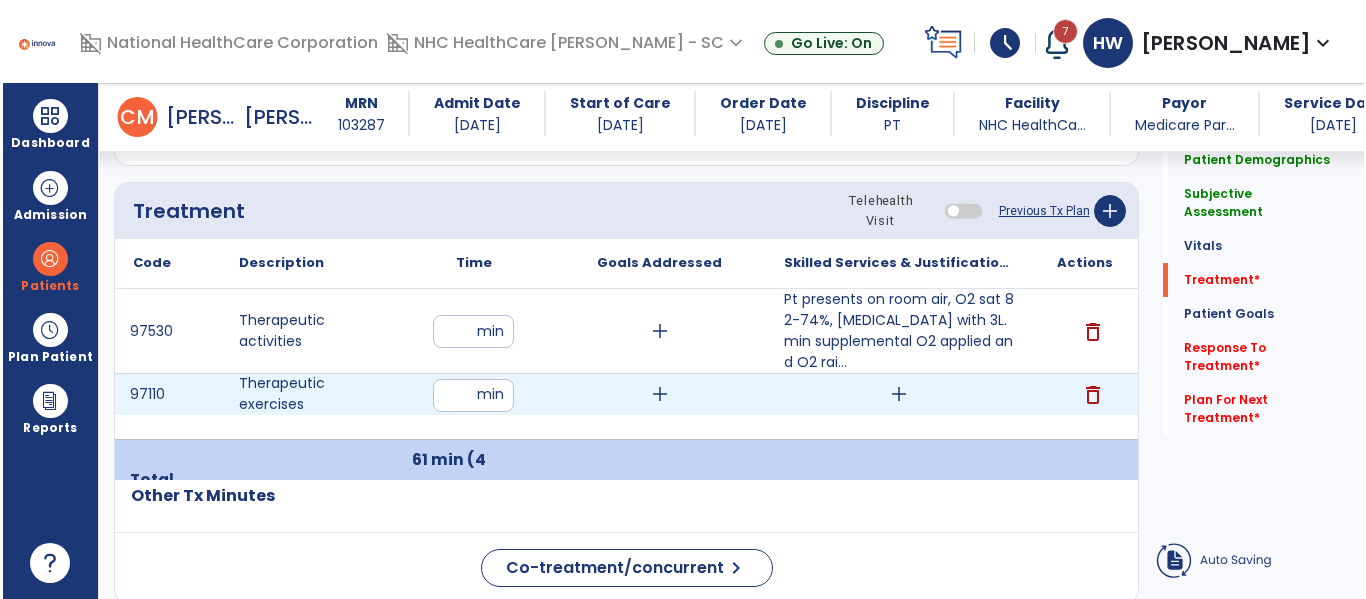 scroll, scrollTop: 1177, scrollLeft: 0, axis: vertical 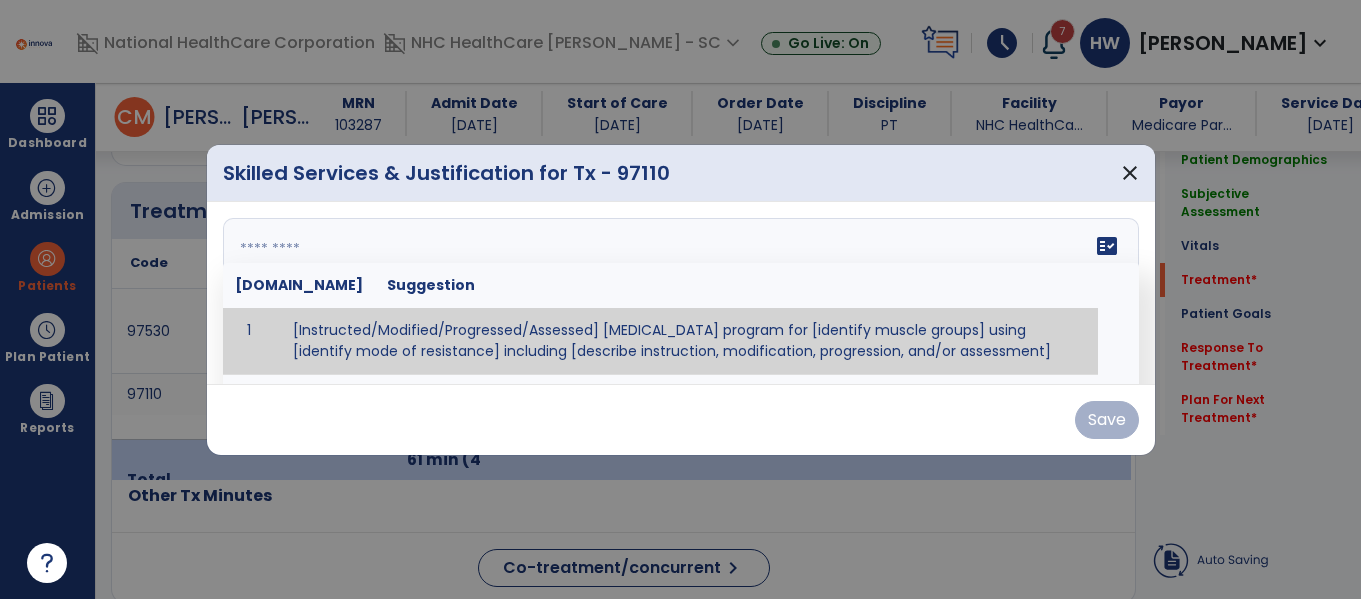 click on "fact_check  [DOMAIN_NAME] Suggestion 1 [Instructed/Modified/Progressed/Assessed] [MEDICAL_DATA] program for [identify muscle groups] using [identify mode of resistance] including [describe instruction, modification, progression, and/or assessment] 2 [Instructed/Modified/Progressed/Assessed] aerobic exercise program using [identify equipment/mode] including [describe instruction, modification,progression, and/or assessment] 3 [Instructed/Modified/Progressed/Assessed] [PROM/A/AROM/AROM] program for [identify joint movements] using [contract-relax, over-pressure, inhibitory techniques, other] 4 [Assessed/Tested] aerobic capacity with administration of [aerobic capacity test]" at bounding box center [681, 293] 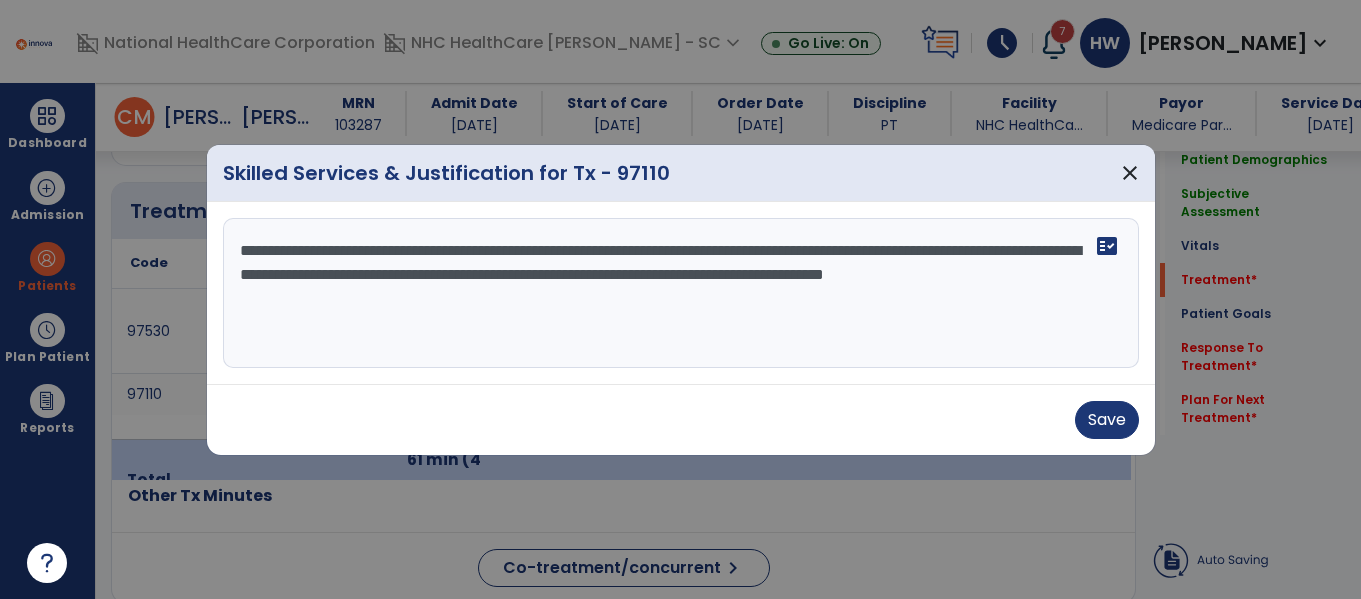 click on "**********" at bounding box center (681, 293) 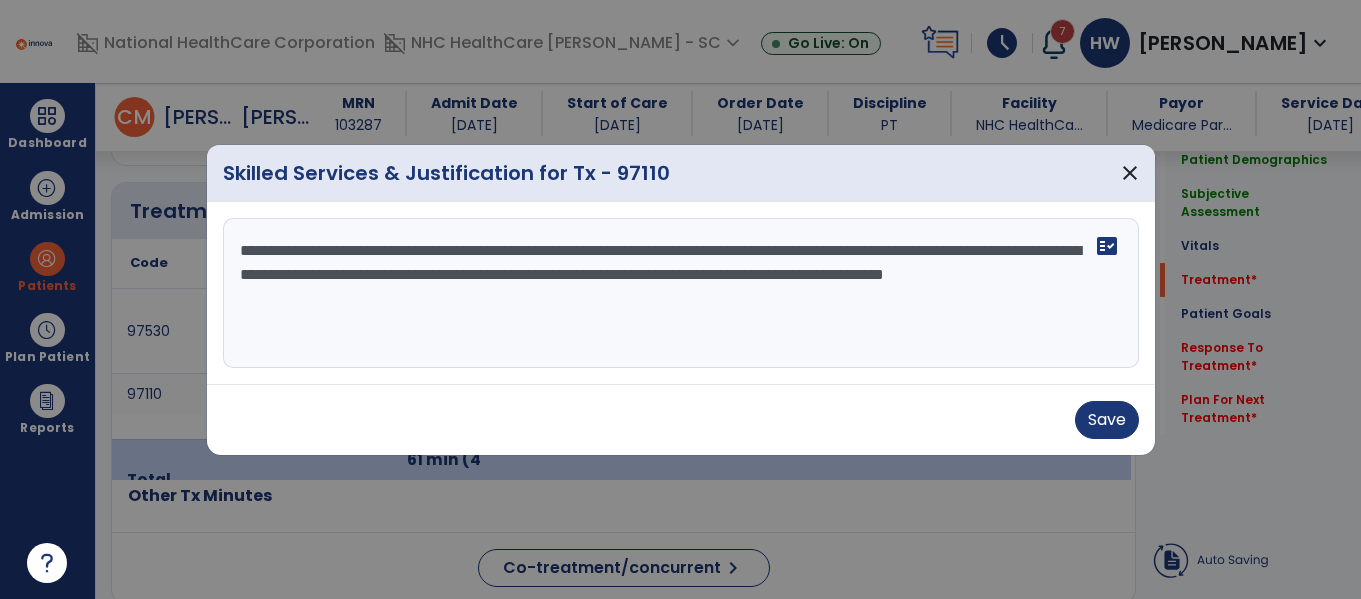 click on "**********" at bounding box center [681, 293] 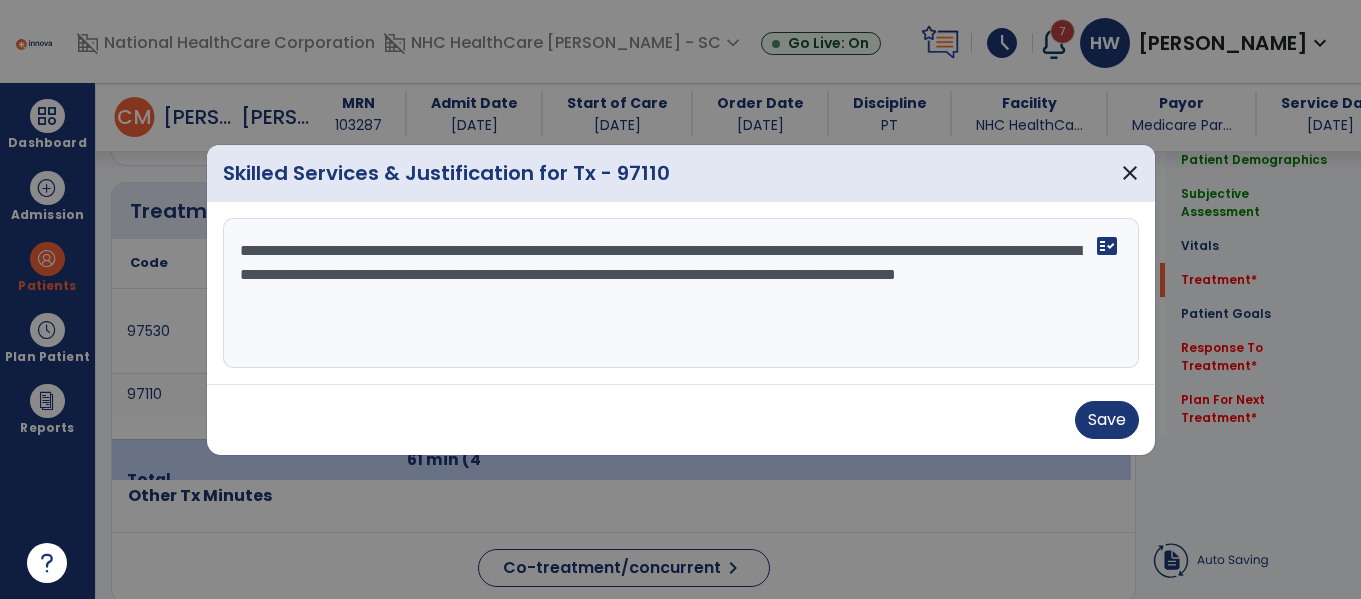 drag, startPoint x: 598, startPoint y: 301, endPoint x: 353, endPoint y: 301, distance: 245 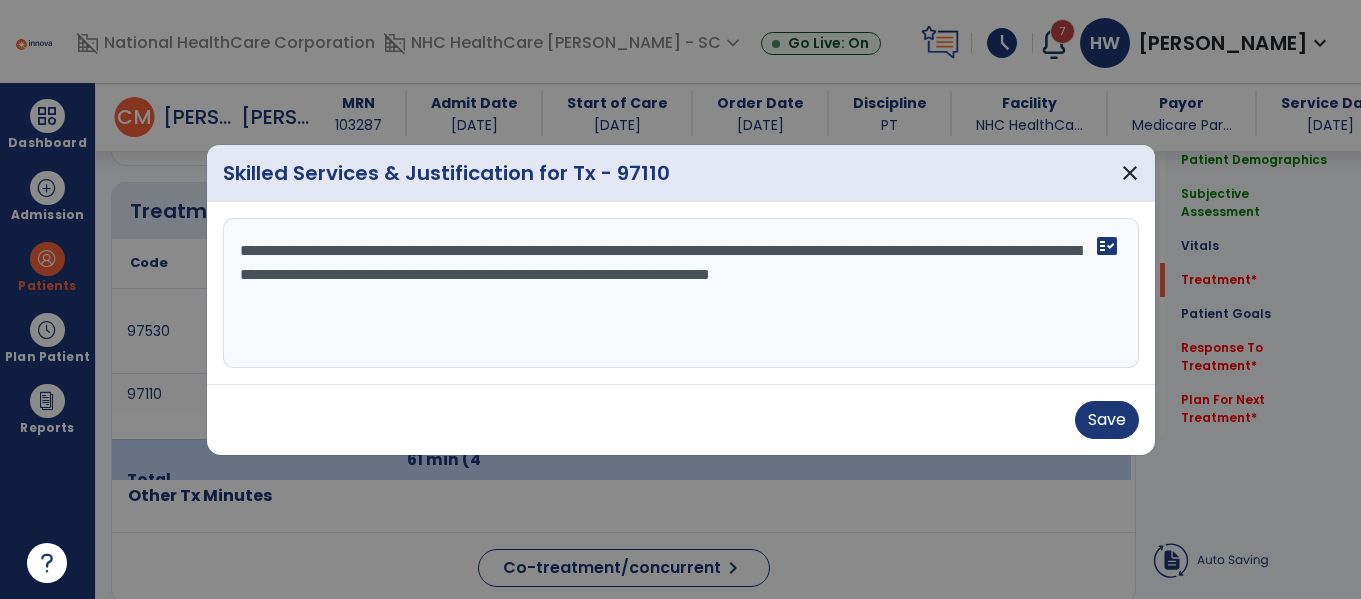 click on "**********" at bounding box center [681, 293] 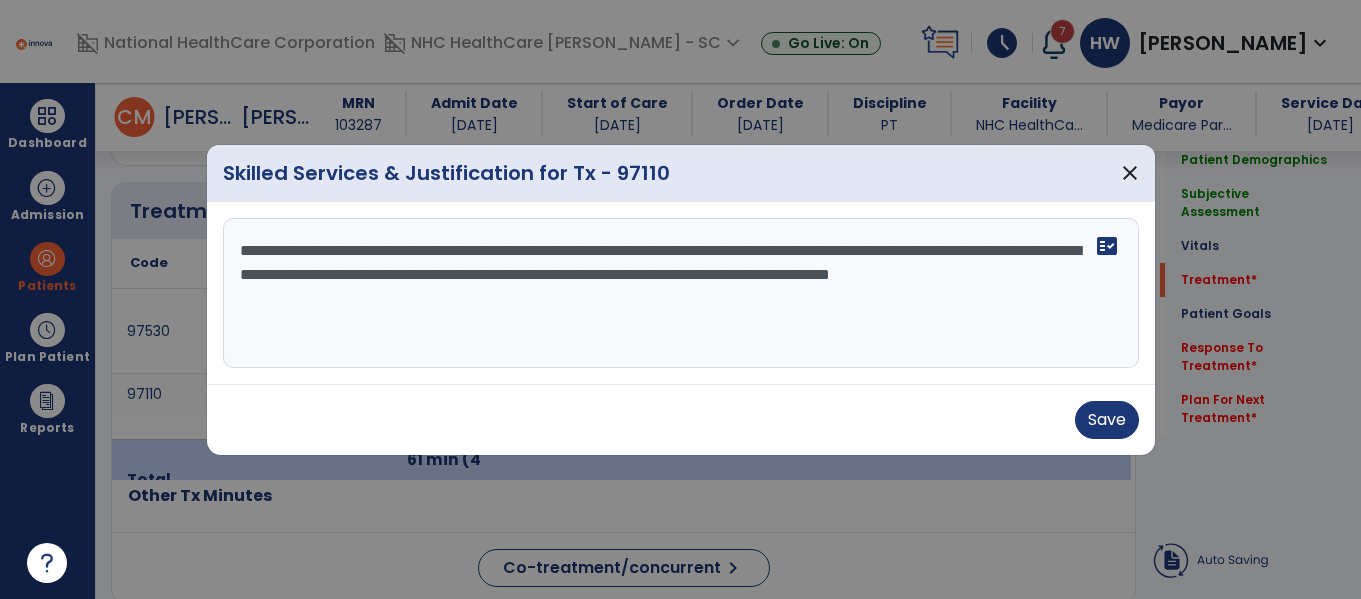 click on "**********" at bounding box center [681, 293] 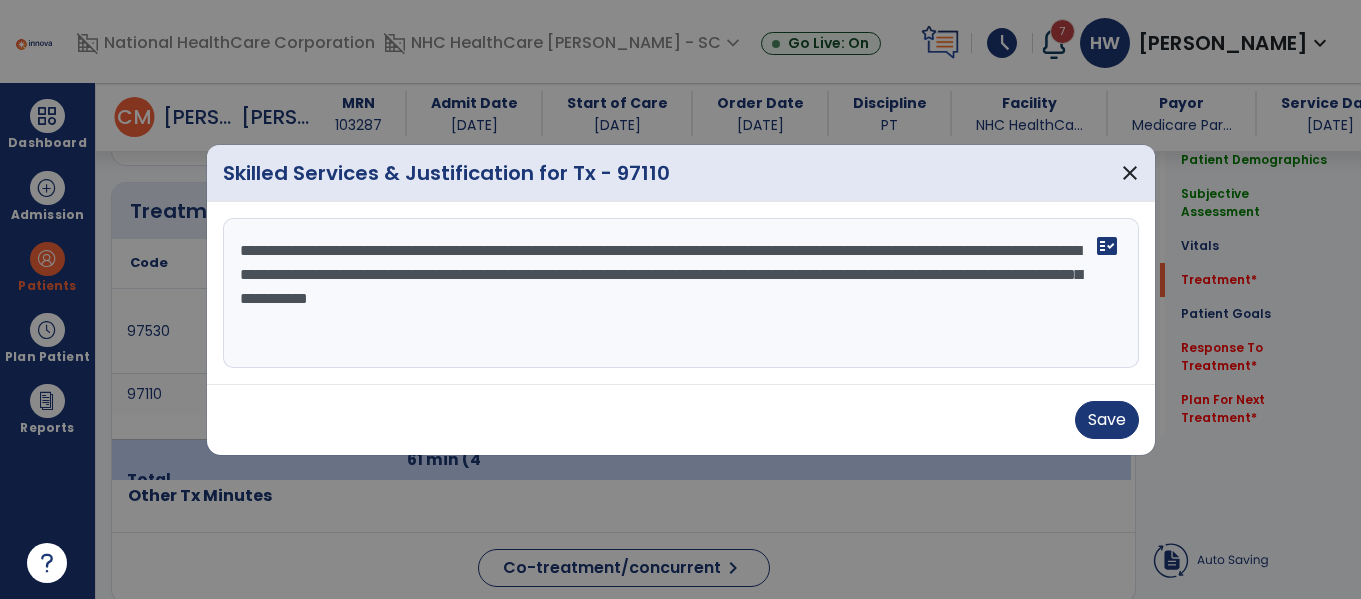 click on "**********" at bounding box center (681, 293) 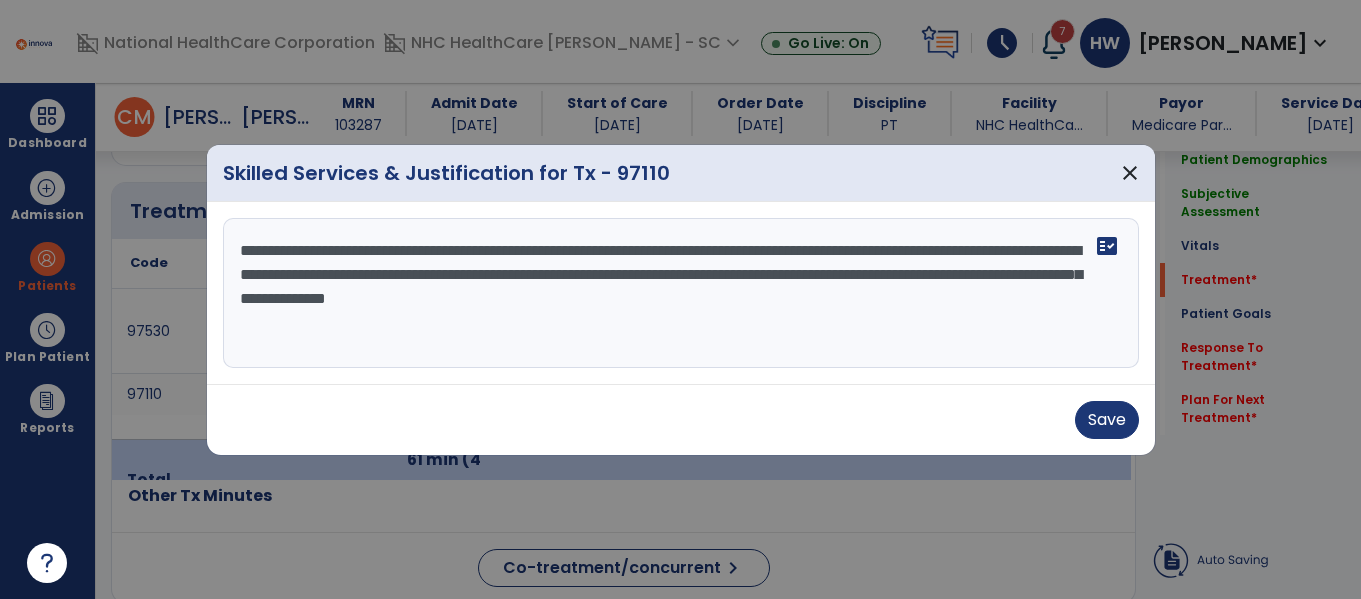 click on "**********" at bounding box center (681, 293) 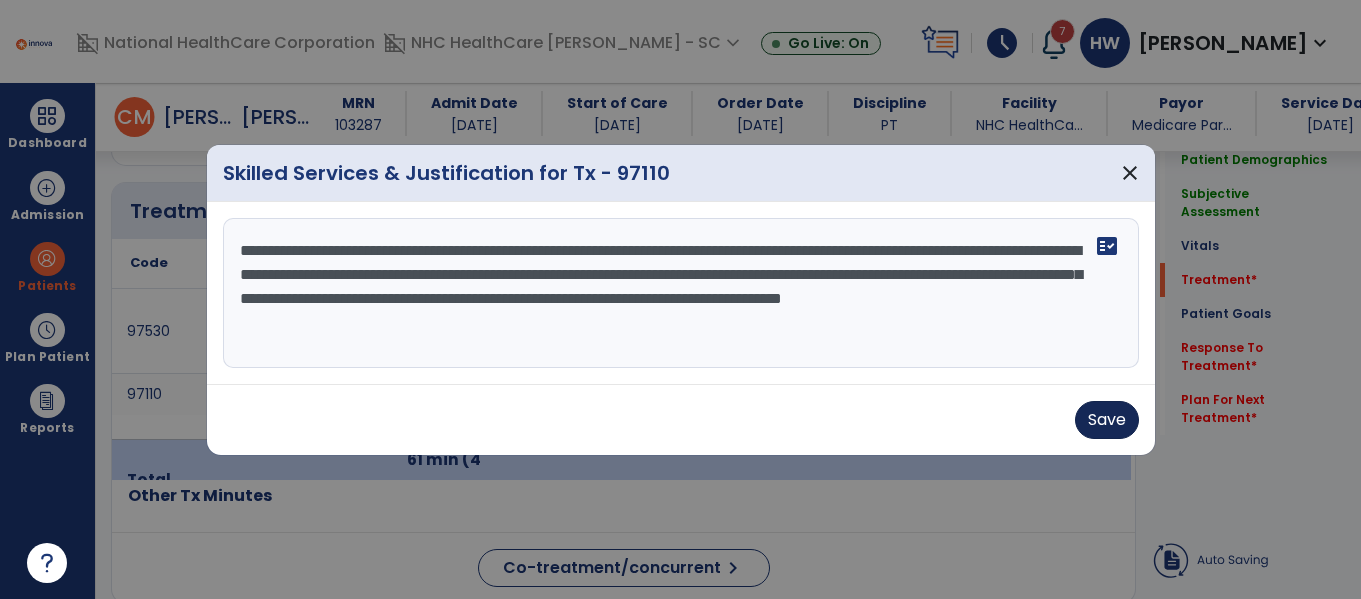 type on "**********" 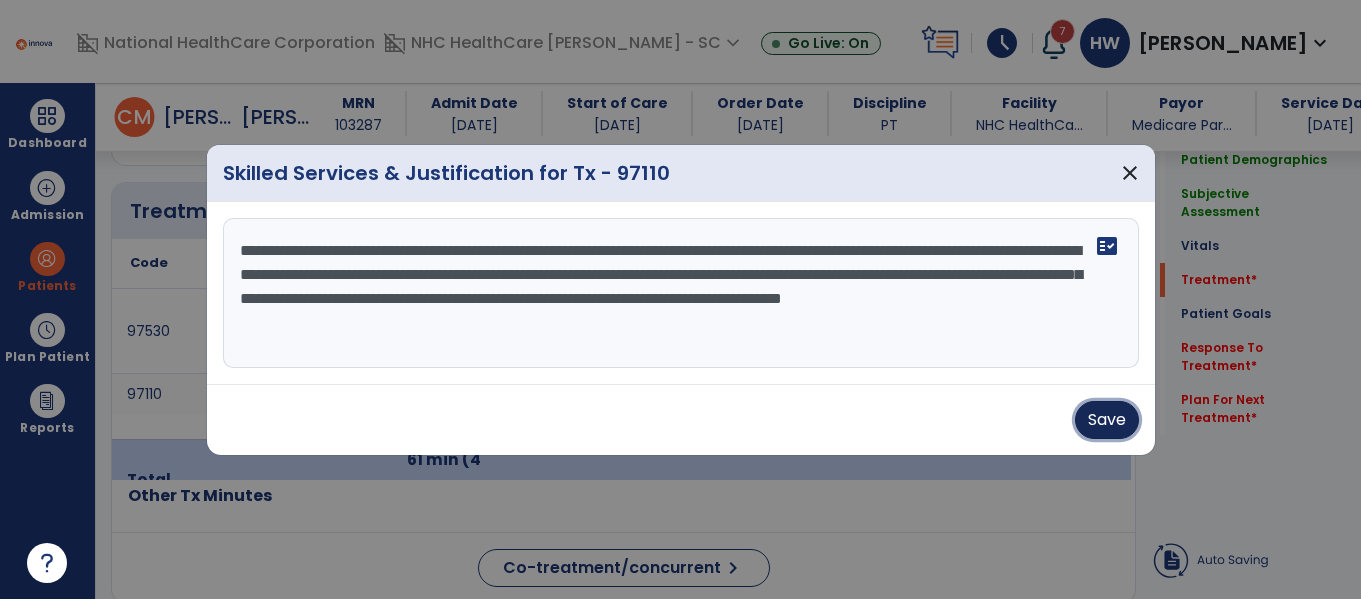 click on "Save" at bounding box center [1107, 420] 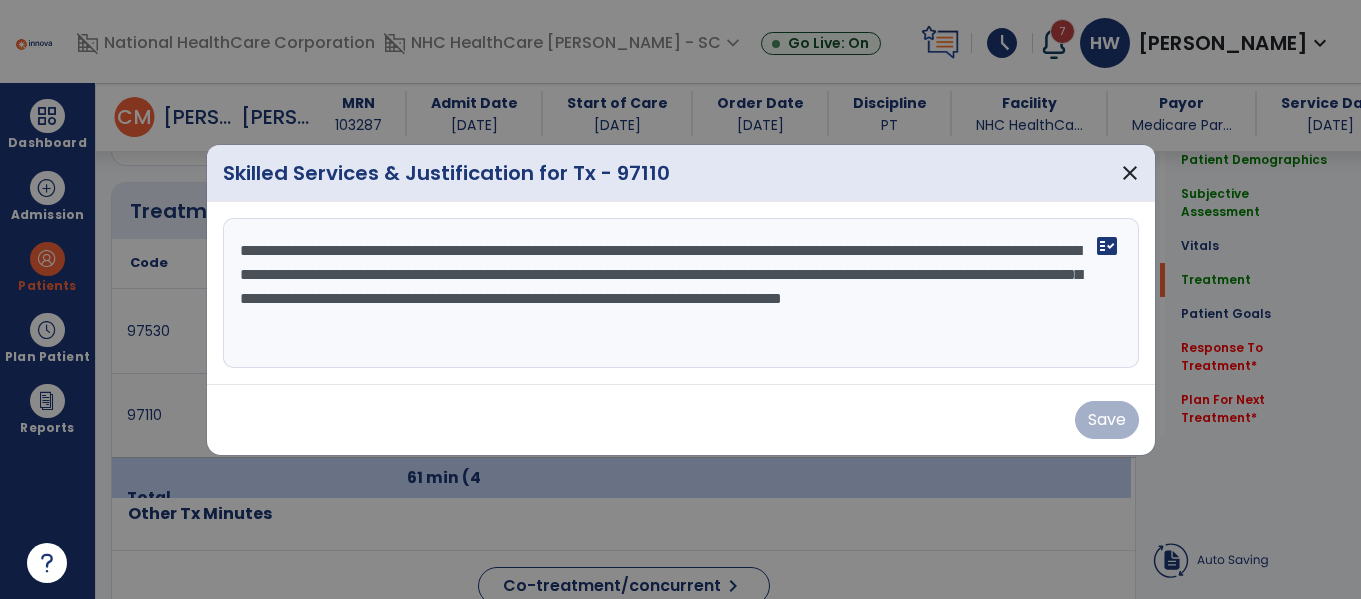 drag, startPoint x: 761, startPoint y: 327, endPoint x: 210, endPoint y: 231, distance: 559.3005 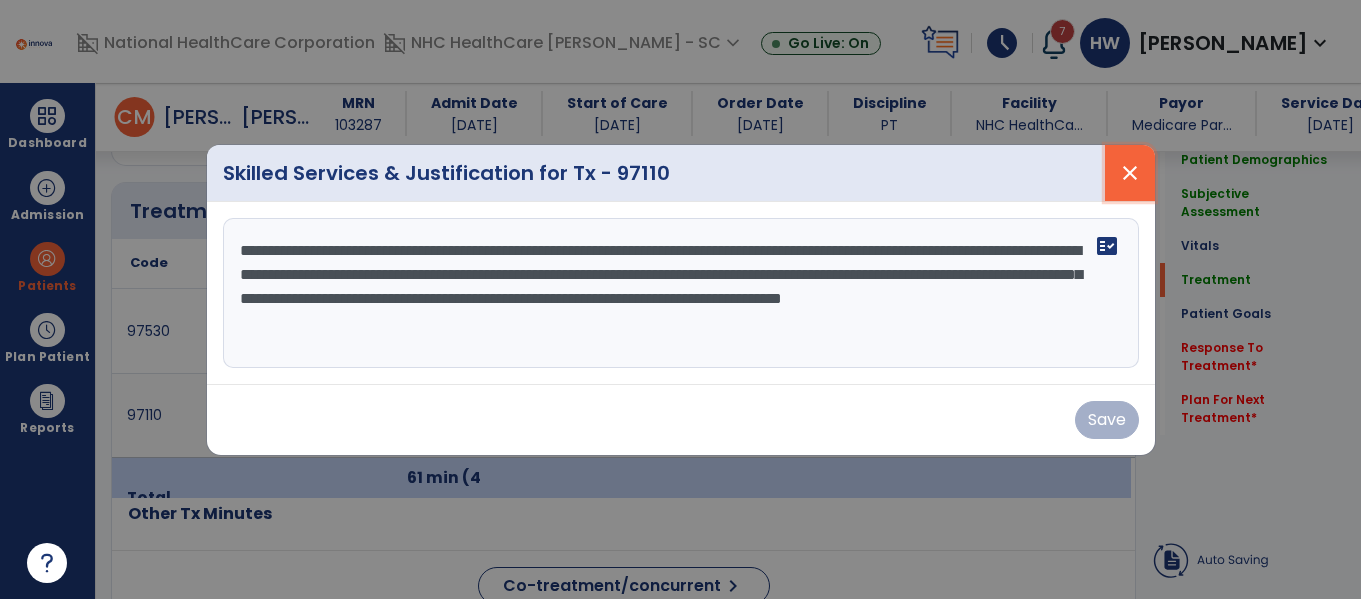 click on "close" at bounding box center [1130, 173] 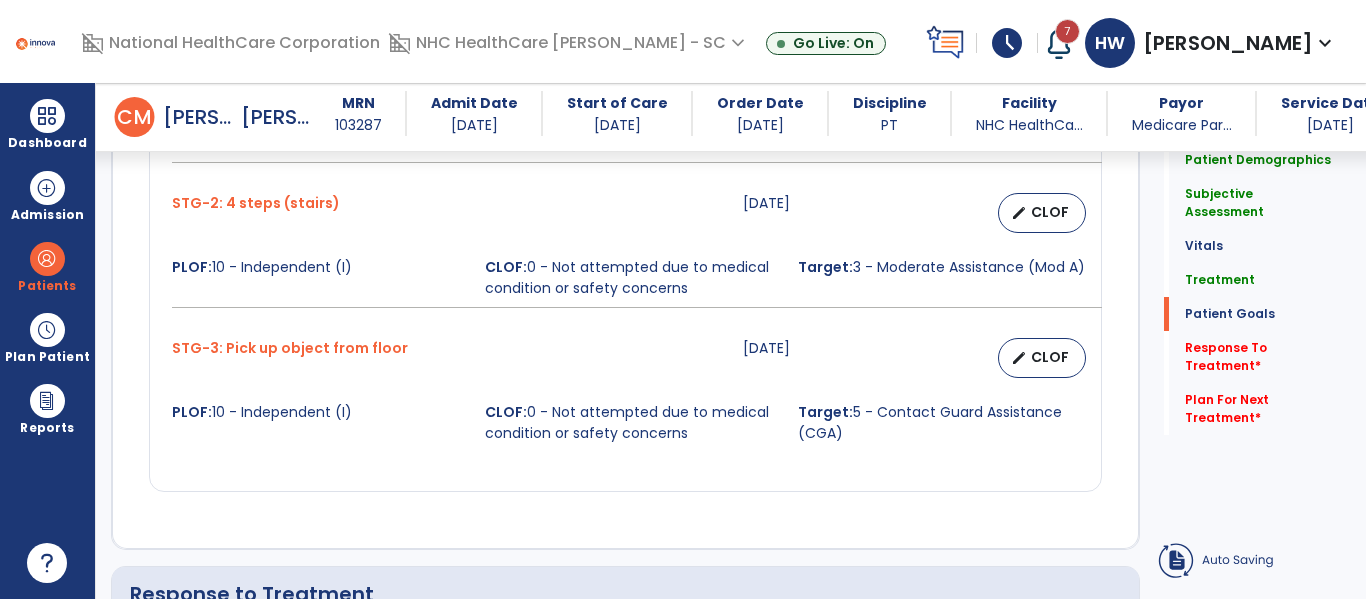 scroll, scrollTop: 2532, scrollLeft: 0, axis: vertical 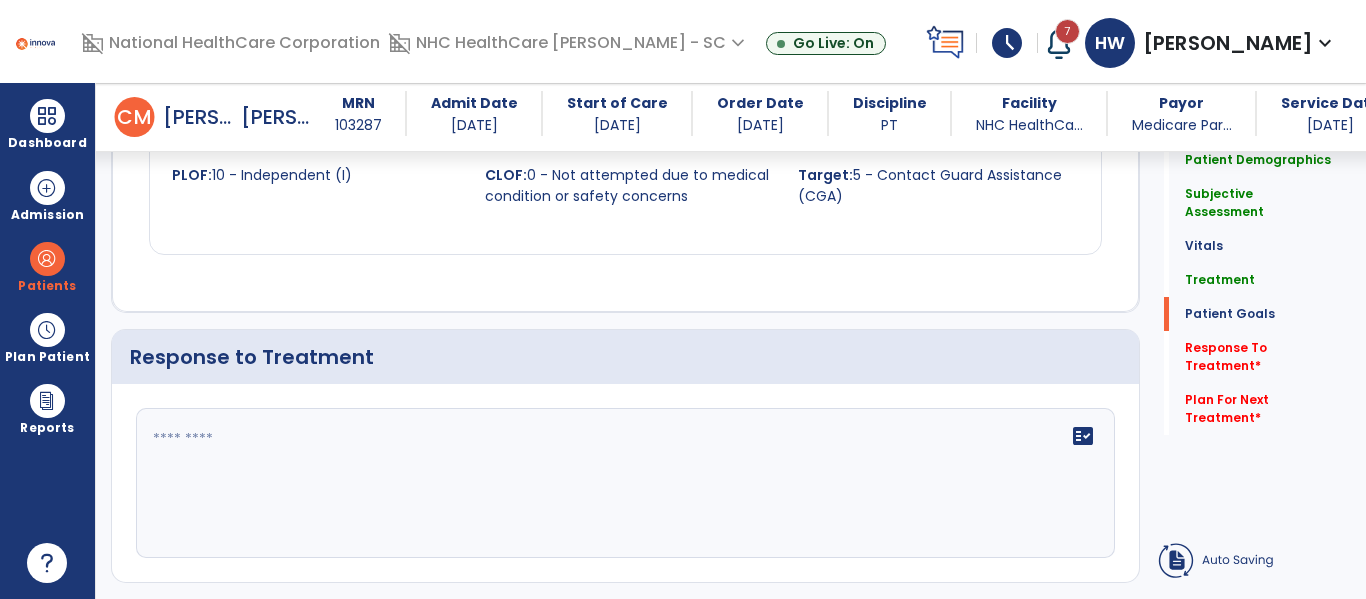 click 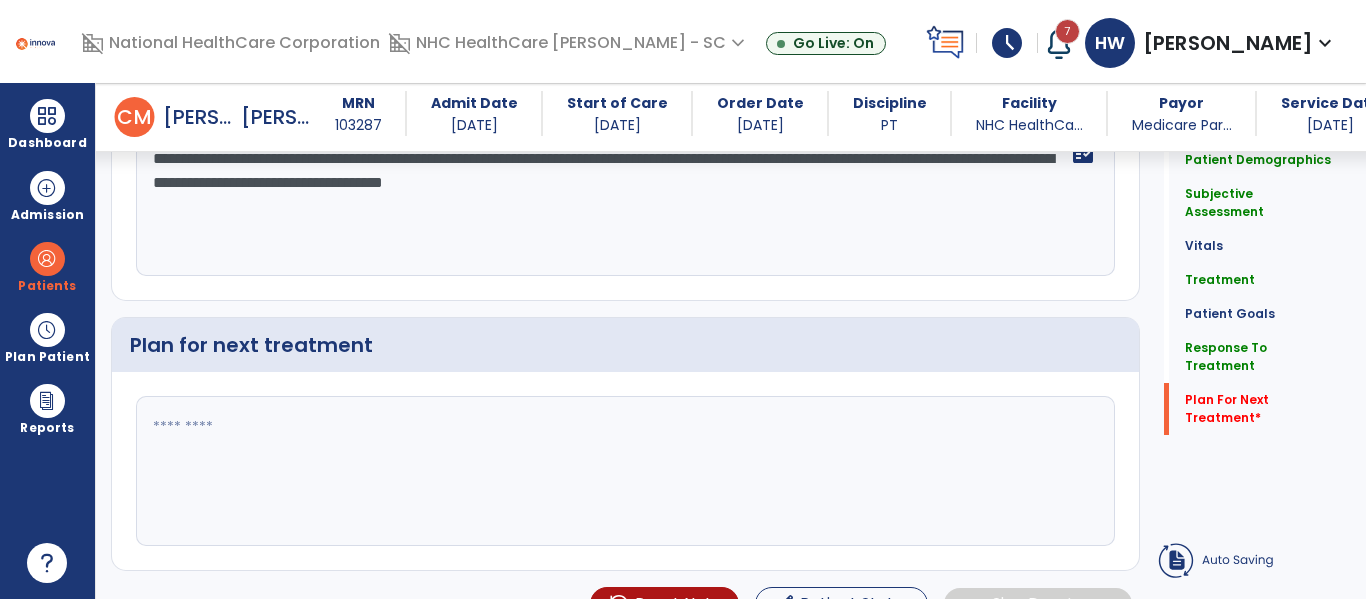 scroll, scrollTop: 2815, scrollLeft: 0, axis: vertical 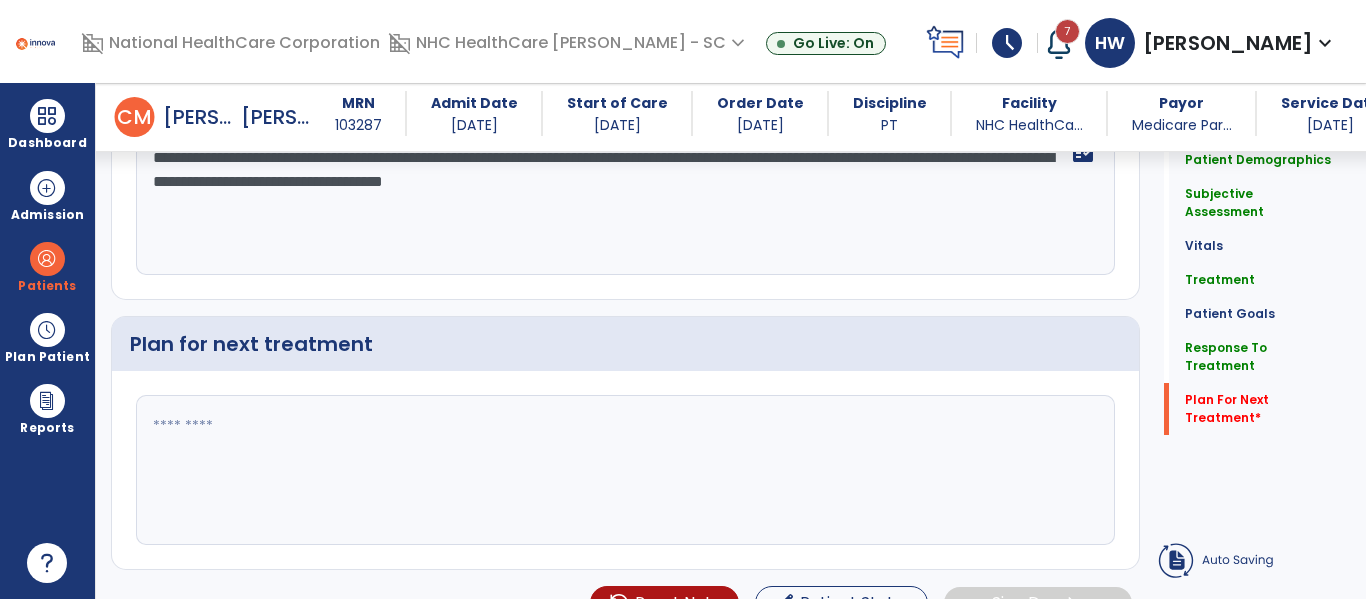 type on "**********" 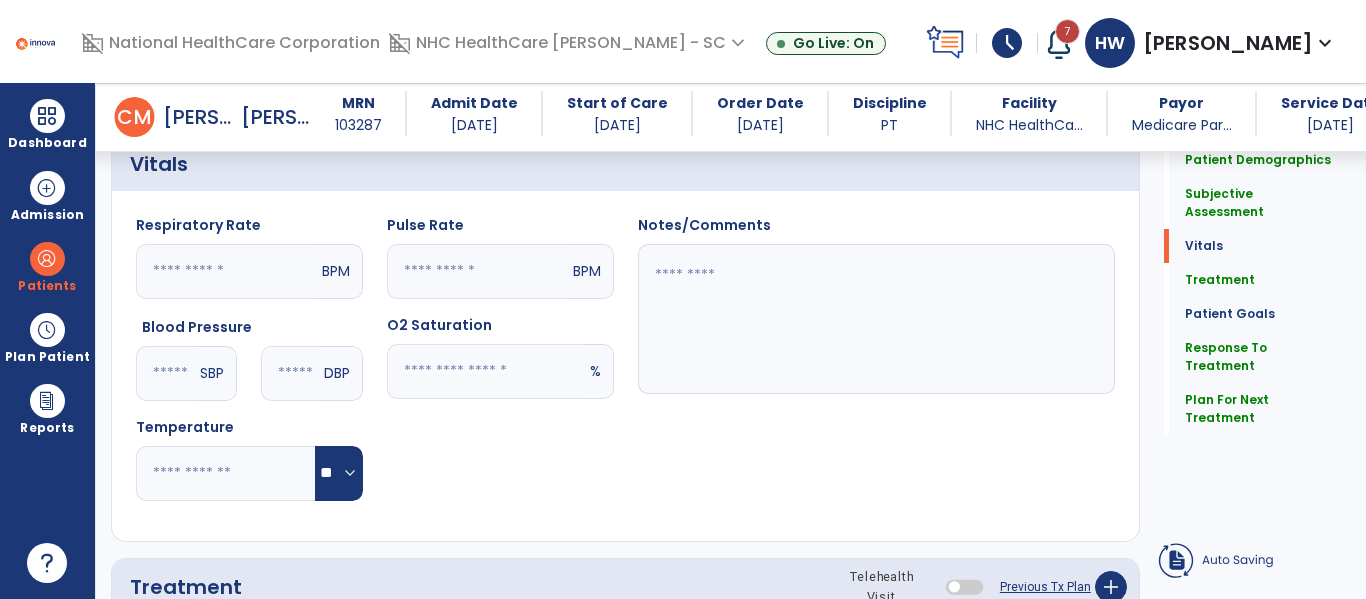 scroll, scrollTop: 799, scrollLeft: 0, axis: vertical 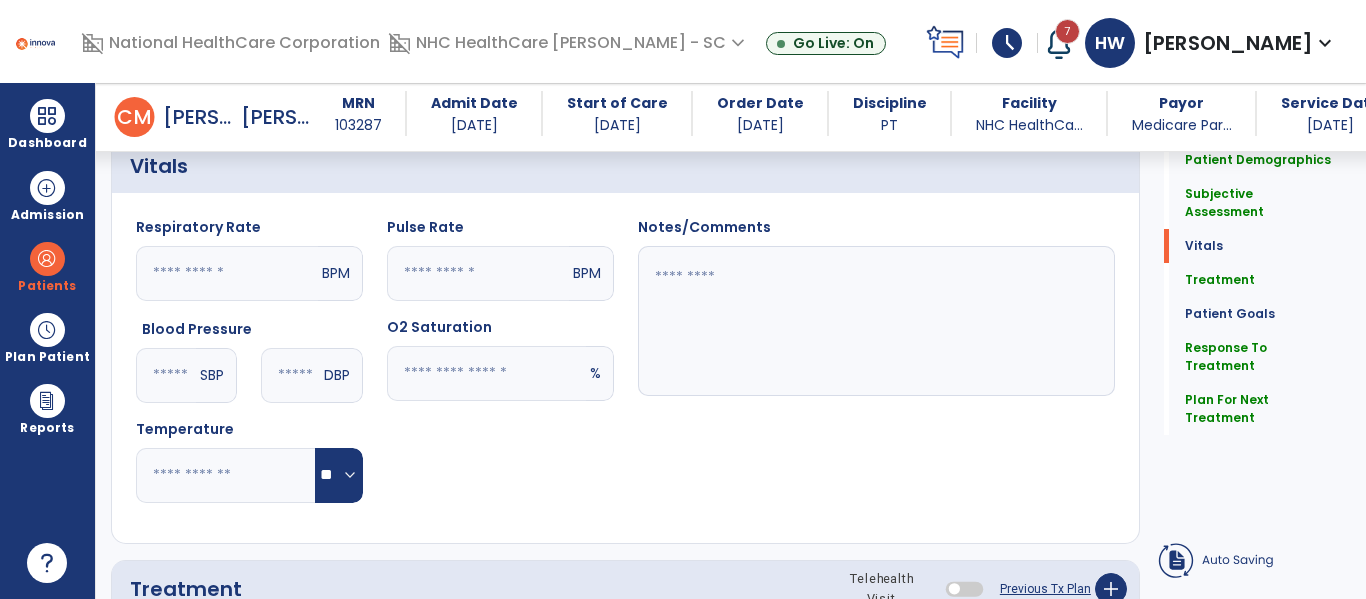 type on "**********" 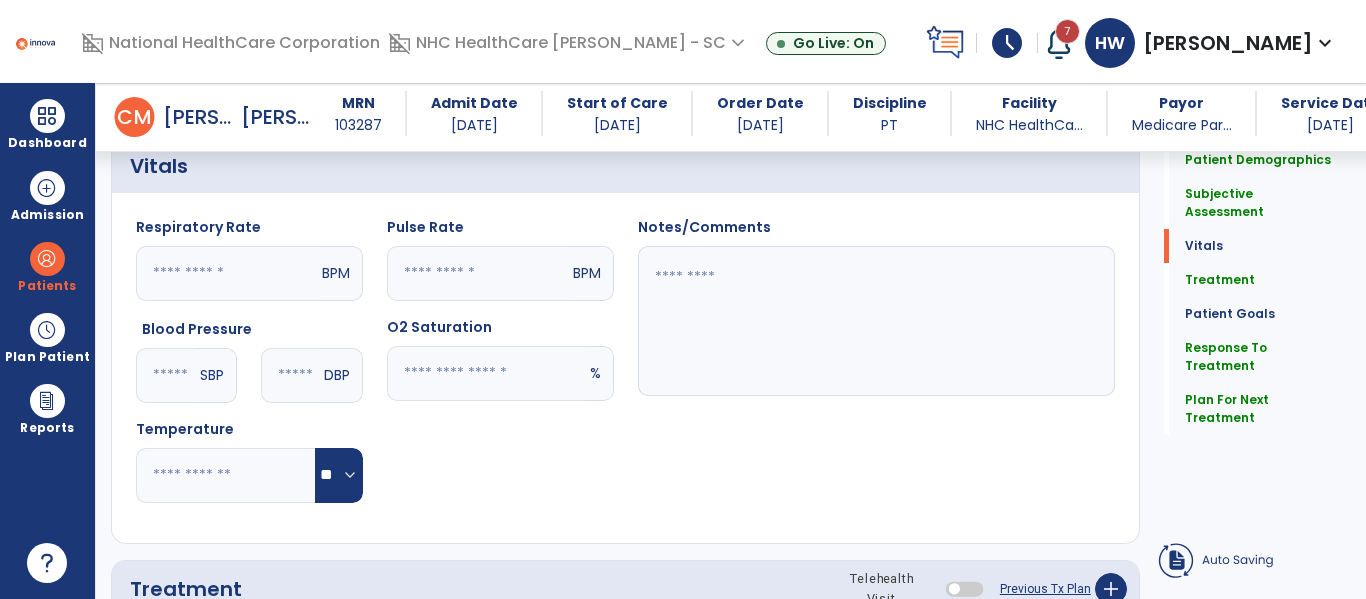 click 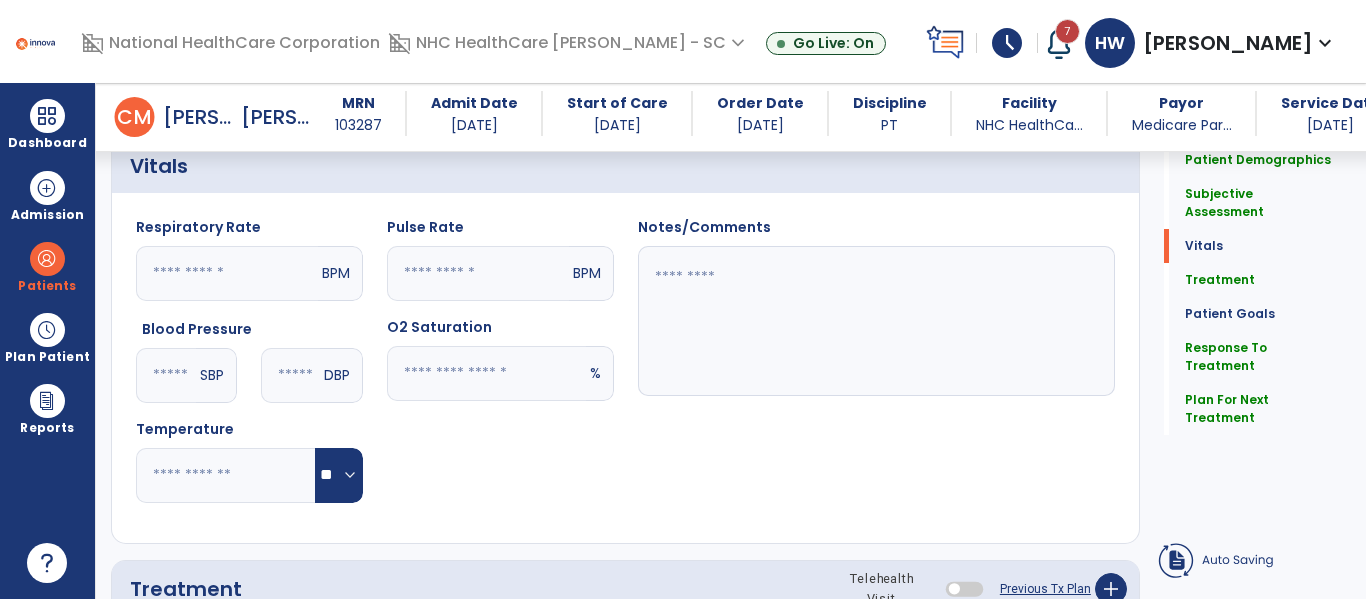 type on "**" 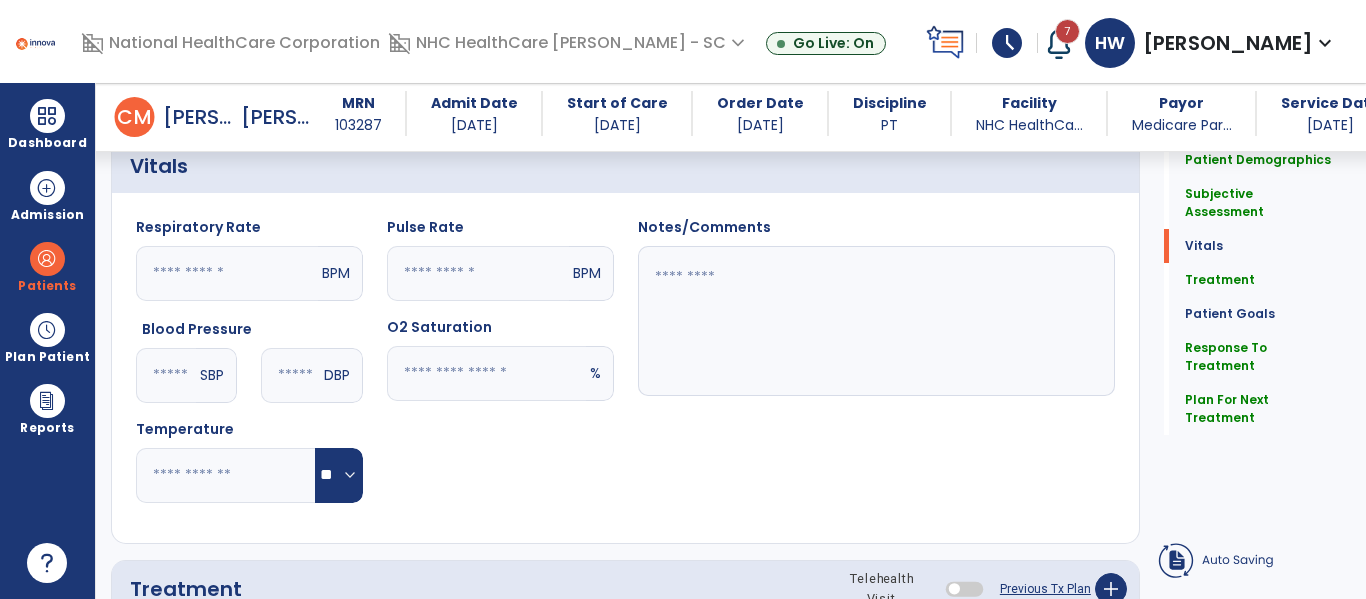 click 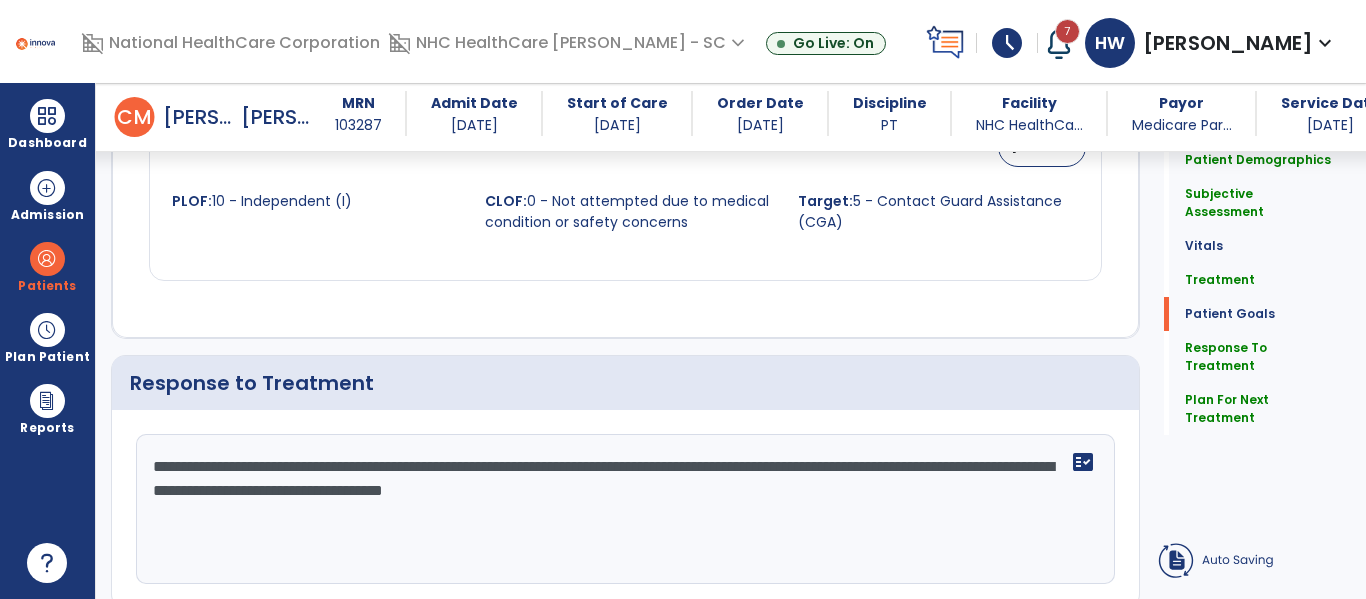 scroll, scrollTop: 2832, scrollLeft: 0, axis: vertical 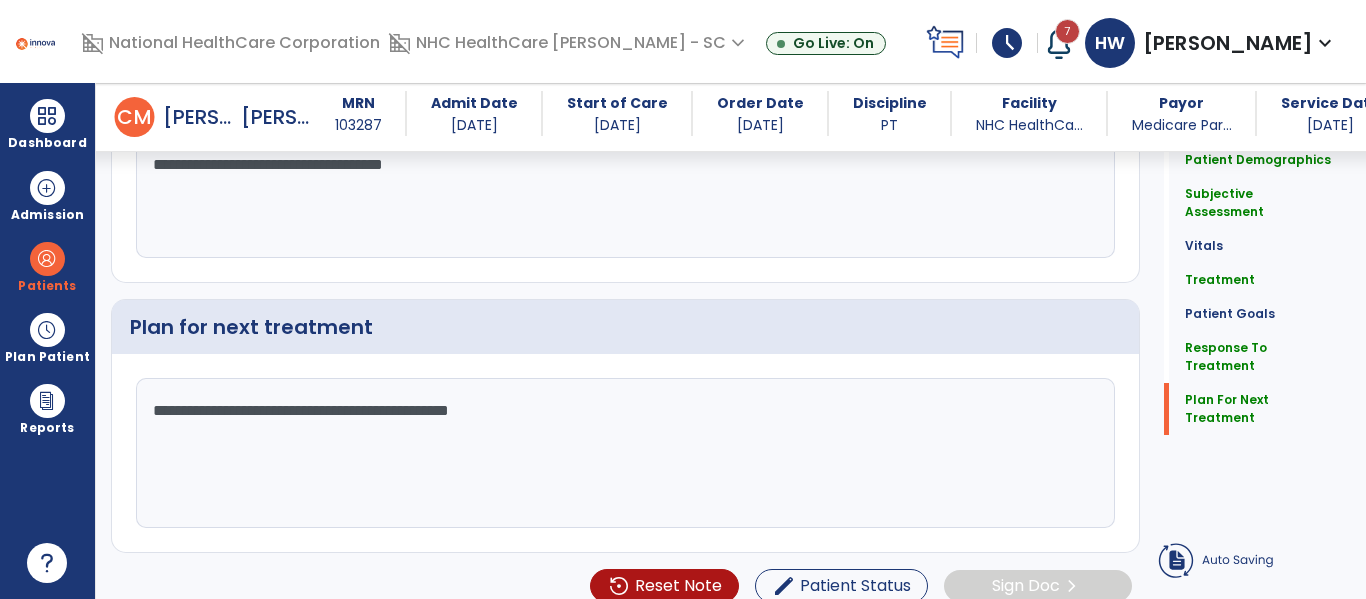 type on "**********" 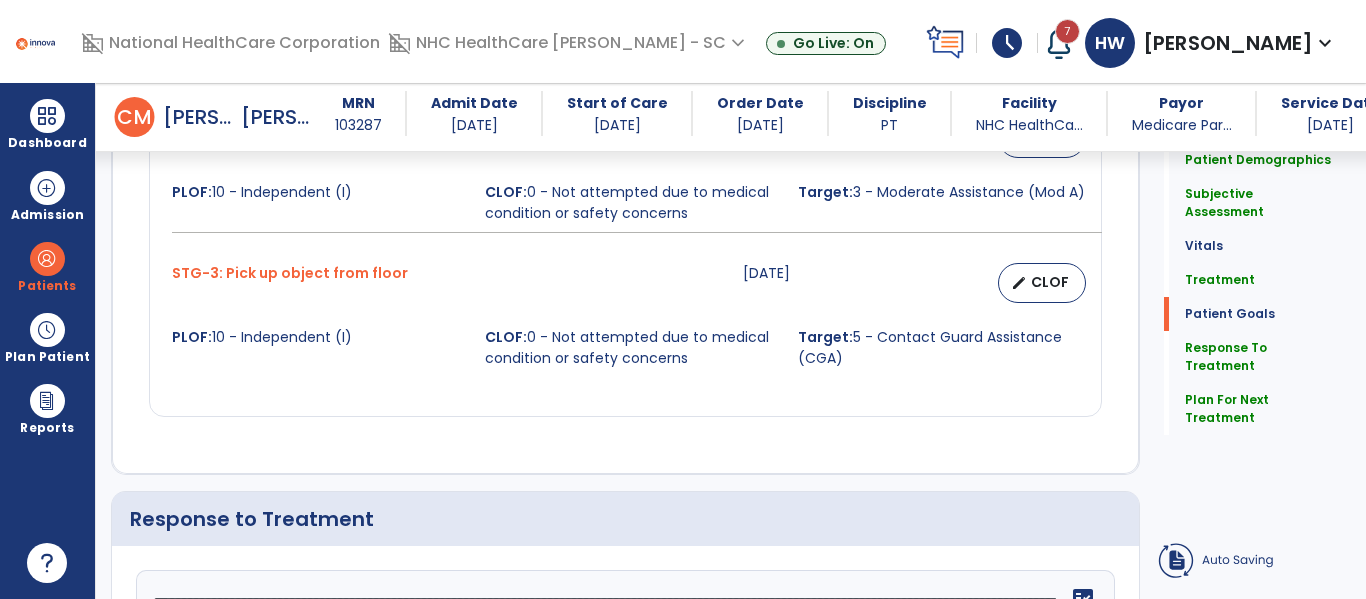 scroll, scrollTop: 2832, scrollLeft: 0, axis: vertical 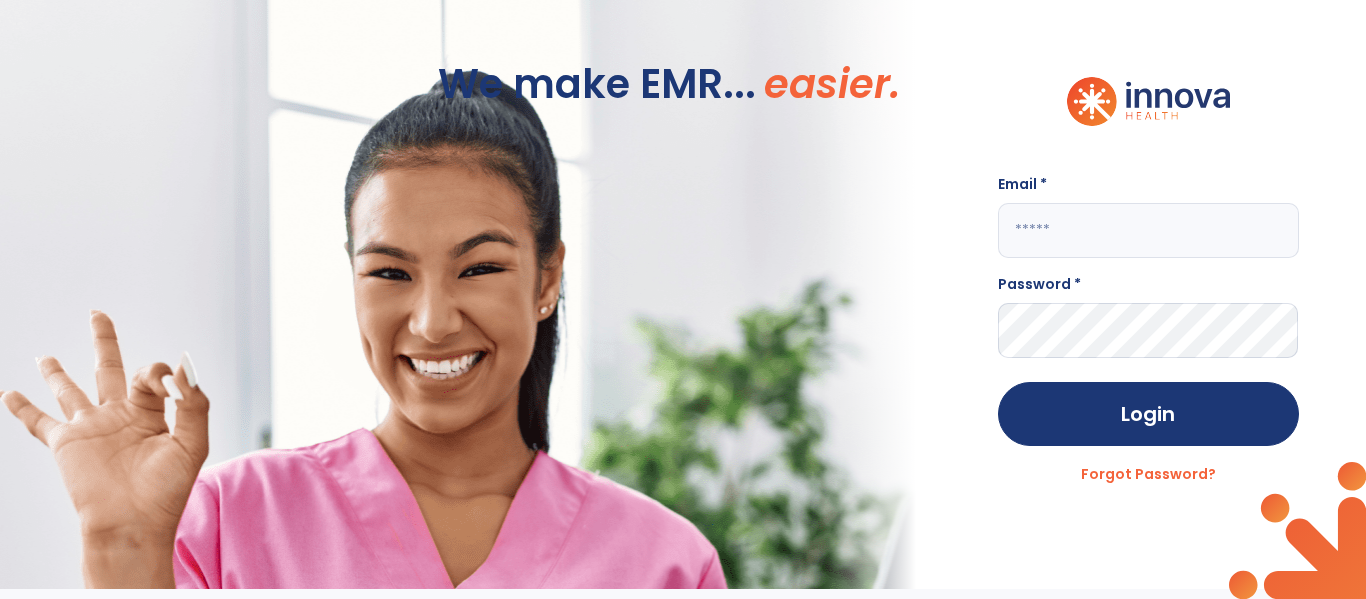 click 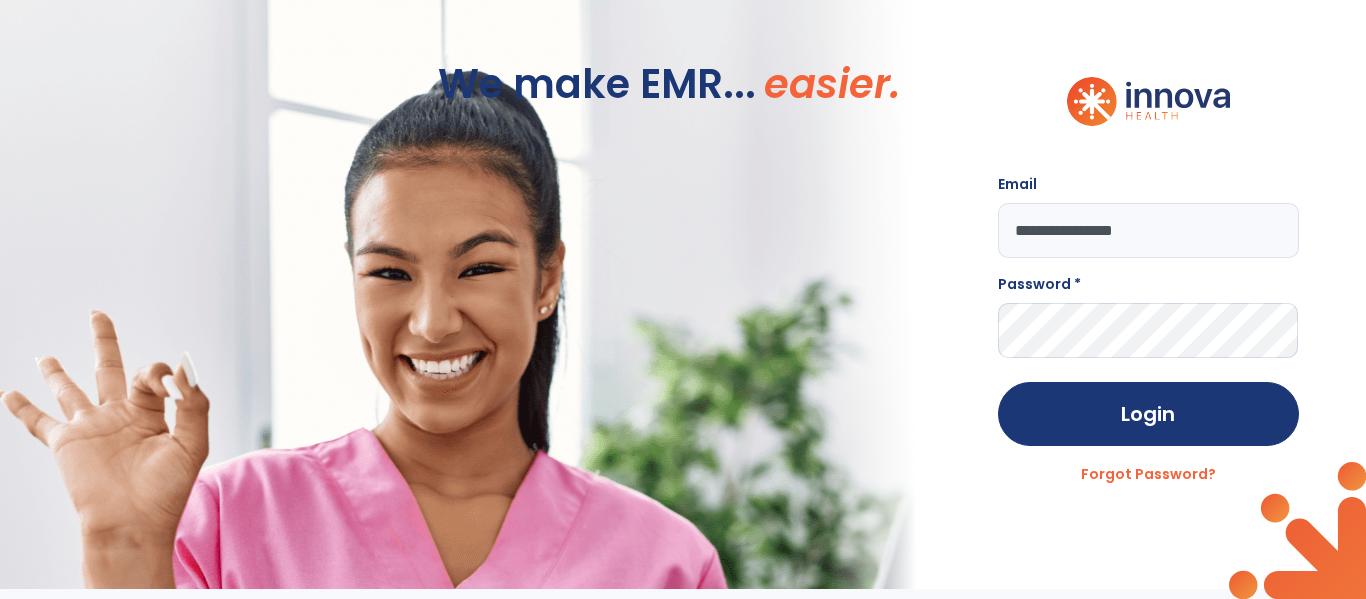 type on "**********" 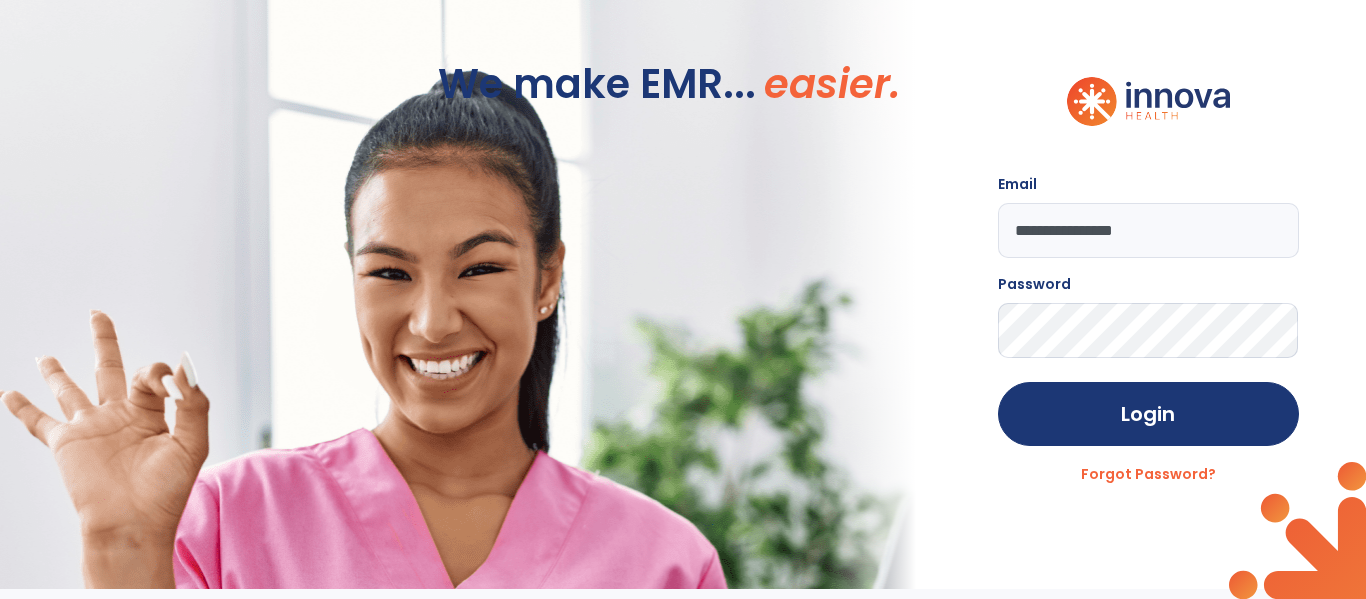 click on "Login" 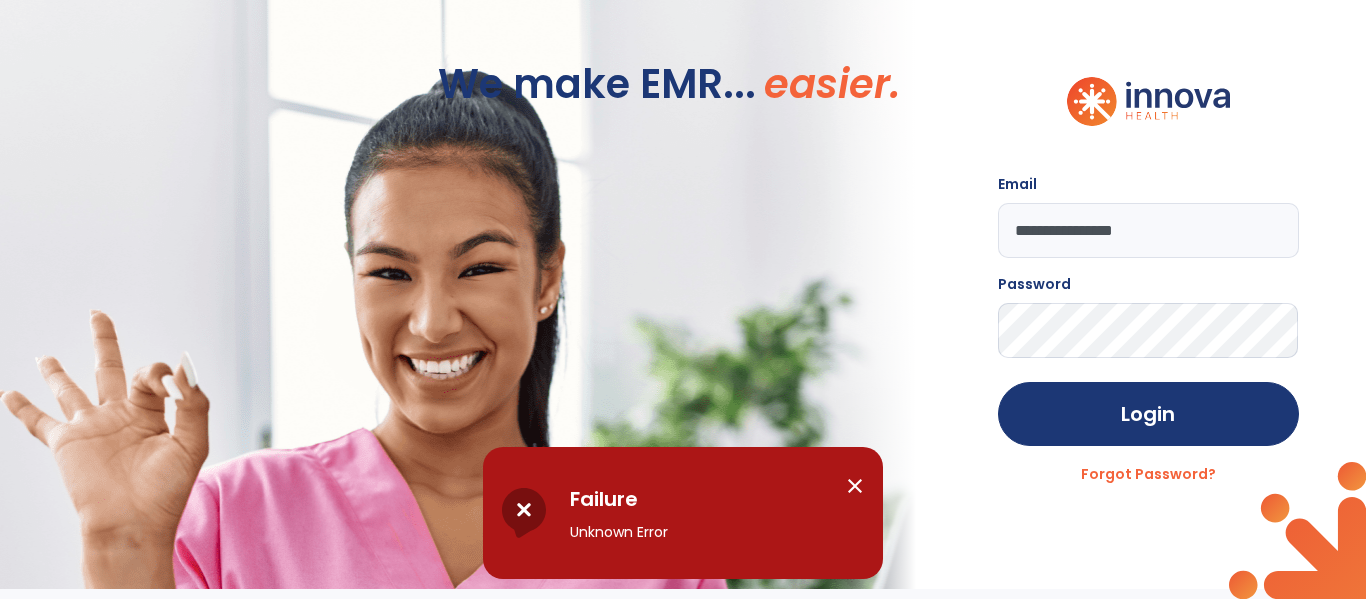 click on "**********" 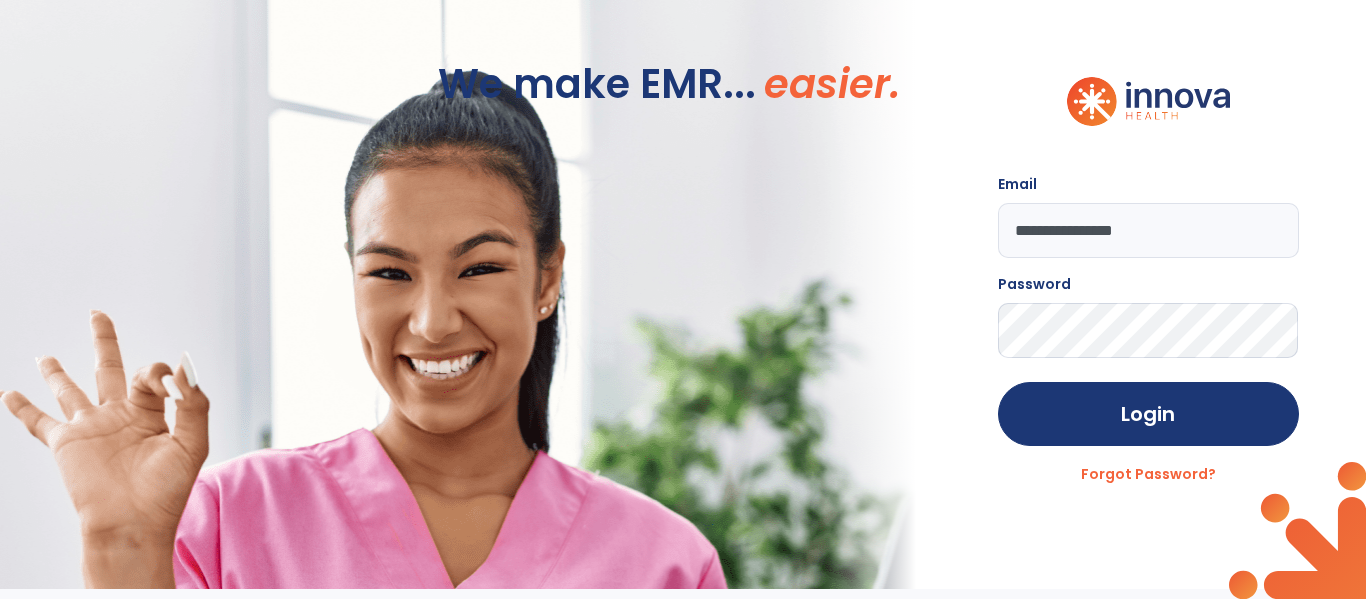 click on "Login" 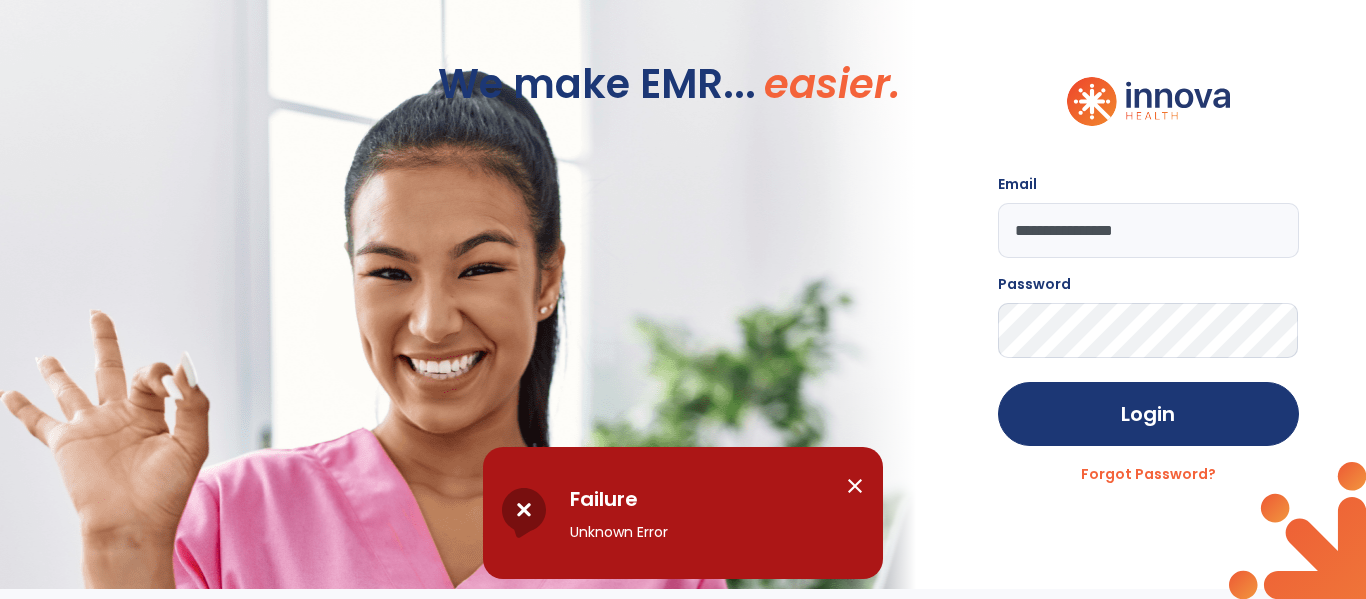 click on "**********" 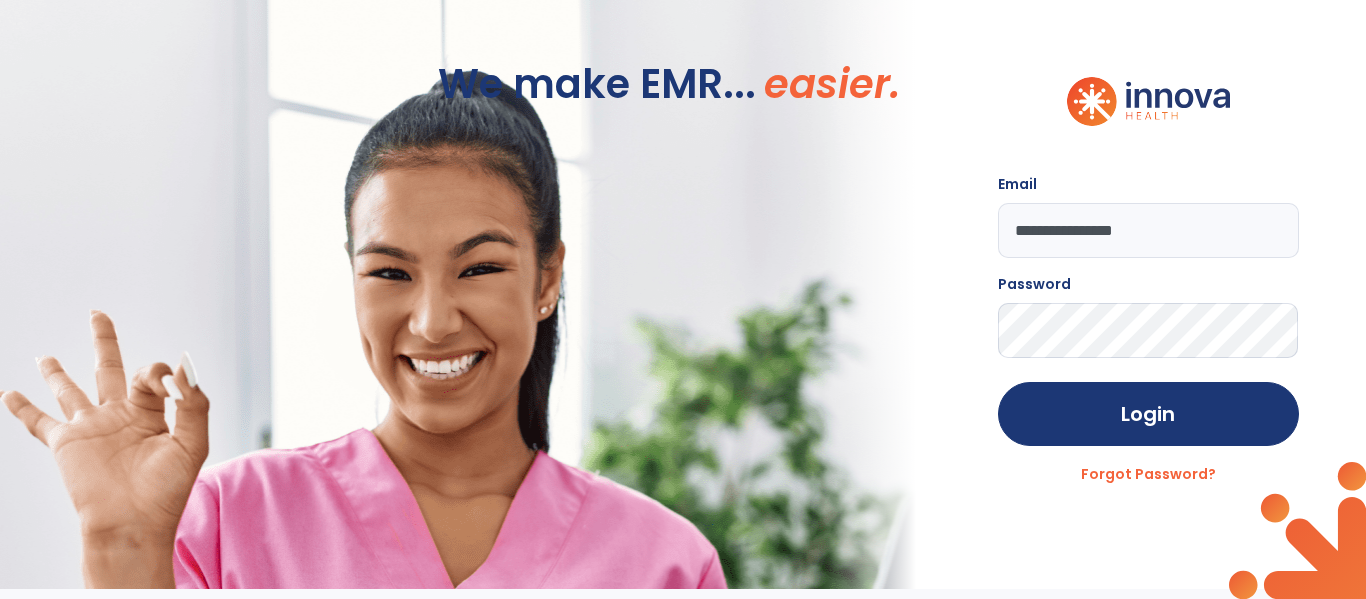 click on "Login" 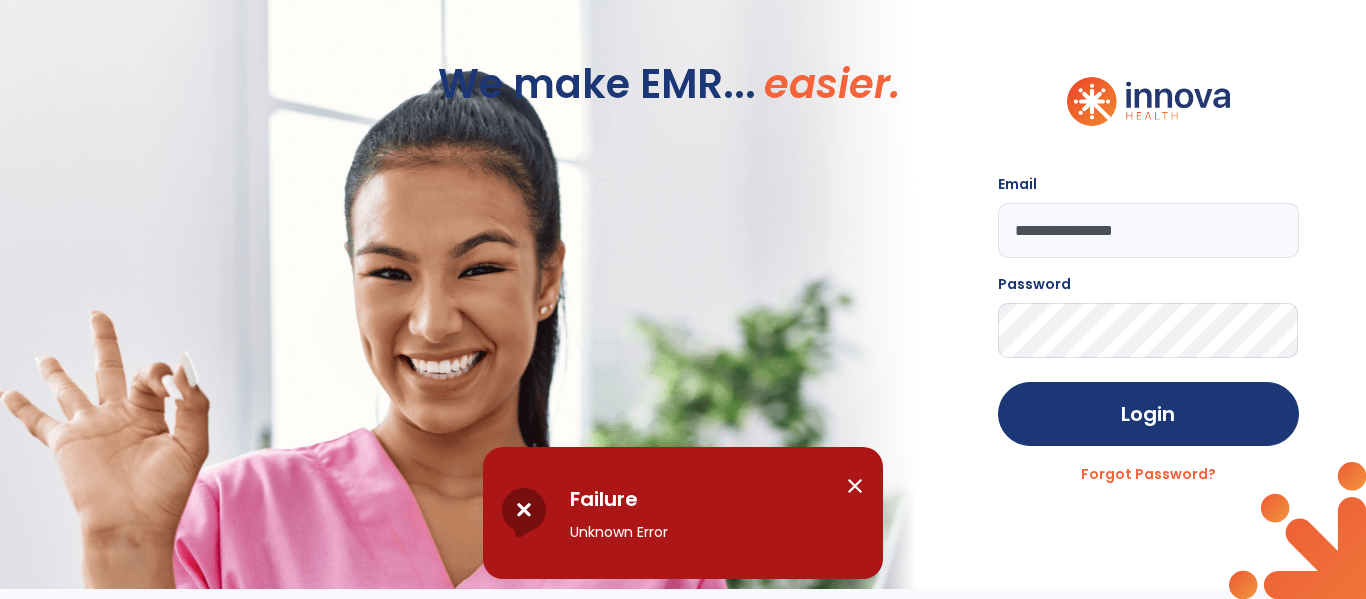 click on "**********" 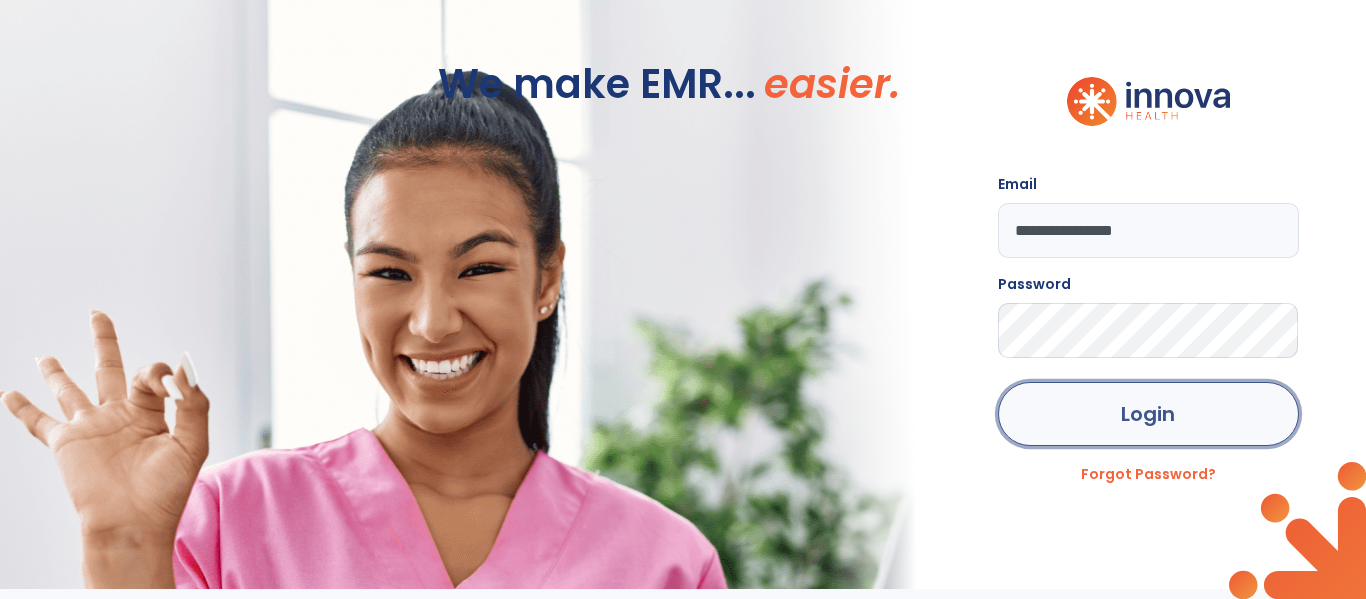 click on "Login" 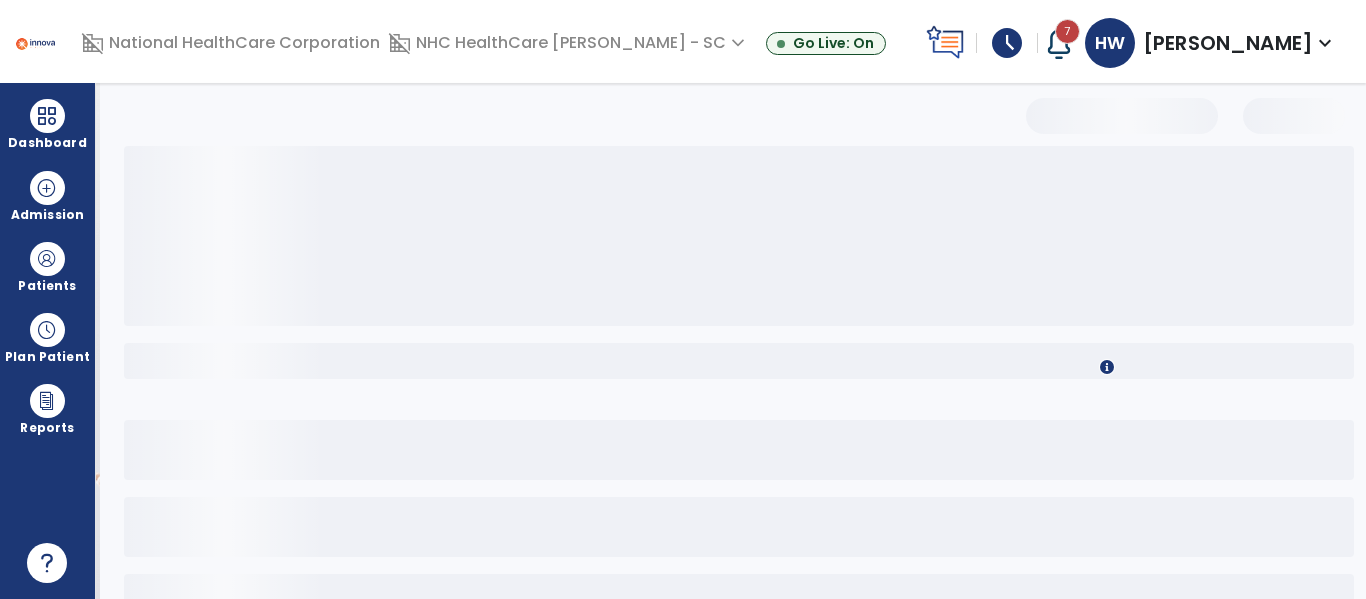select on "*" 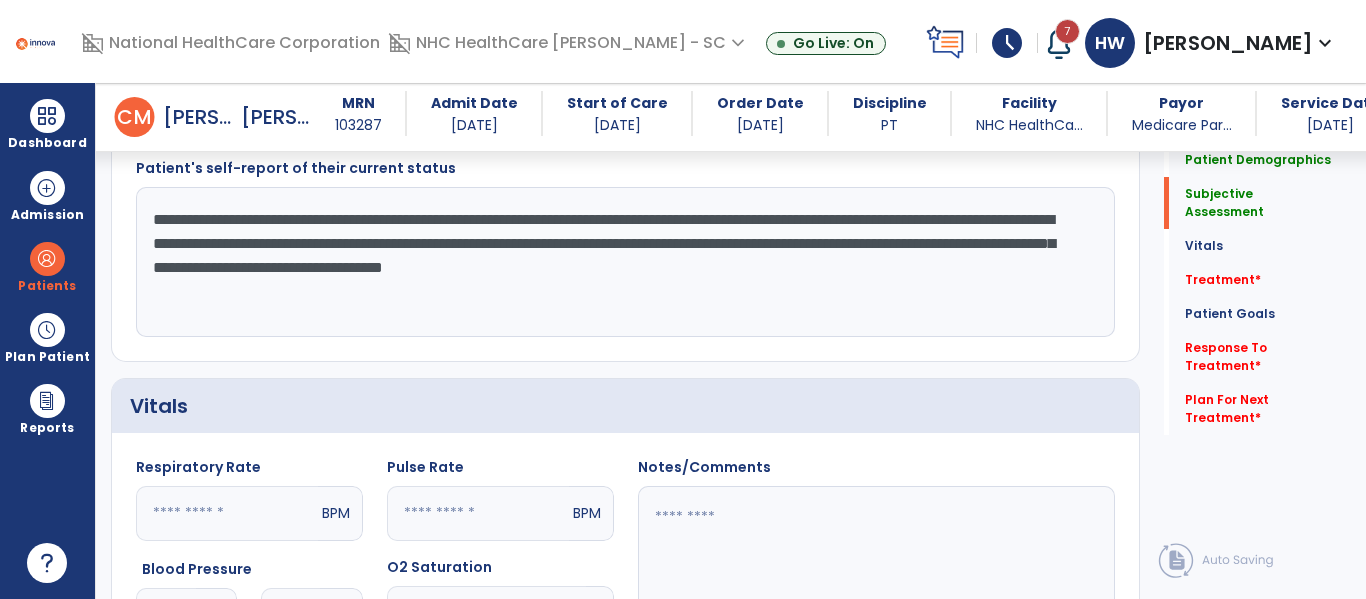 scroll, scrollTop: 561, scrollLeft: 0, axis: vertical 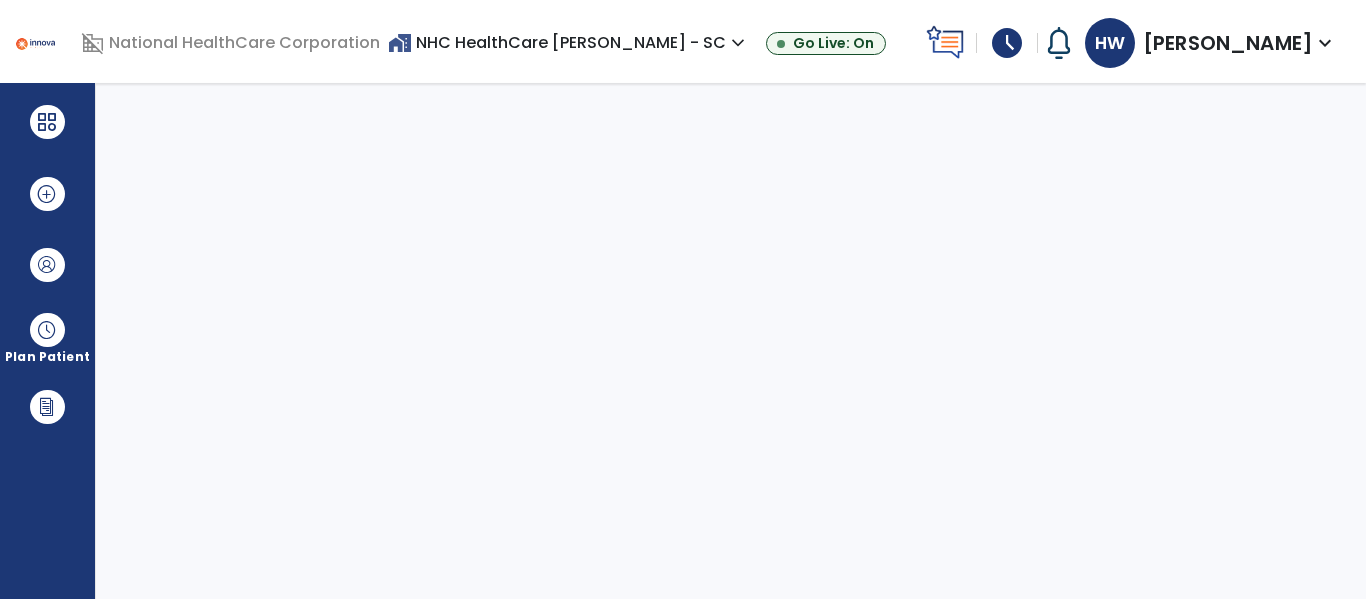 select on "****" 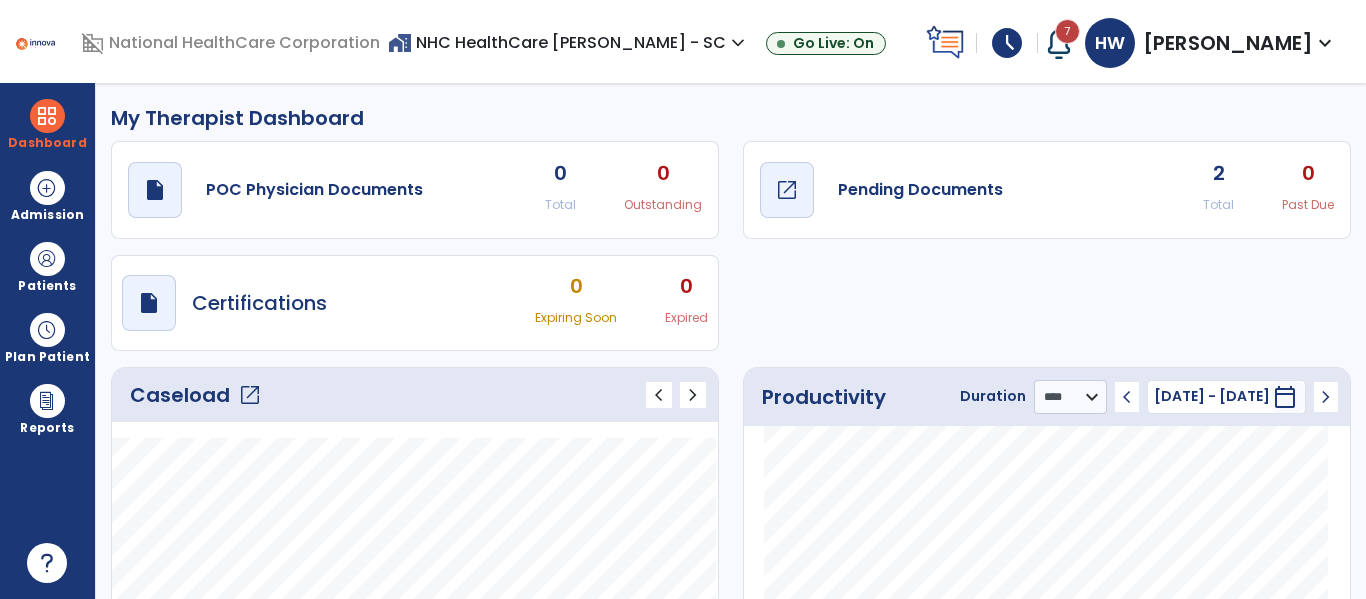 click on "open_in_new" 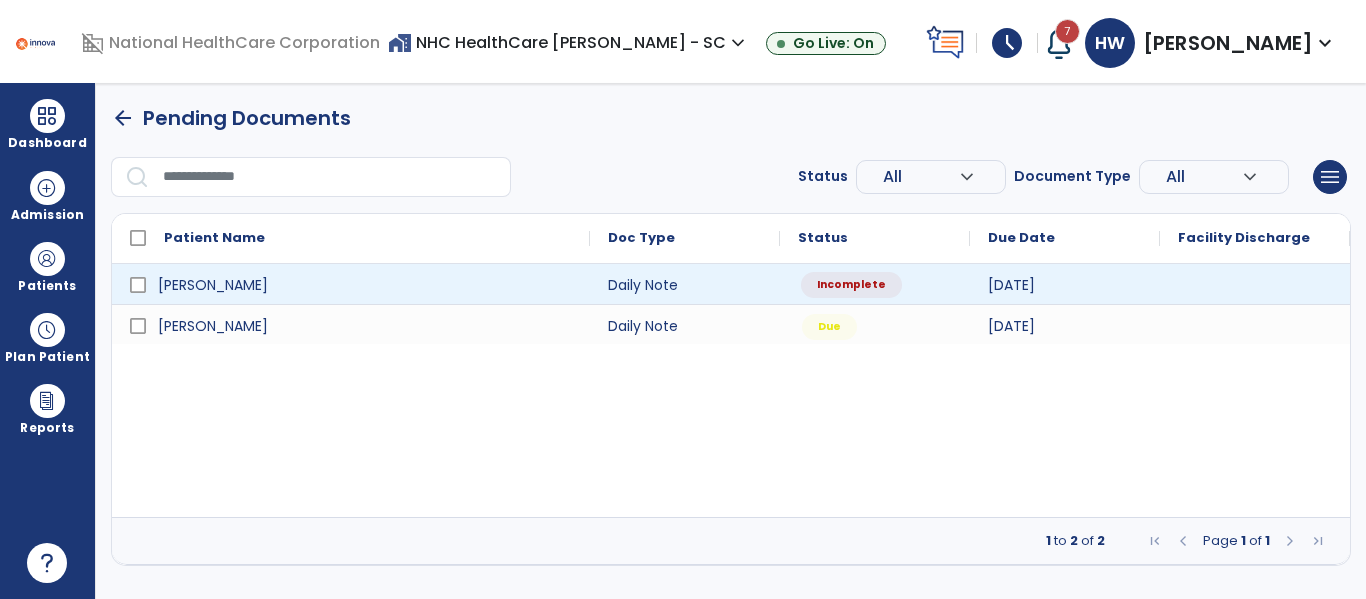 click on "Incomplete" at bounding box center (851, 285) 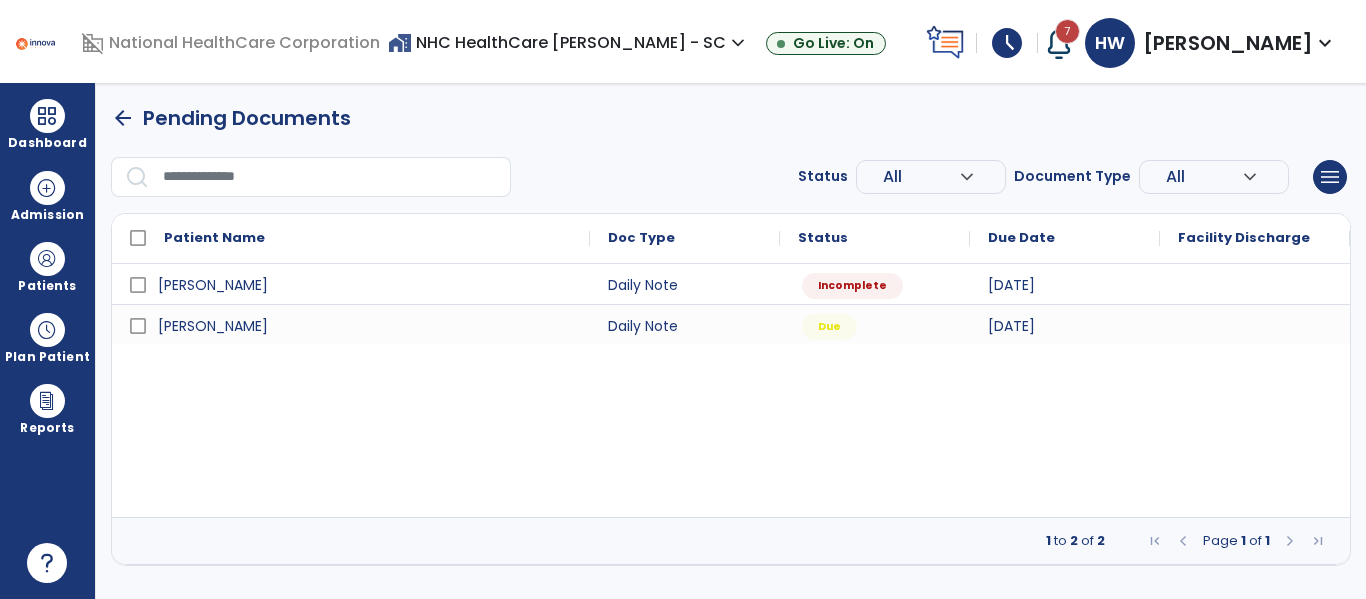 select on "*" 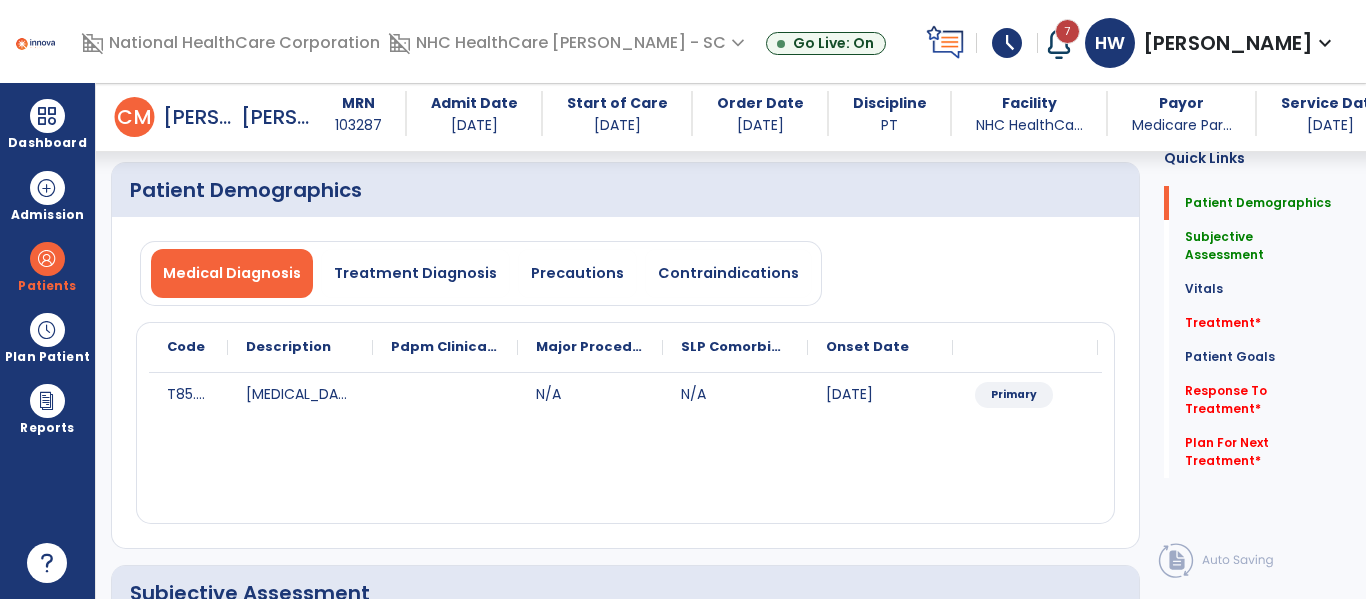 scroll, scrollTop: 72, scrollLeft: 0, axis: vertical 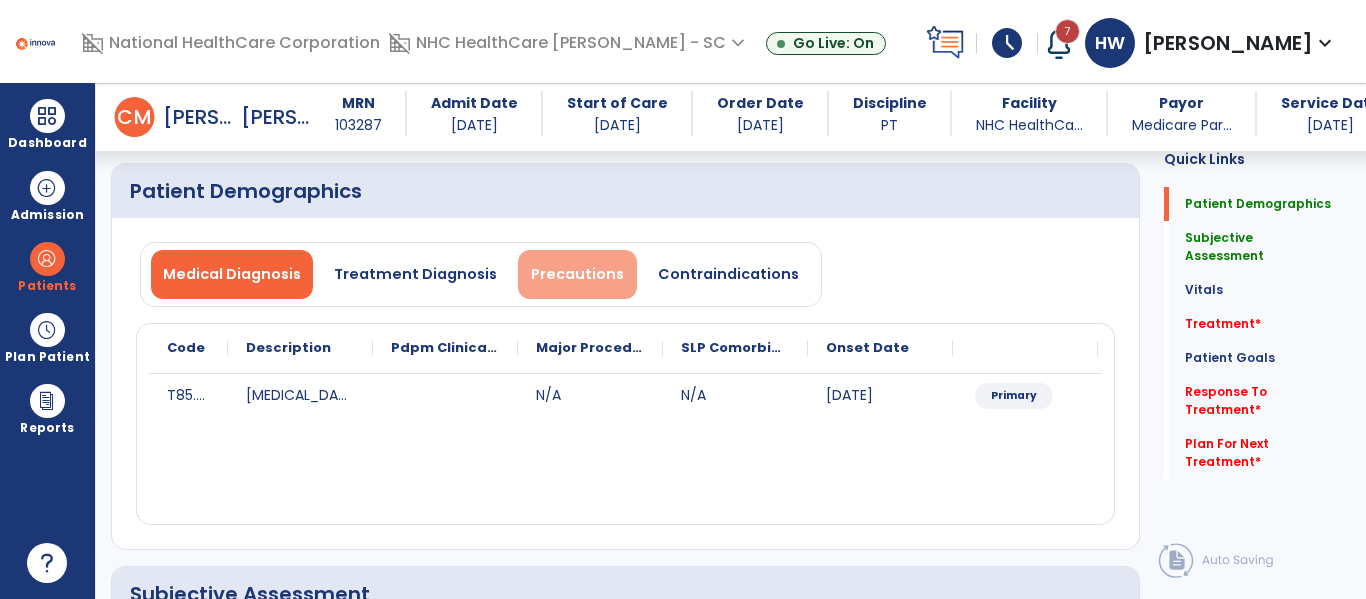 click on "Precautions" at bounding box center (577, 274) 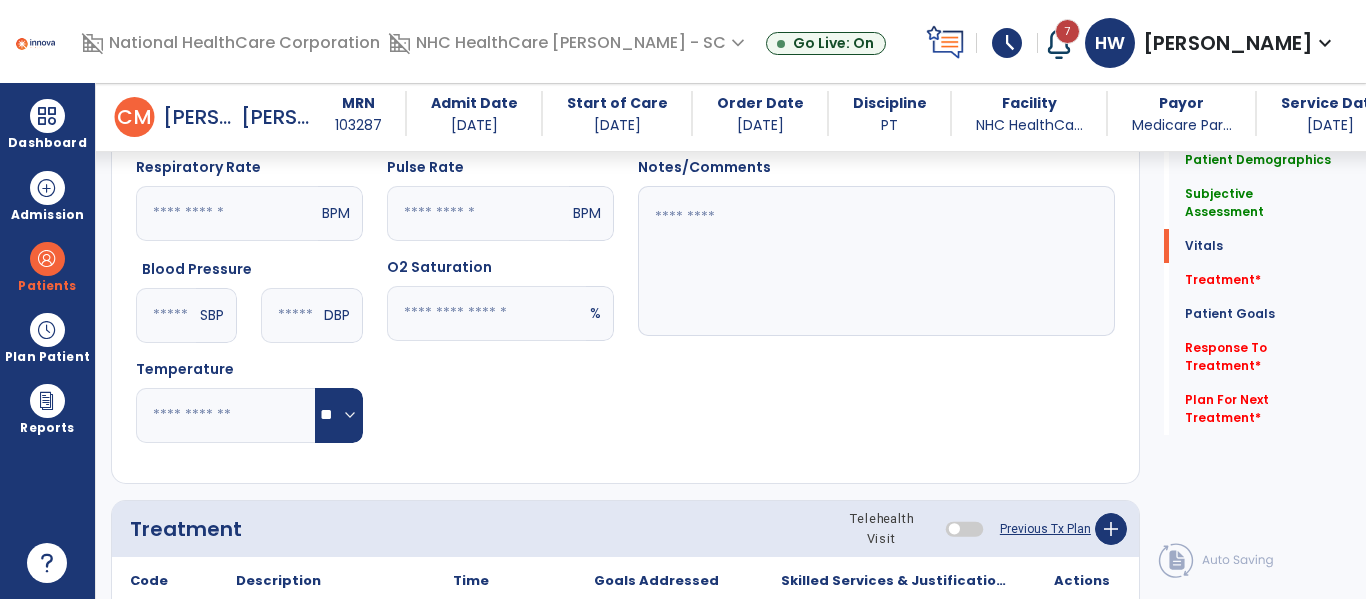 scroll, scrollTop: 921, scrollLeft: 0, axis: vertical 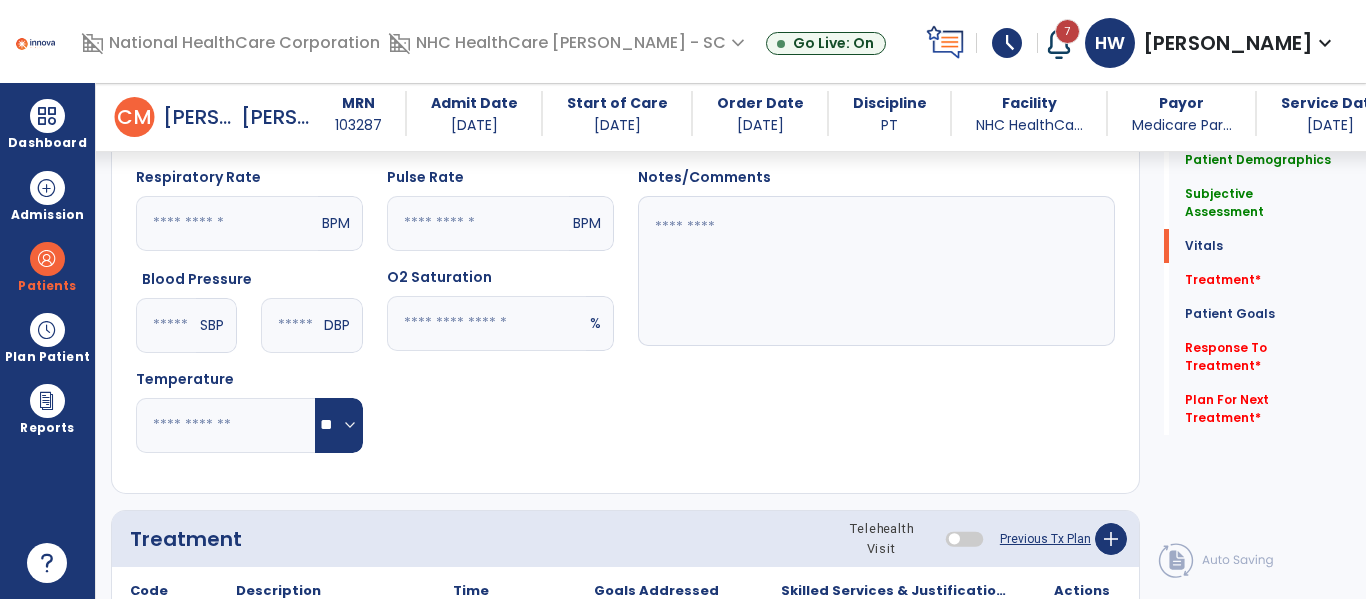 click on "Treatment Telehealth Visit  Previous Tx Plan   add" 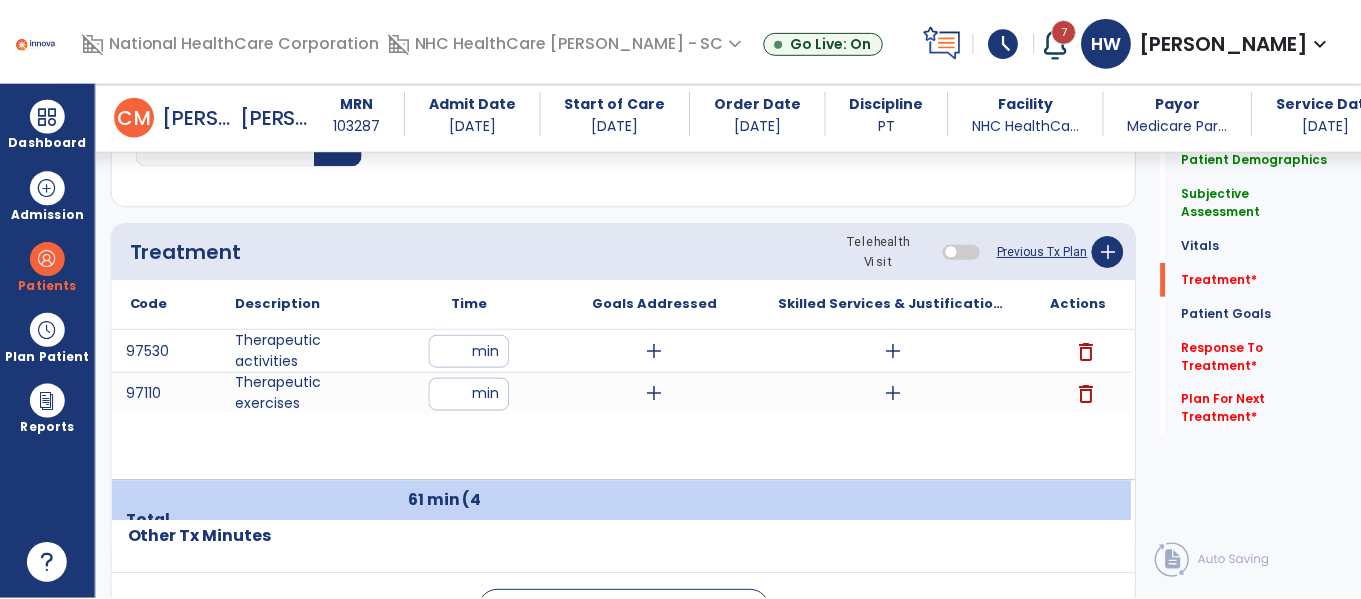 scroll, scrollTop: 1209, scrollLeft: 0, axis: vertical 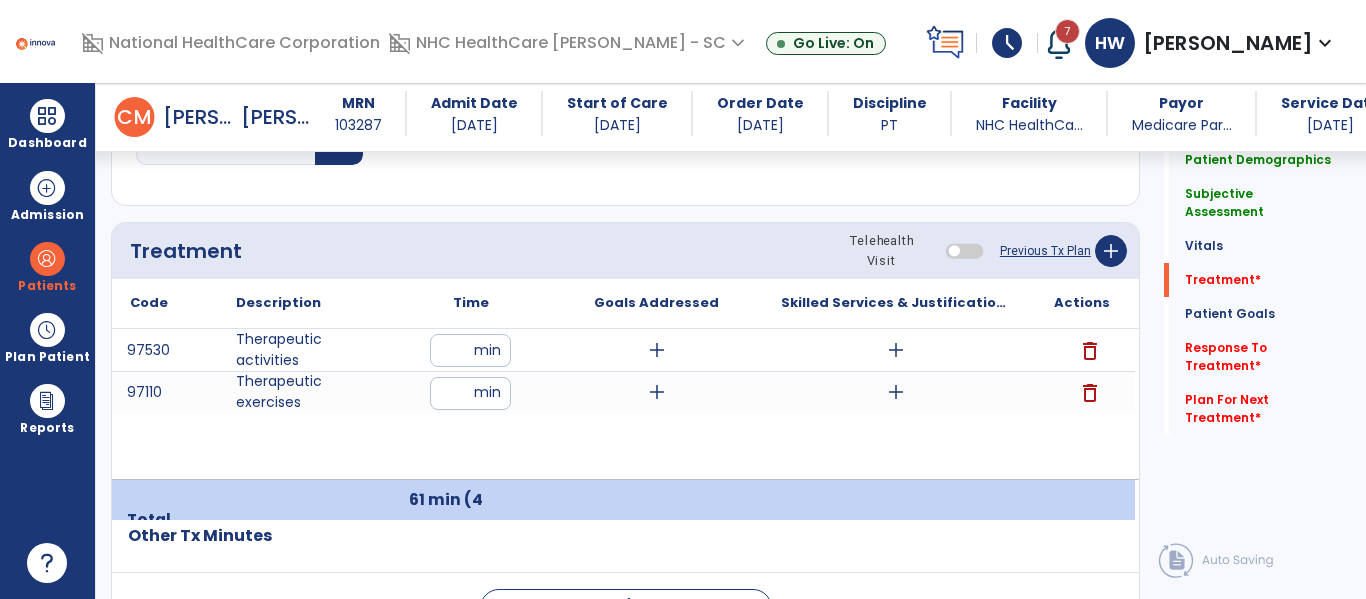type on "**********" 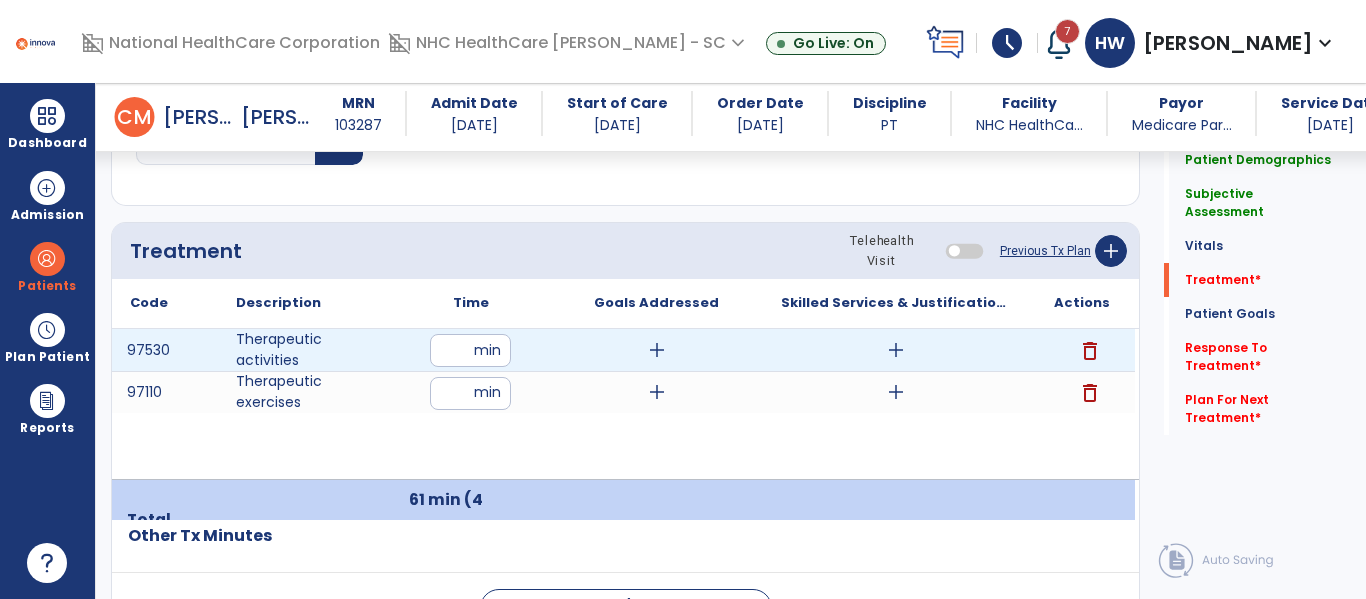 click on "add" at bounding box center [896, 350] 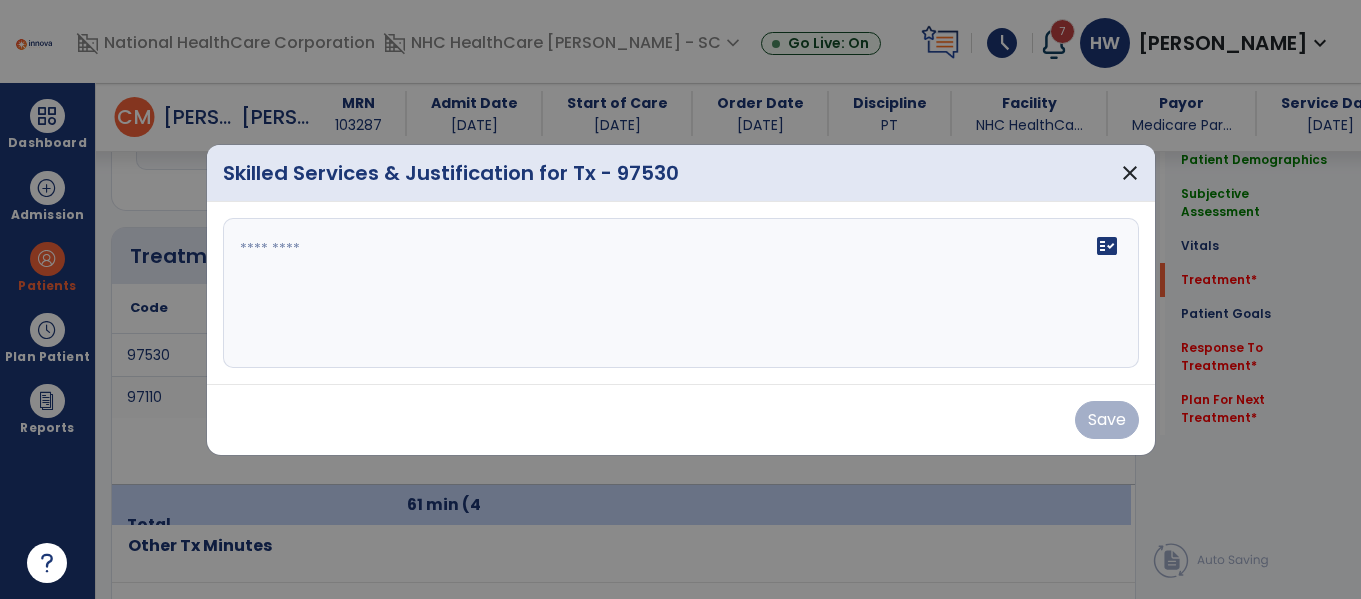 scroll, scrollTop: 1209, scrollLeft: 0, axis: vertical 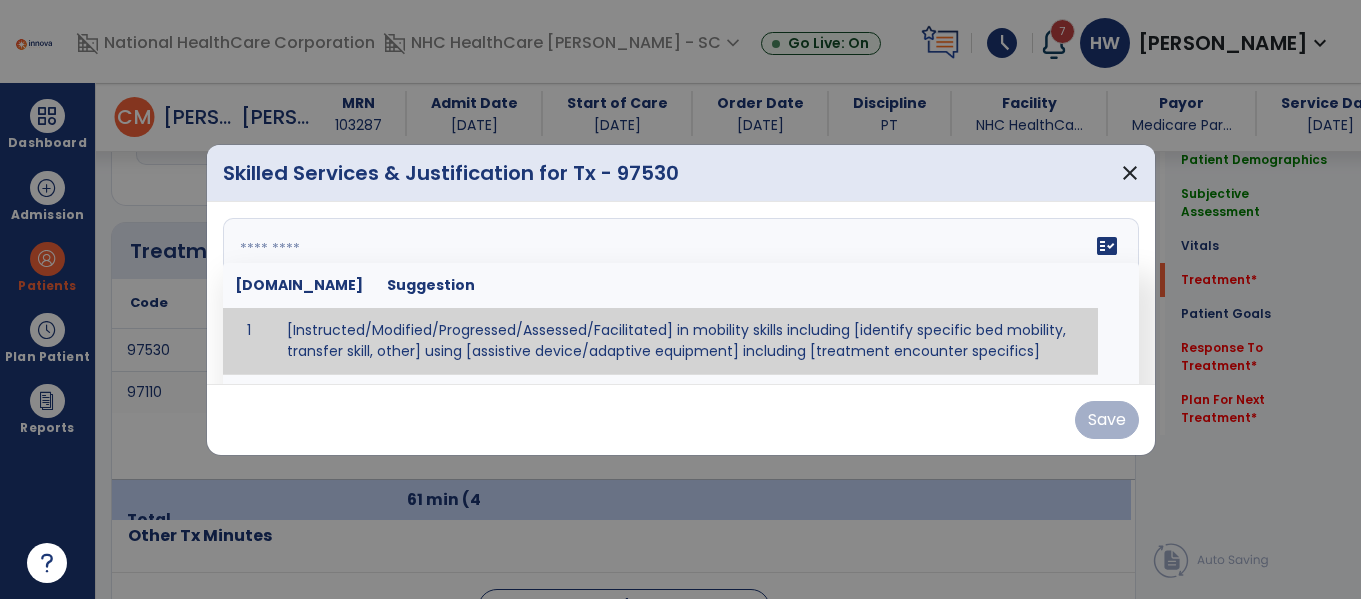 click on "fact_check  [DOMAIN_NAME] Suggestion 1 [Instructed/Modified/Progressed/Assessed/Facilitated] in mobility skills including [identify specific bed mobility, transfer skill, other] using [assistive device/adaptive equipment] including [treatment encounter specifics]" at bounding box center [681, 293] 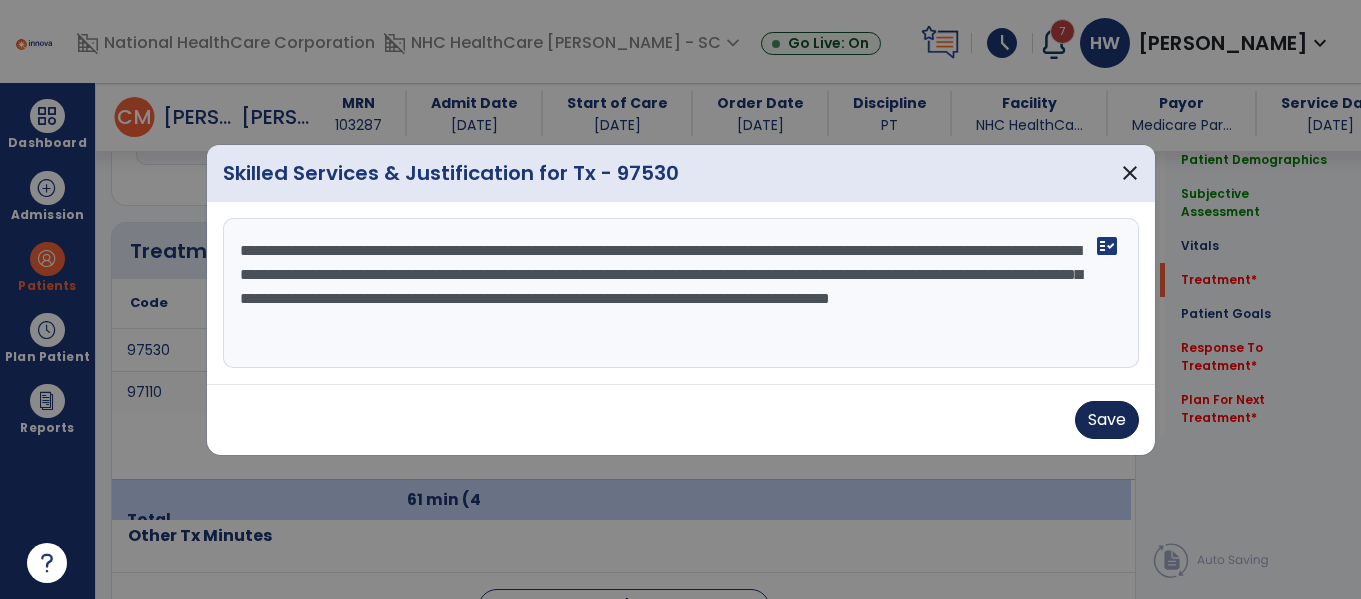 type on "**********" 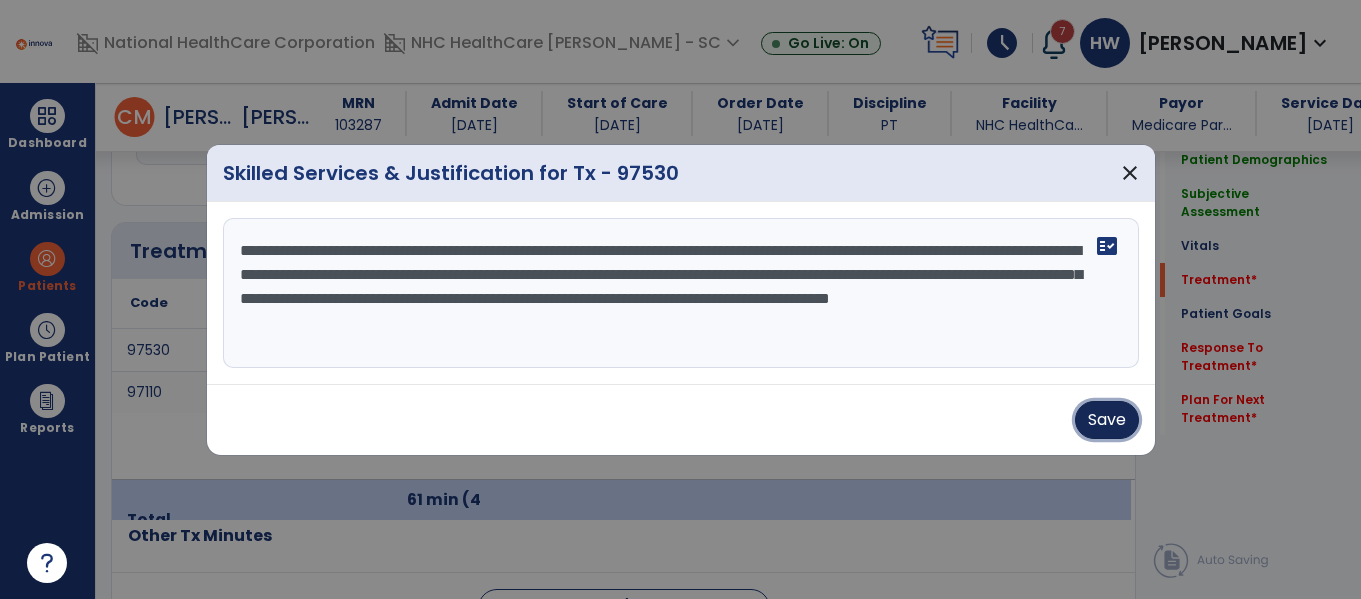 click on "Save" at bounding box center (1107, 420) 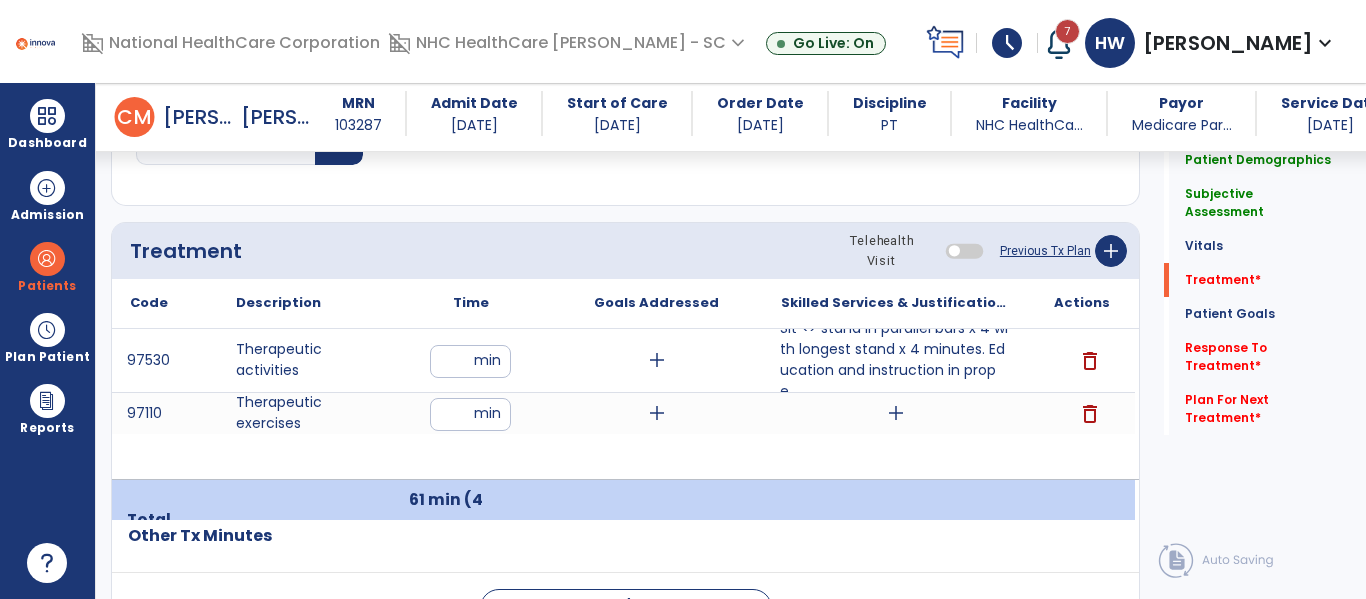 click on "97530  Therapeutic activities  ** min add  Sit <> stand in parallel bars x 4 with longest stand x 4 minutes. Education and instruction in prope...  delete 97110  Therapeutic exercises  ** min add add delete" at bounding box center (623, 404) 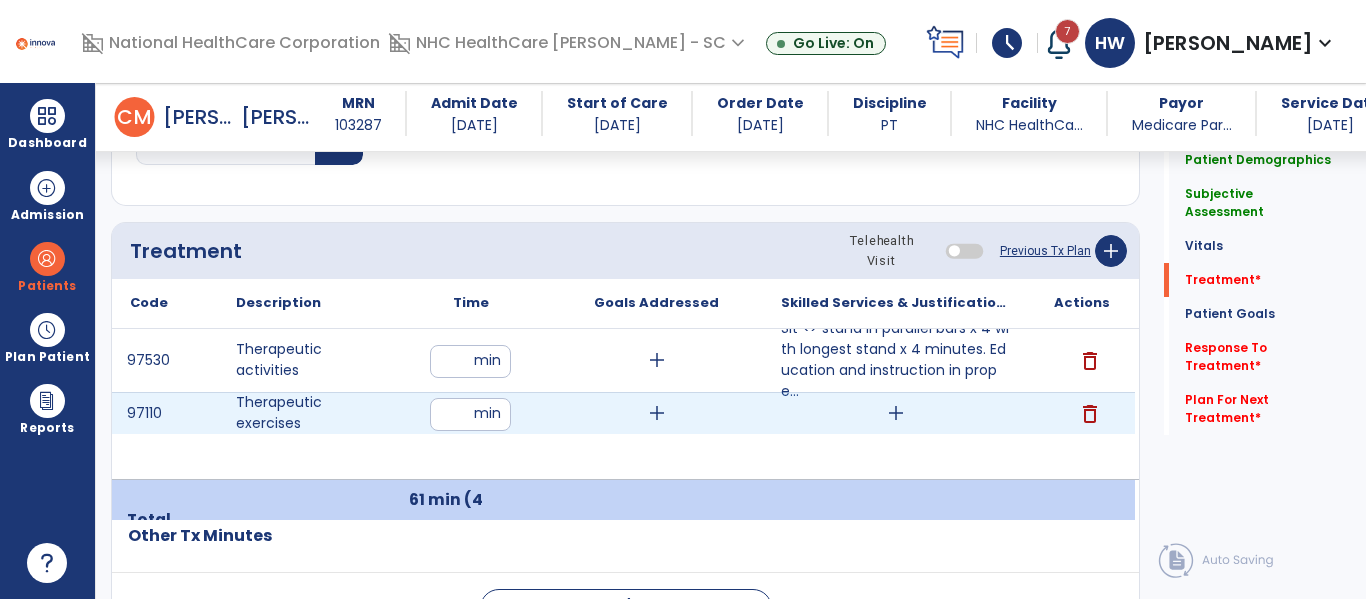 click on "add" at bounding box center [896, 413] 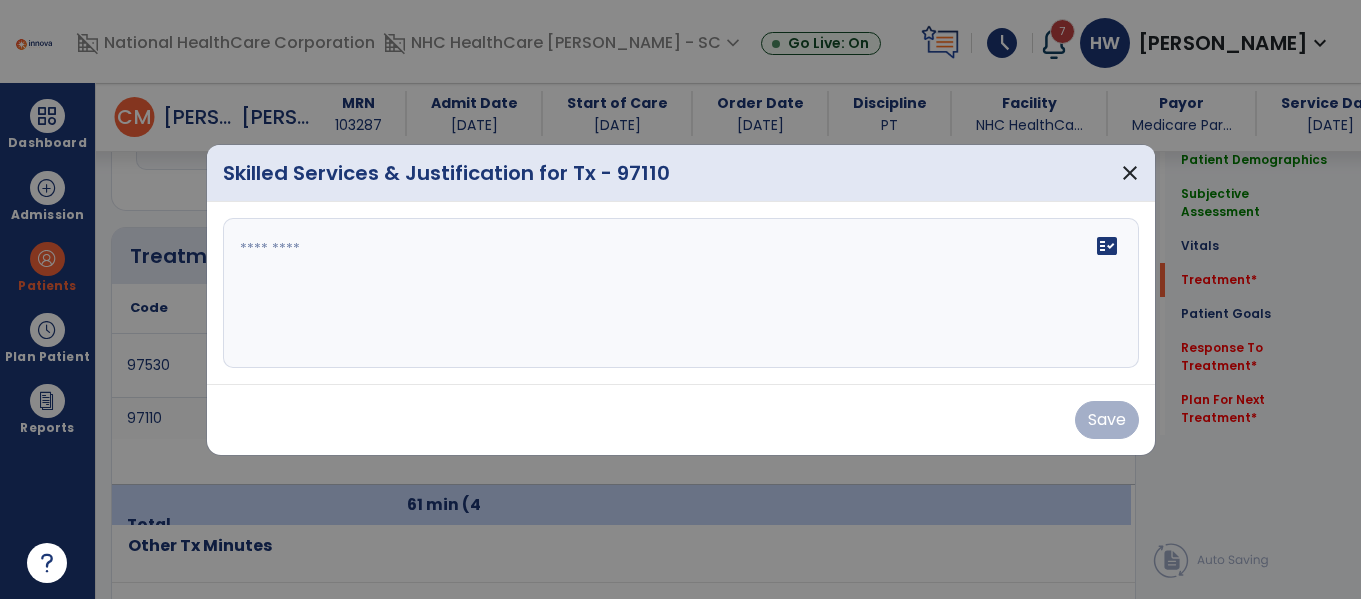 scroll, scrollTop: 1209, scrollLeft: 0, axis: vertical 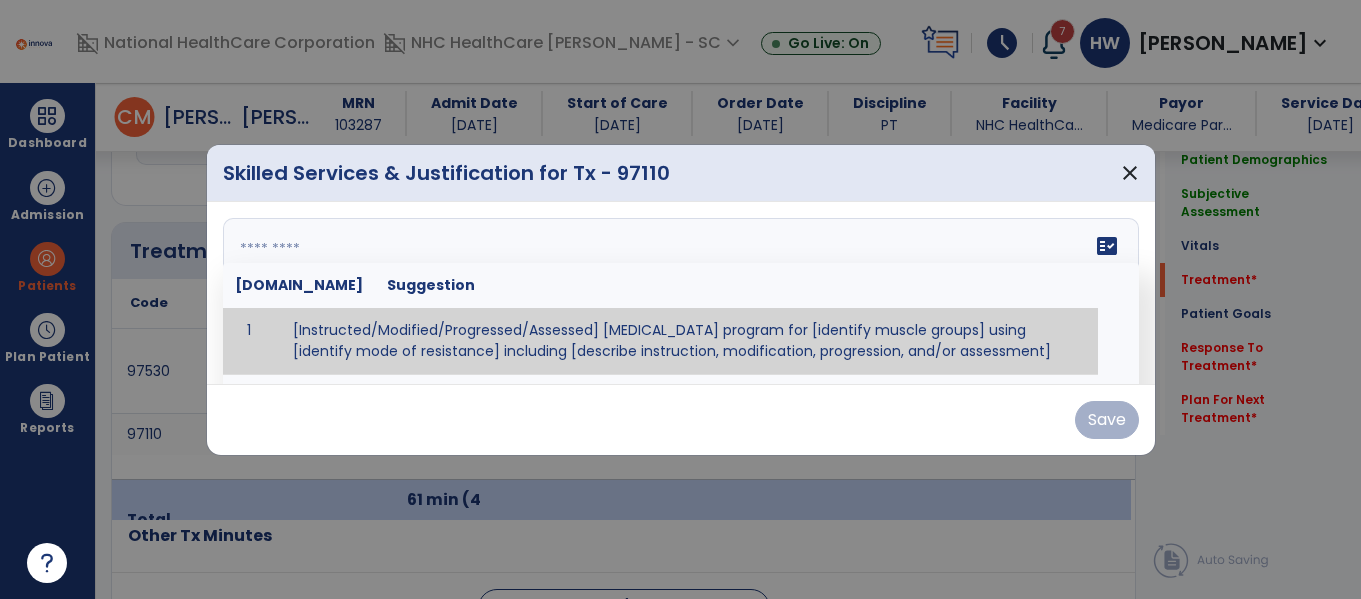 click on "fact_check  [DOMAIN_NAME] Suggestion 1 [Instructed/Modified/Progressed/Assessed] [MEDICAL_DATA] program for [identify muscle groups] using [identify mode of resistance] including [describe instruction, modification, progression, and/or assessment] 2 [Instructed/Modified/Progressed/Assessed] aerobic exercise program using [identify equipment/mode] including [describe instruction, modification,progression, and/or assessment] 3 [Instructed/Modified/Progressed/Assessed] [PROM/A/AROM/AROM] program for [identify joint movements] using [contract-relax, over-pressure, inhibitory techniques, other] 4 [Assessed/Tested] aerobic capacity with administration of [aerobic capacity test]" at bounding box center (681, 293) 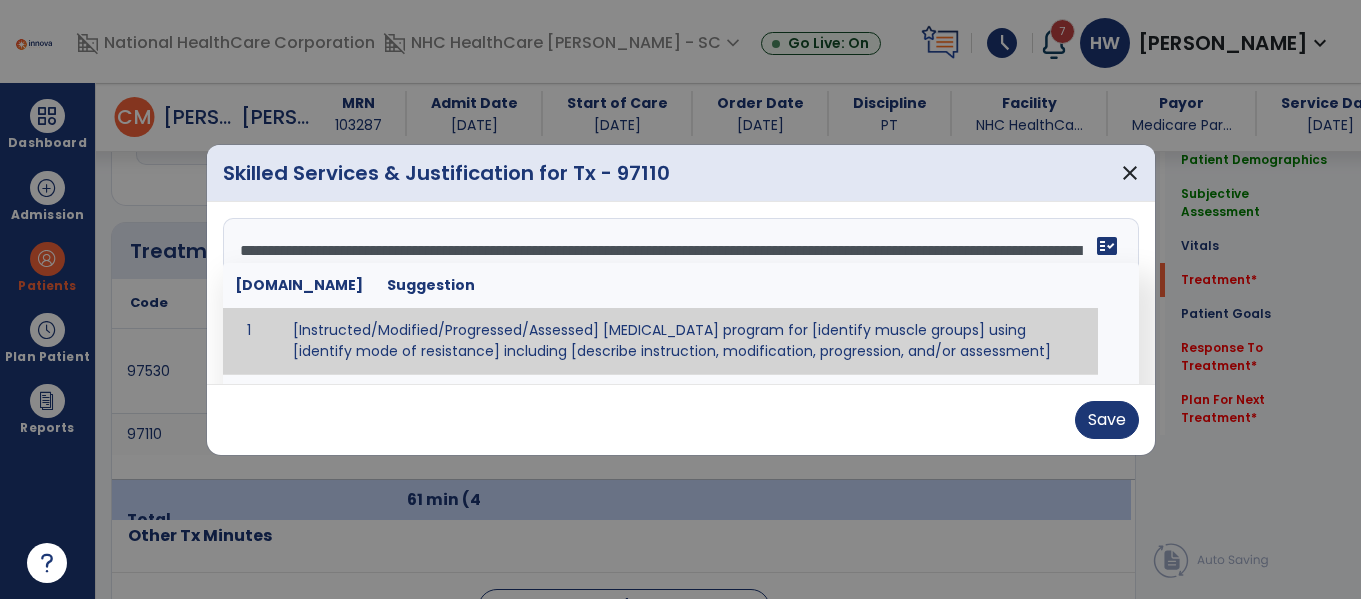 scroll, scrollTop: 16, scrollLeft: 0, axis: vertical 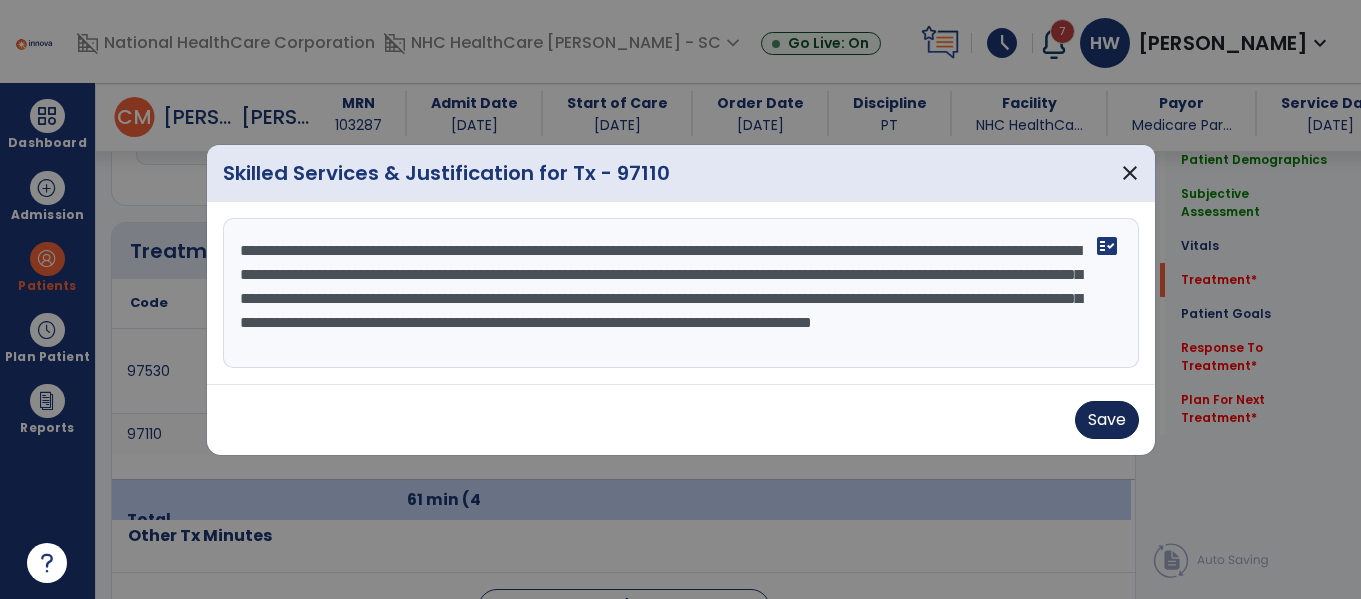 type on "**********" 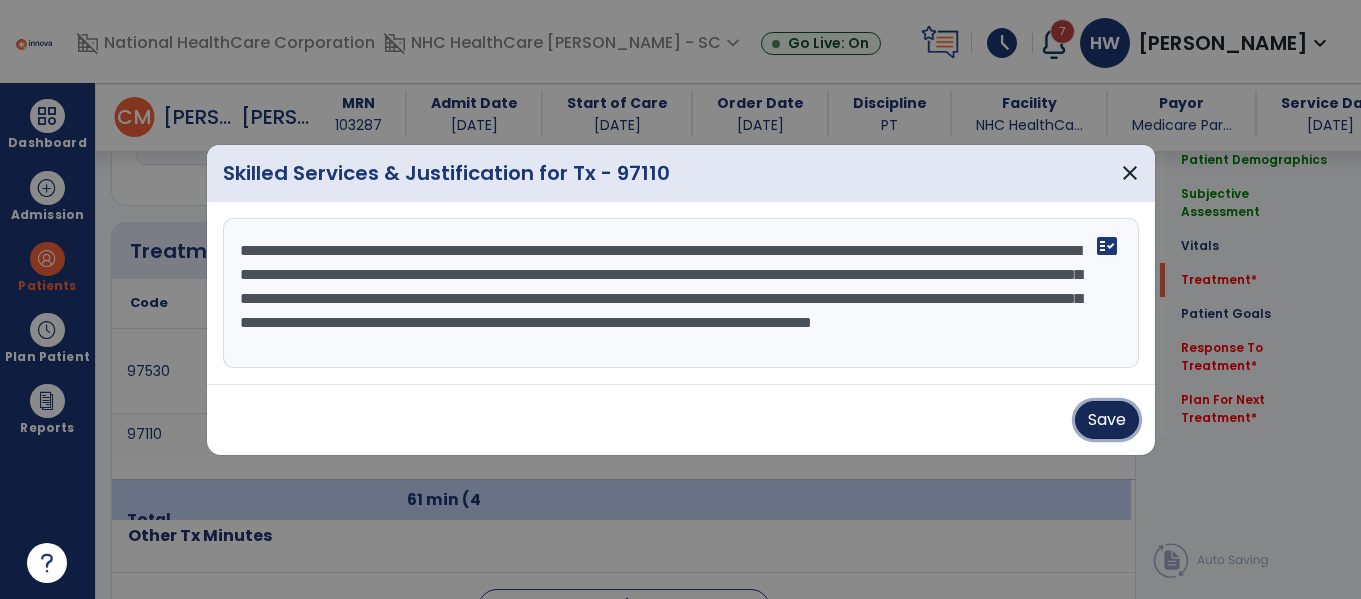 click on "Save" at bounding box center [1107, 420] 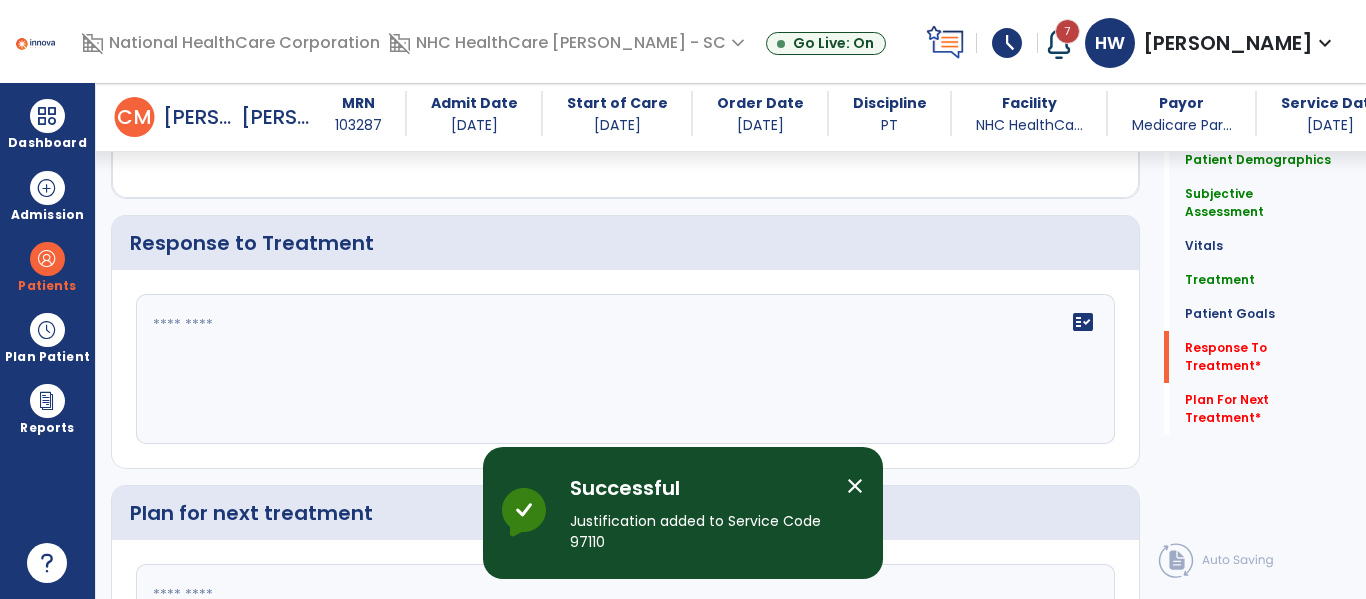 scroll, scrollTop: 2701, scrollLeft: 0, axis: vertical 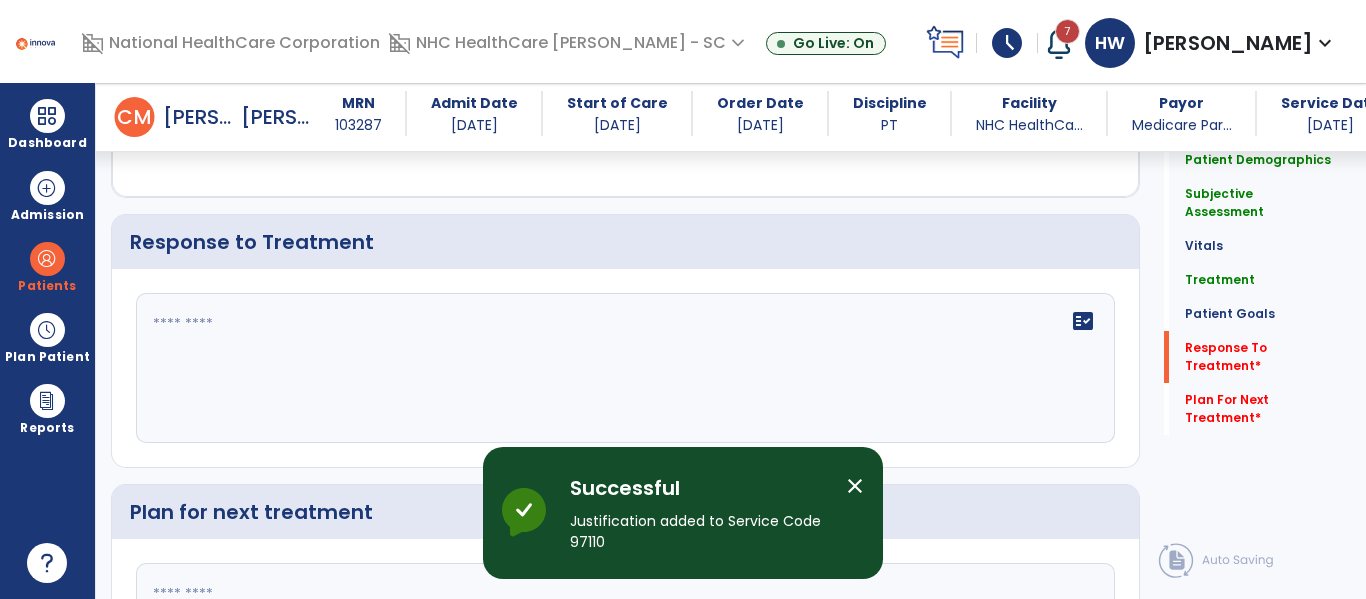 click on "fact_check" 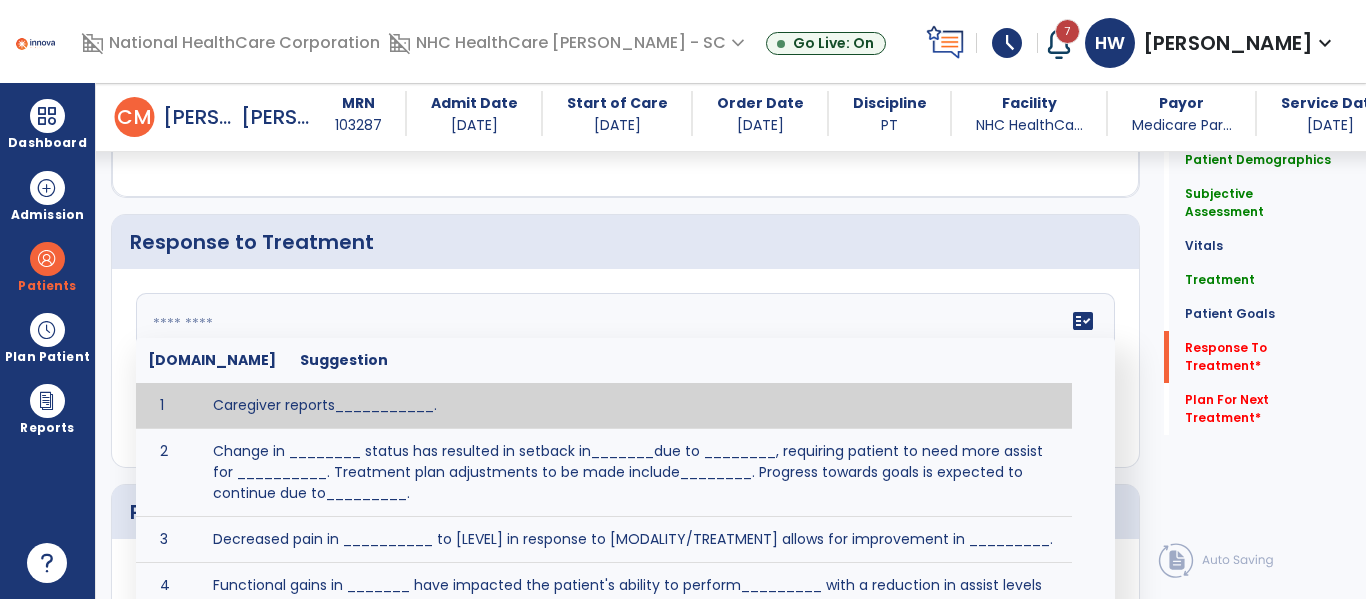paste on "**********" 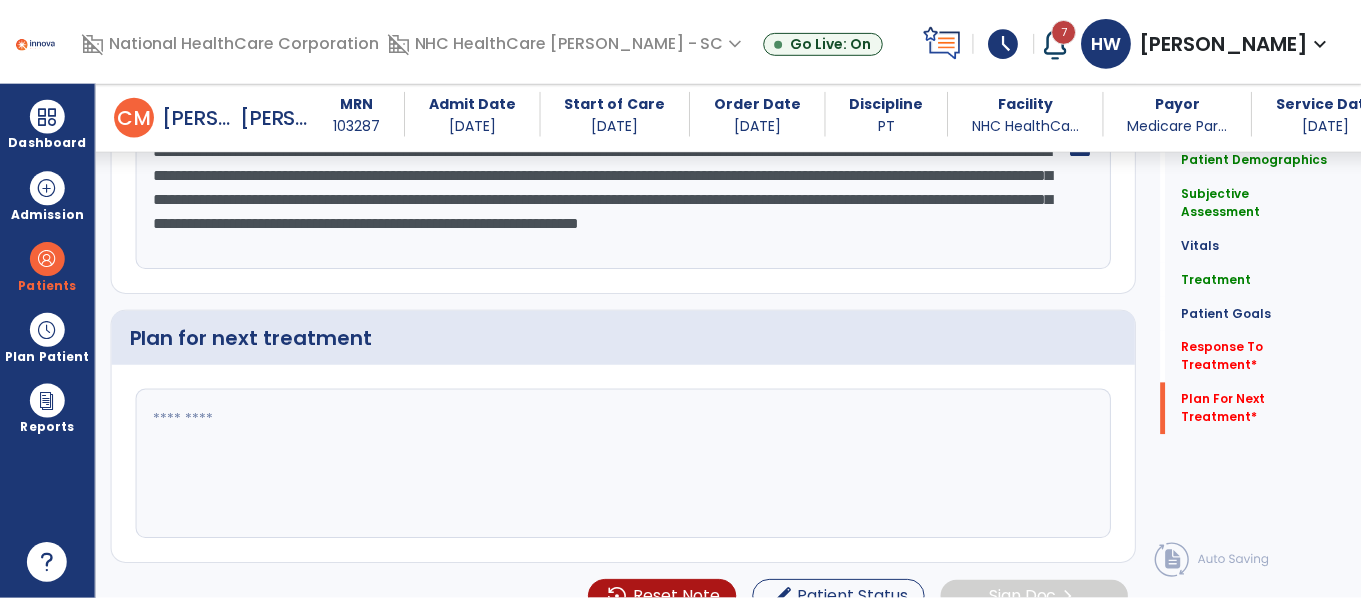 scroll, scrollTop: 2886, scrollLeft: 0, axis: vertical 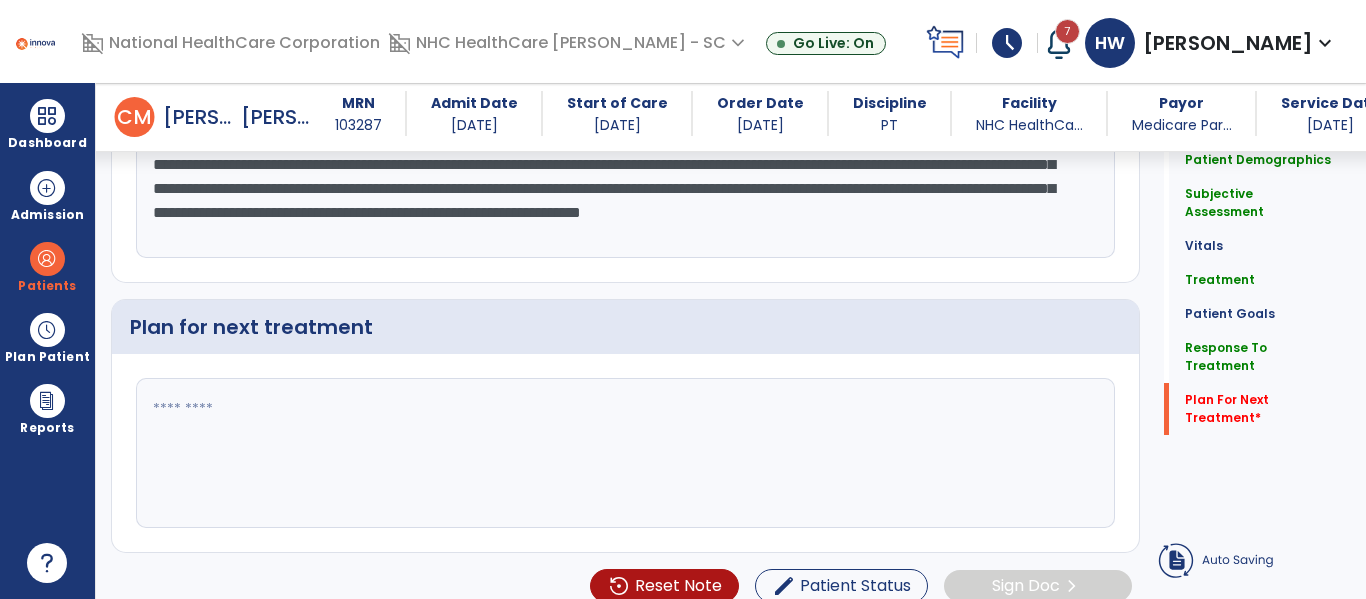 type on "**********" 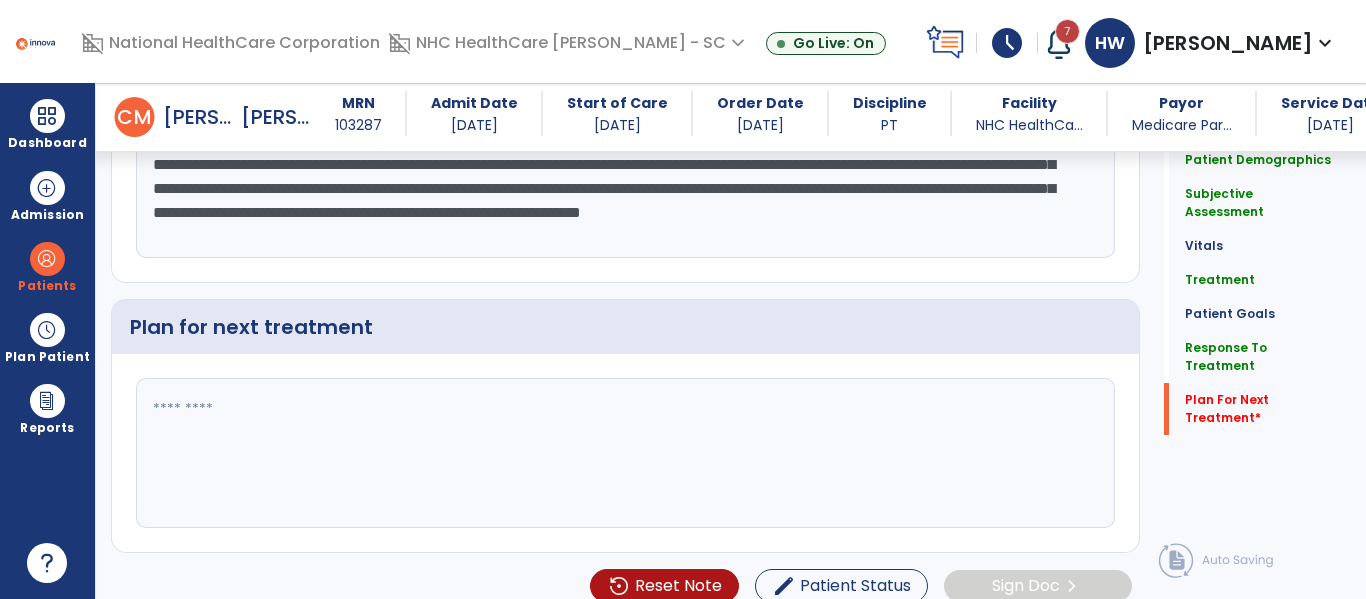 click 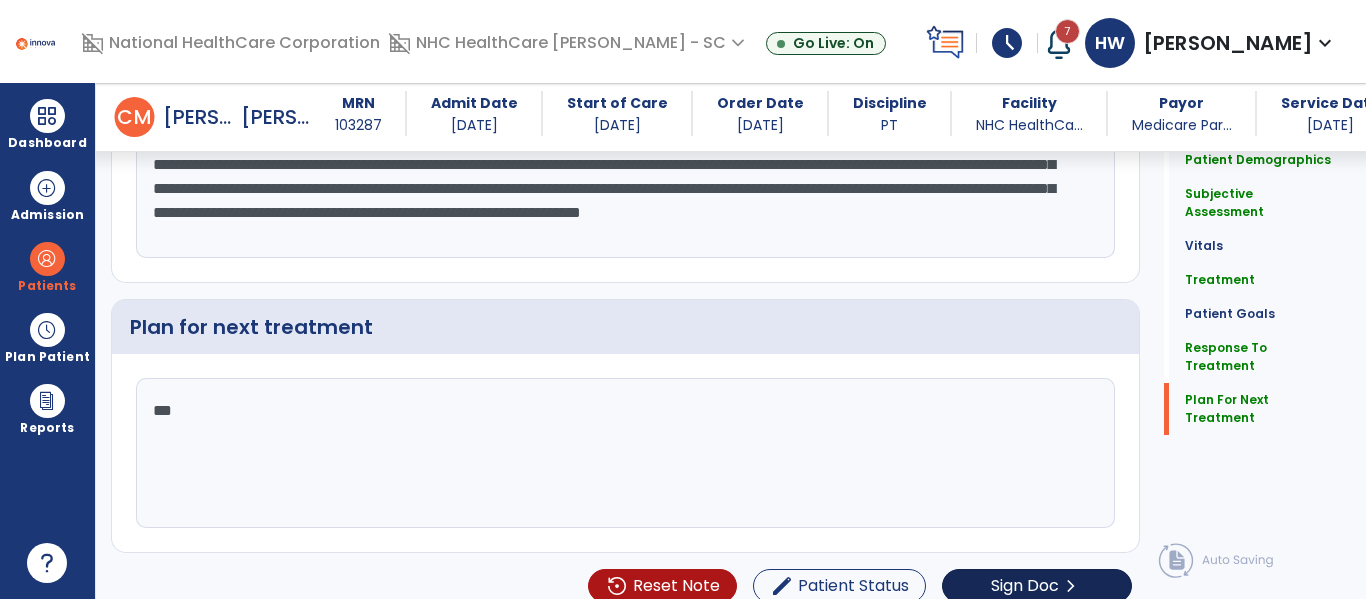 type 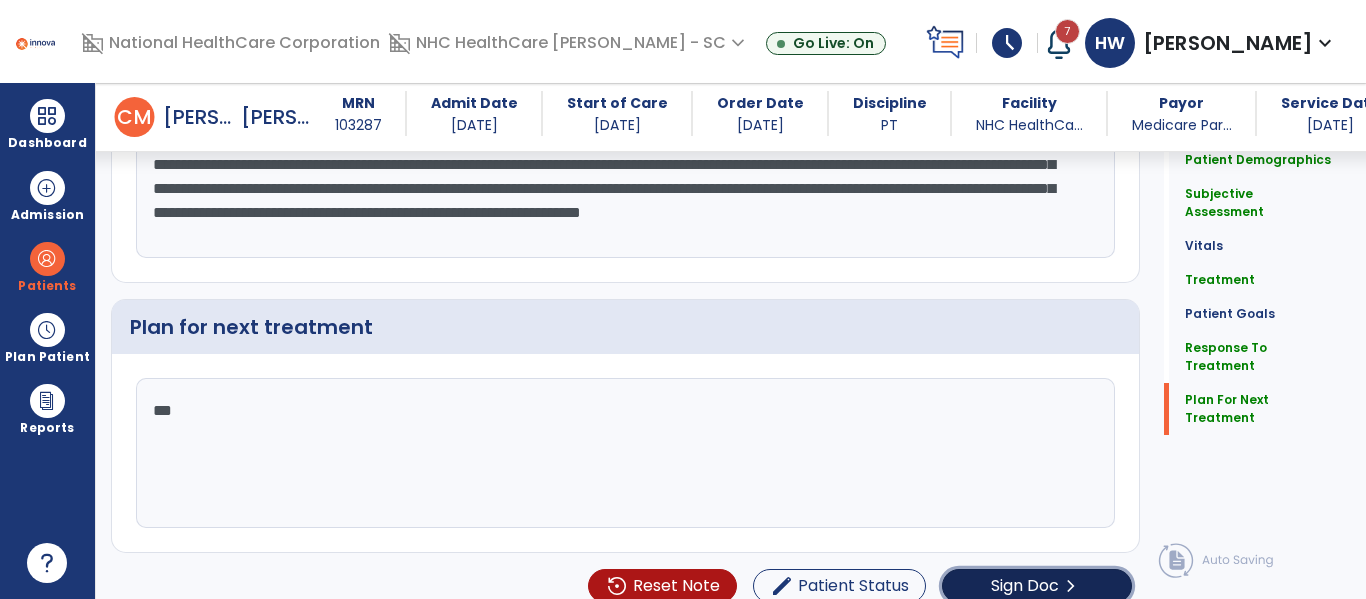 click on "chevron_right" 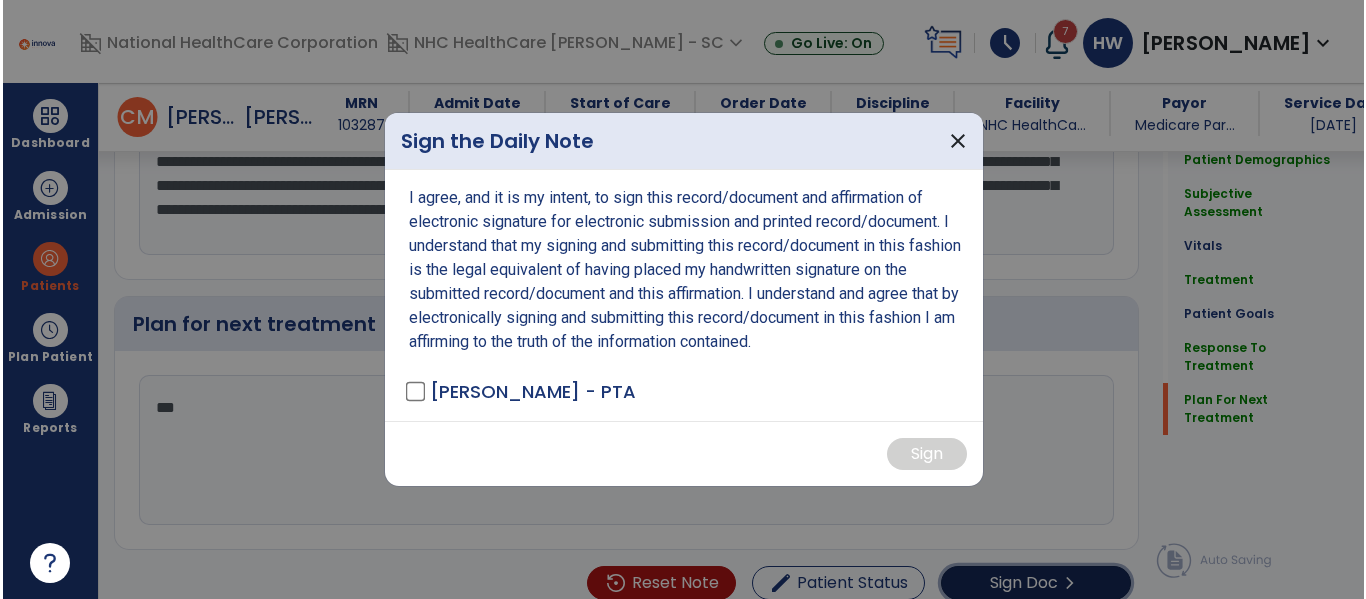 scroll, scrollTop: 2925, scrollLeft: 0, axis: vertical 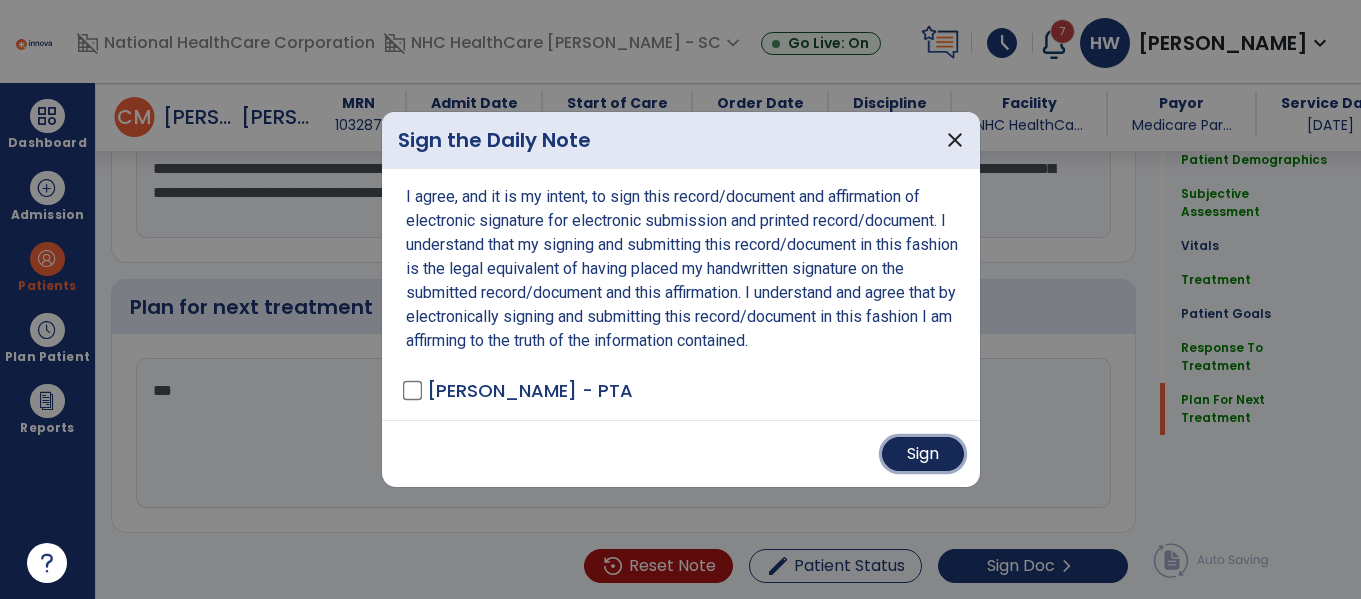 click on "Sign" at bounding box center (923, 454) 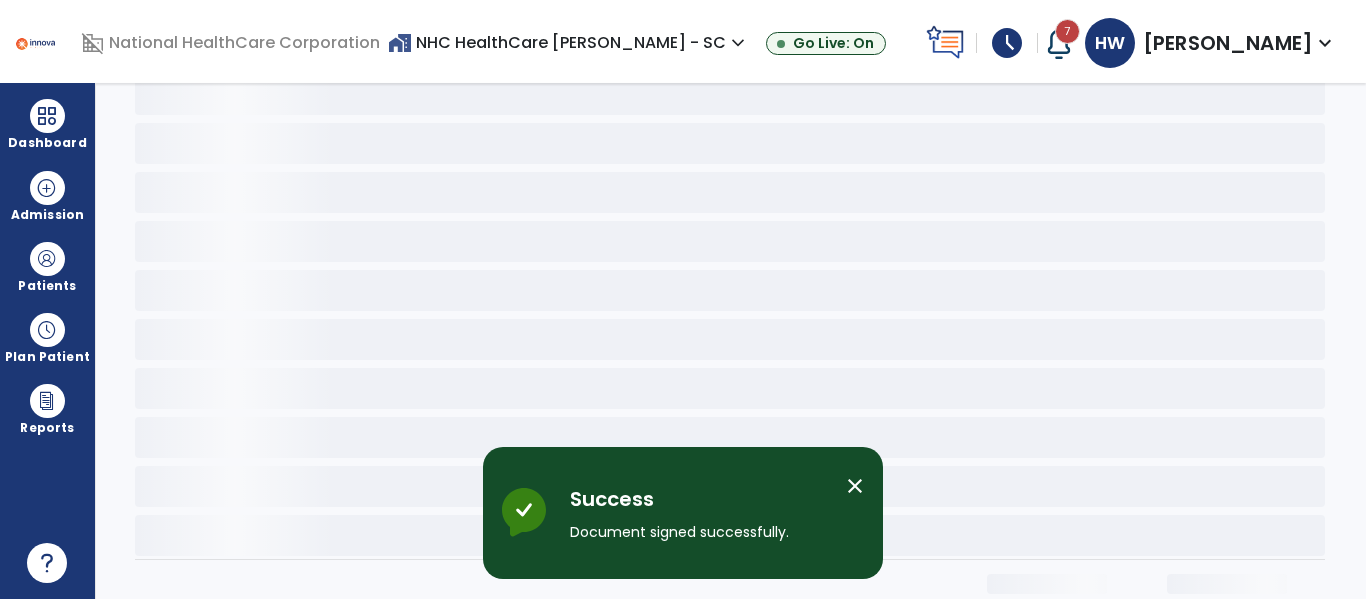 scroll, scrollTop: 0, scrollLeft: 0, axis: both 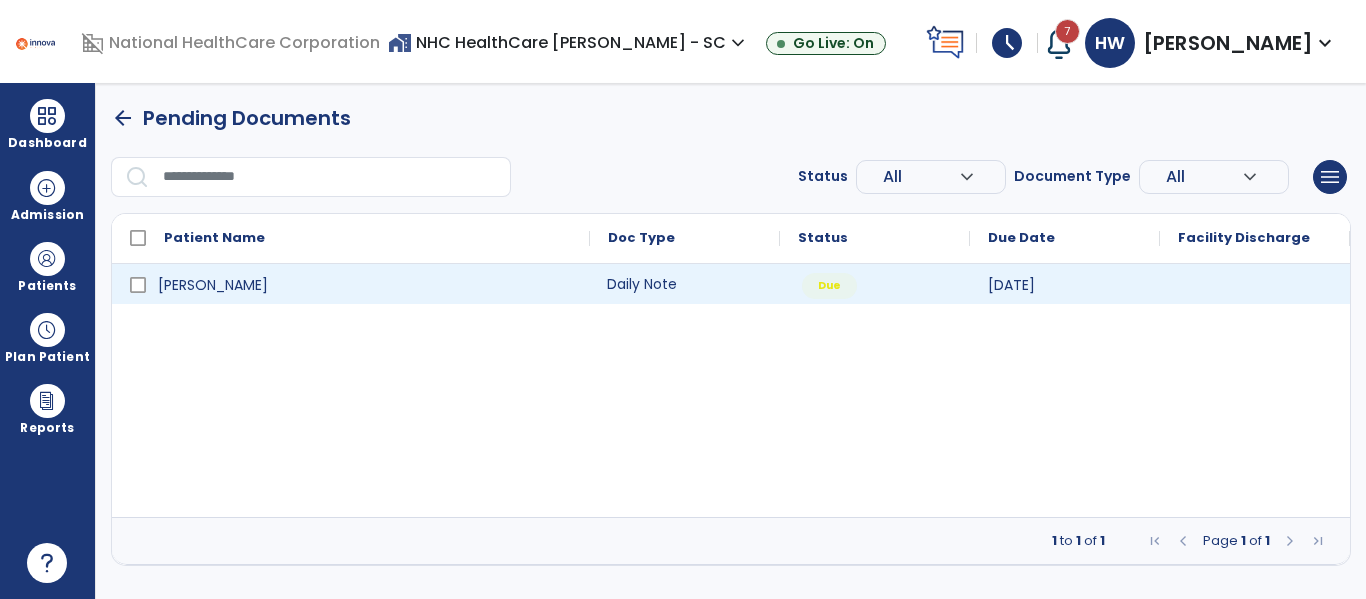 click on "Daily Note" at bounding box center [685, 284] 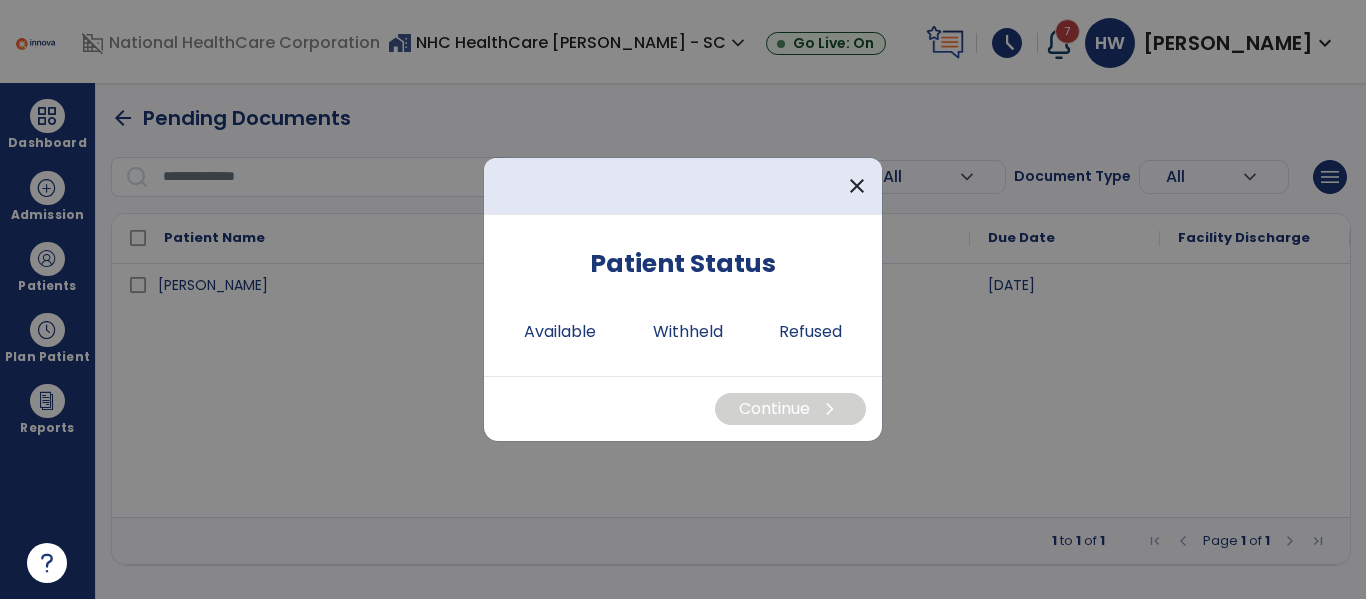click at bounding box center (683, 299) 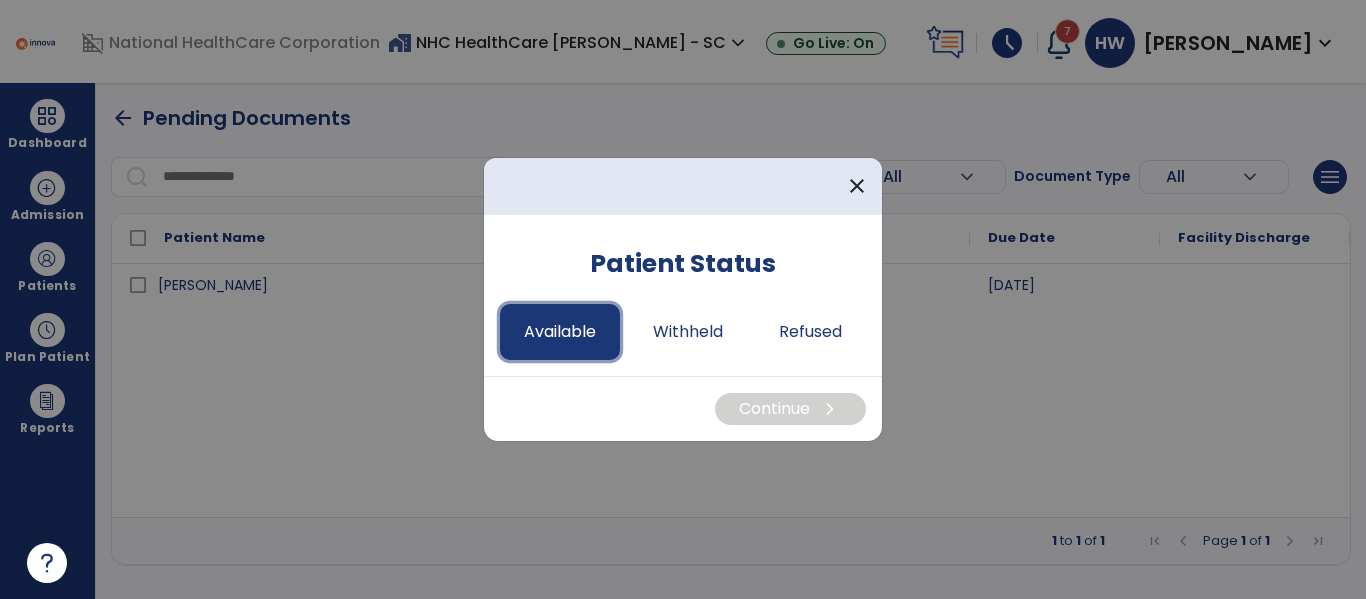 click on "Available" at bounding box center [560, 332] 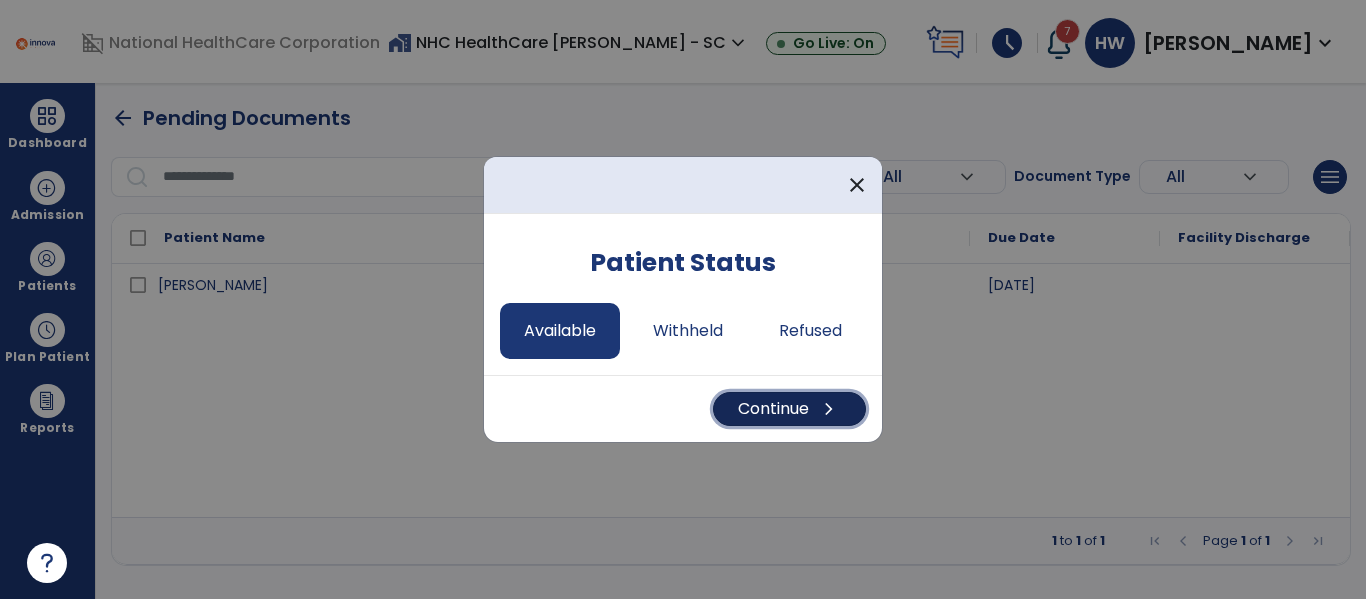 click on "Continue   chevron_right" at bounding box center [789, 409] 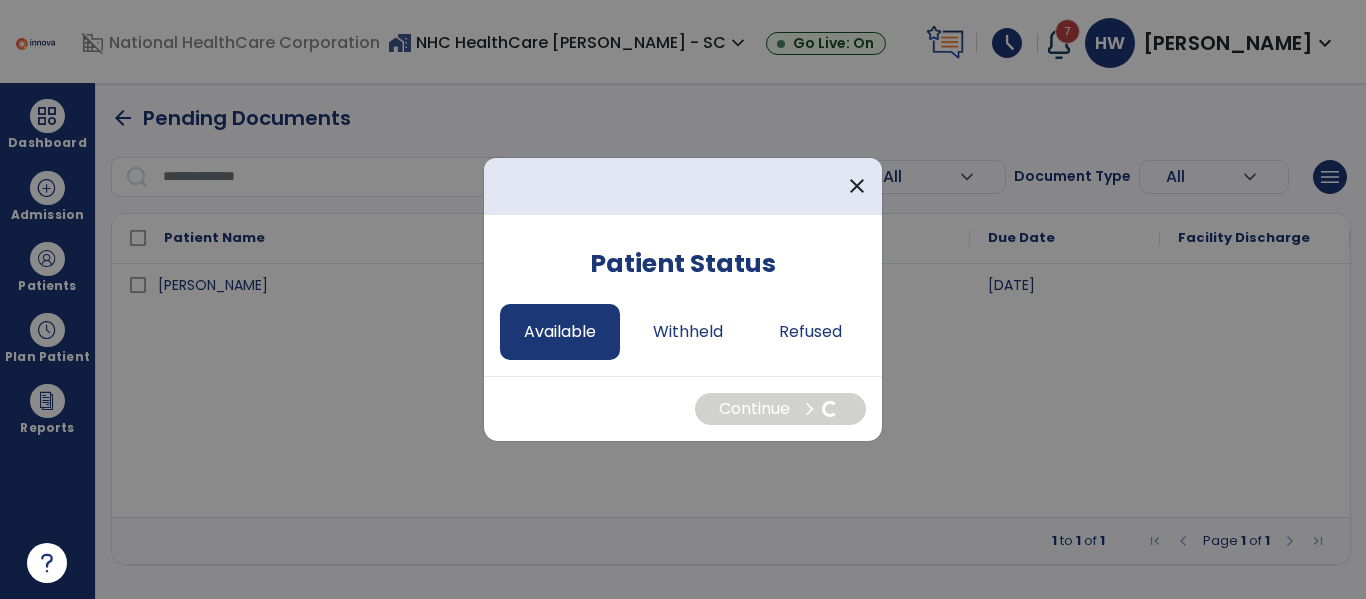 select on "*" 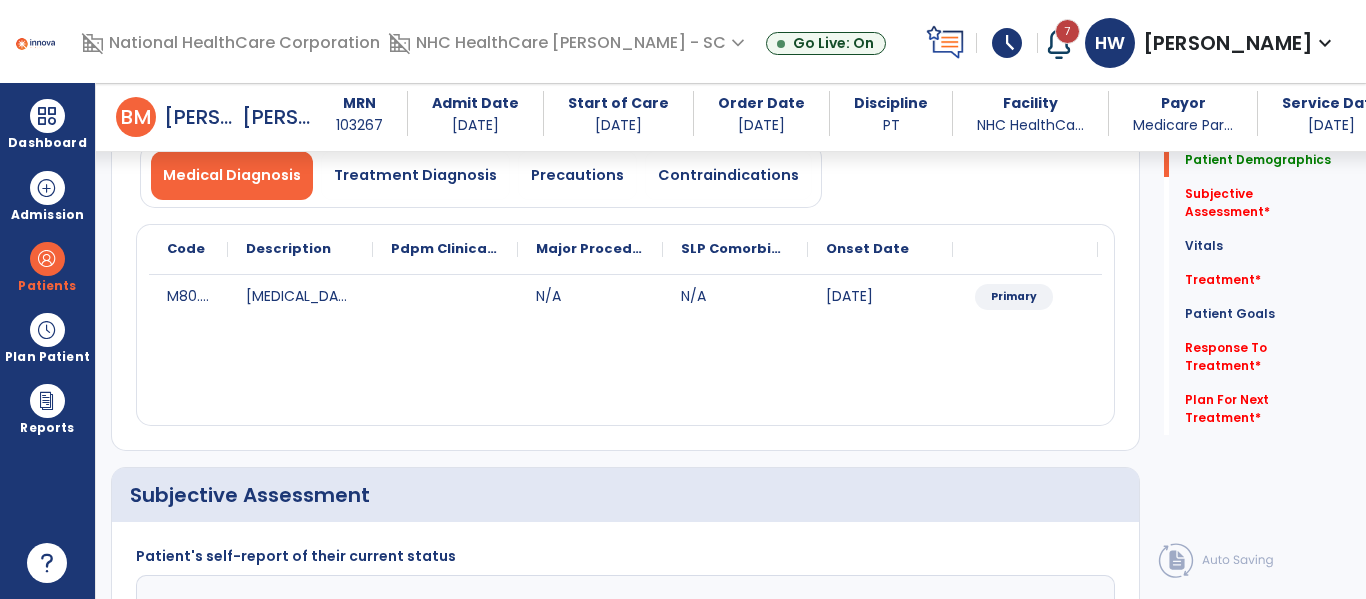 scroll, scrollTop: 384, scrollLeft: 0, axis: vertical 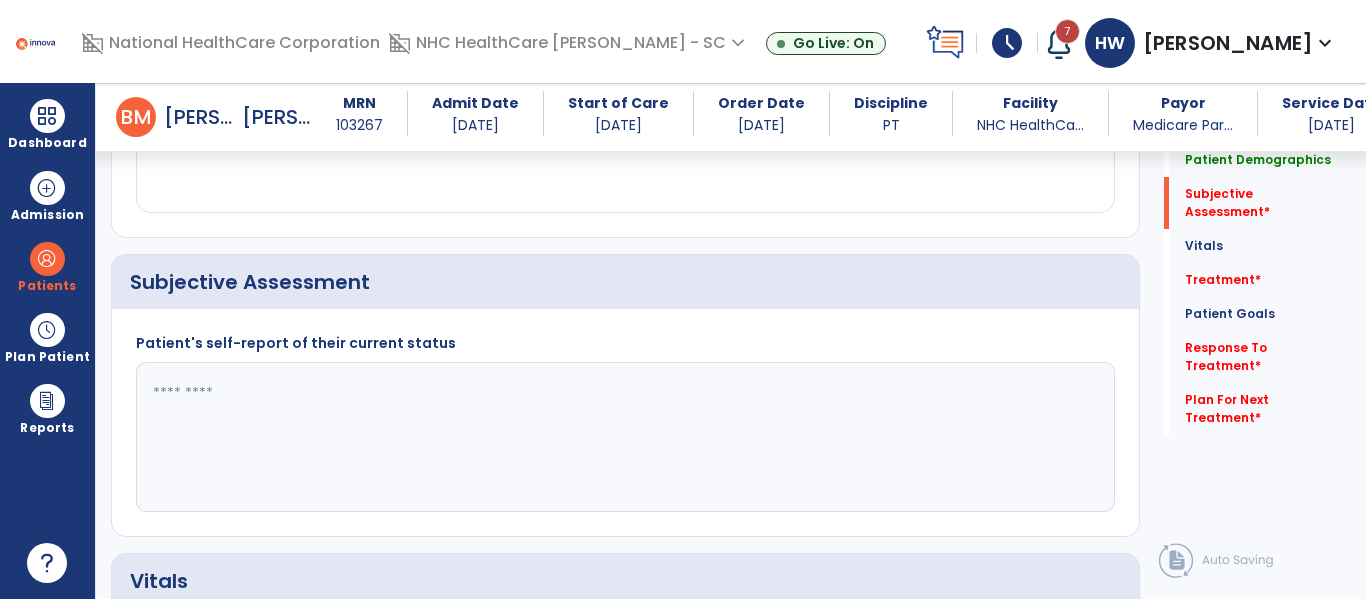 click 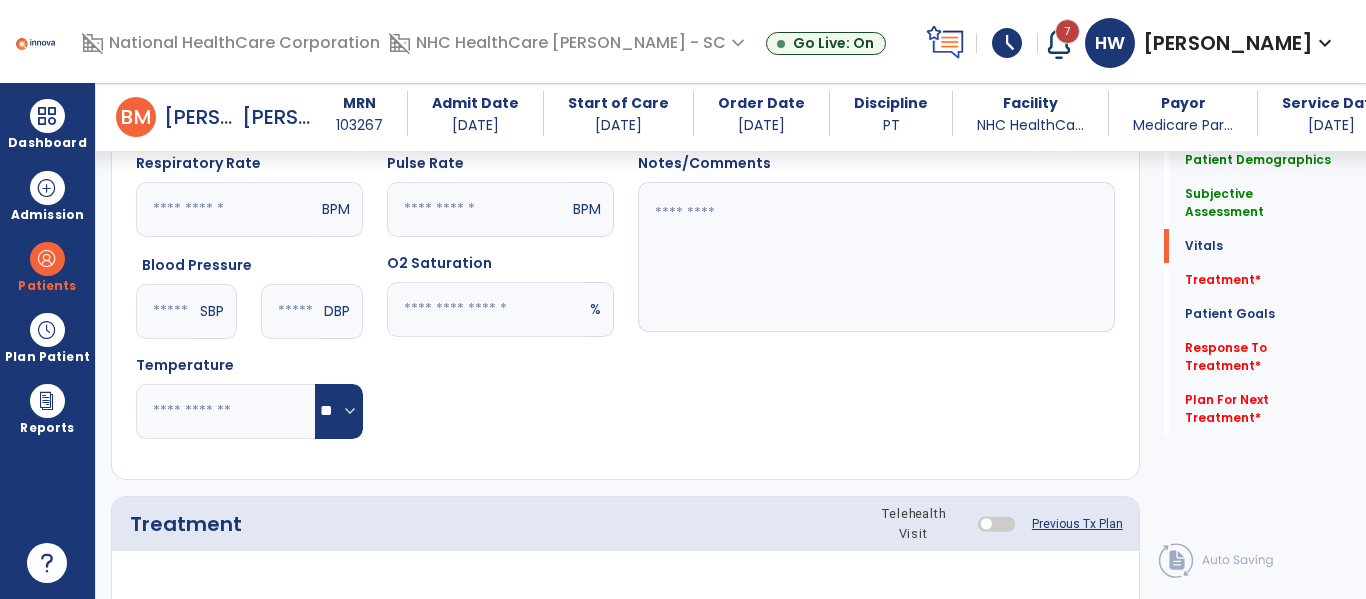 scroll, scrollTop: 864, scrollLeft: 0, axis: vertical 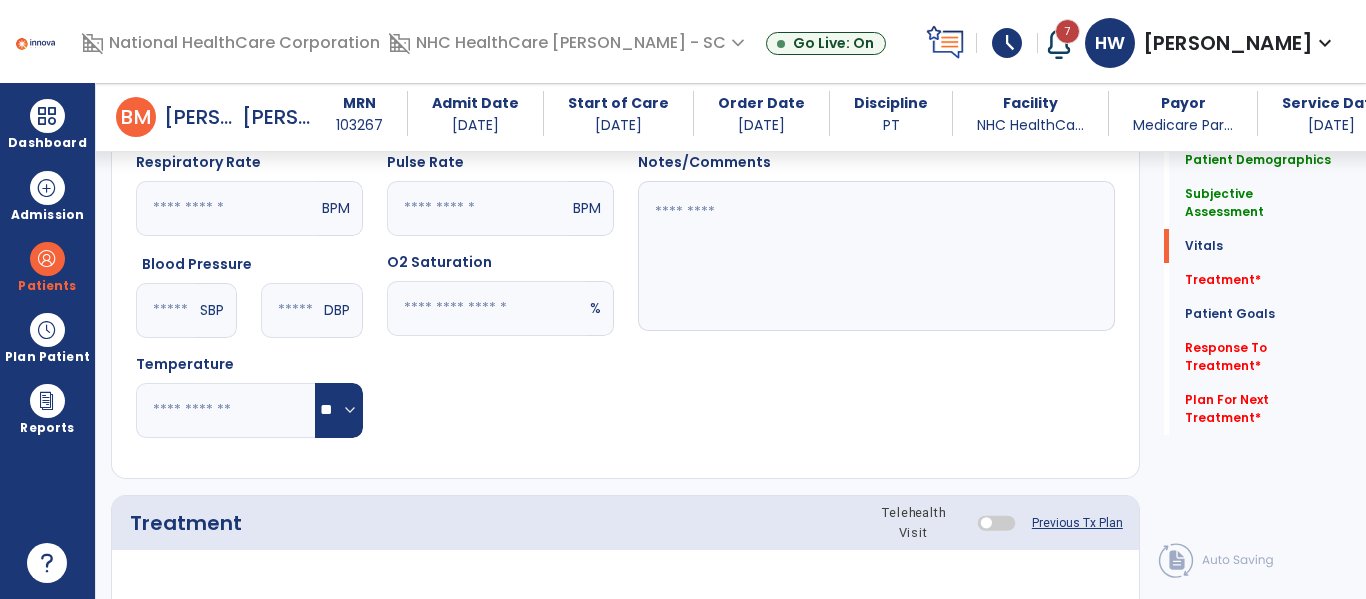 type on "**********" 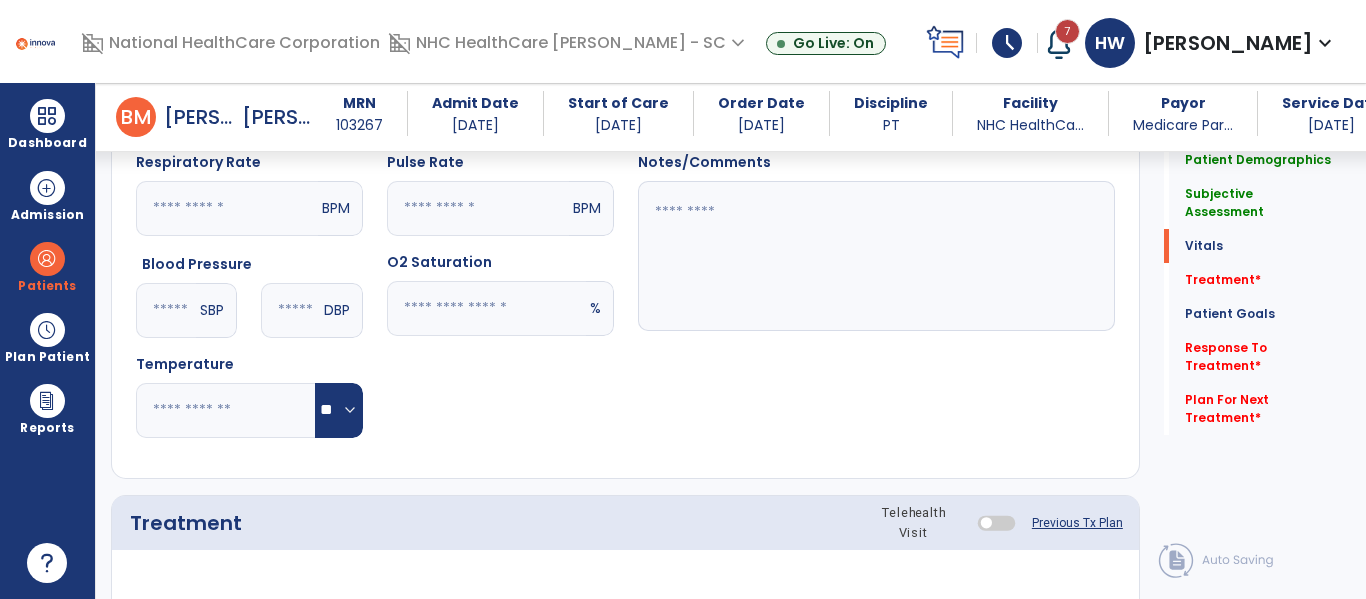 click on "Respiratory Rate  BPM Blood Pressure   SBP   DBP Temperature  ** ** Pulse Rate  BPM O2 Saturation  % Notes/Comments" 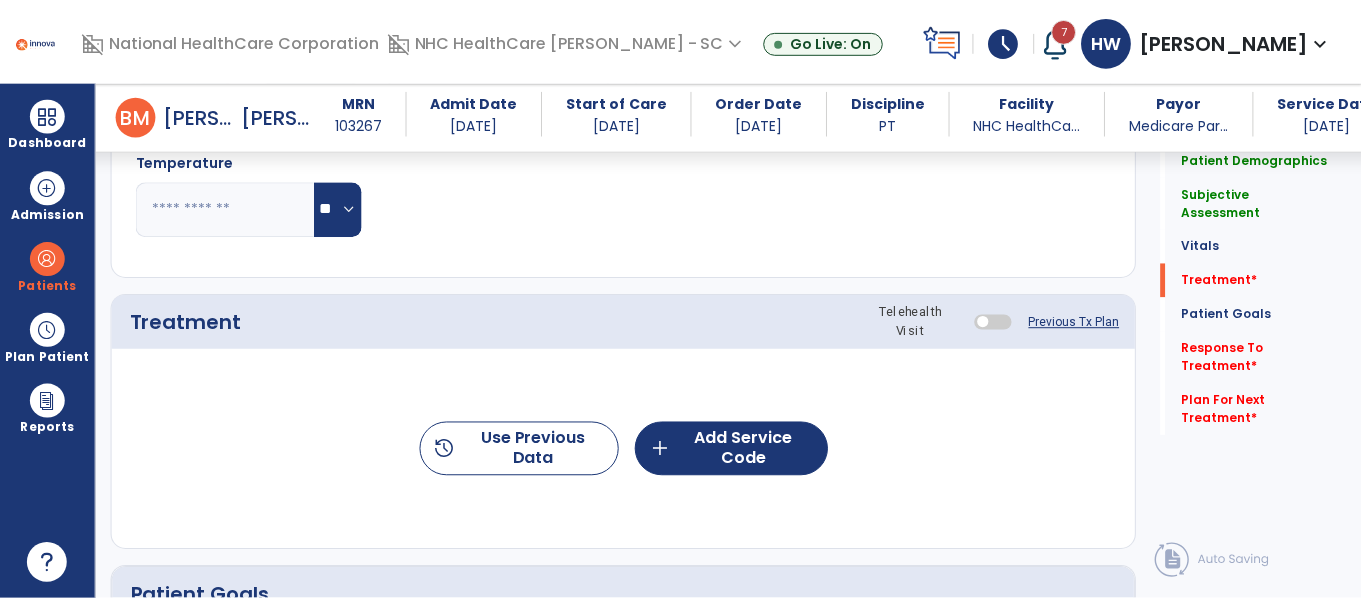 scroll, scrollTop: 1066, scrollLeft: 0, axis: vertical 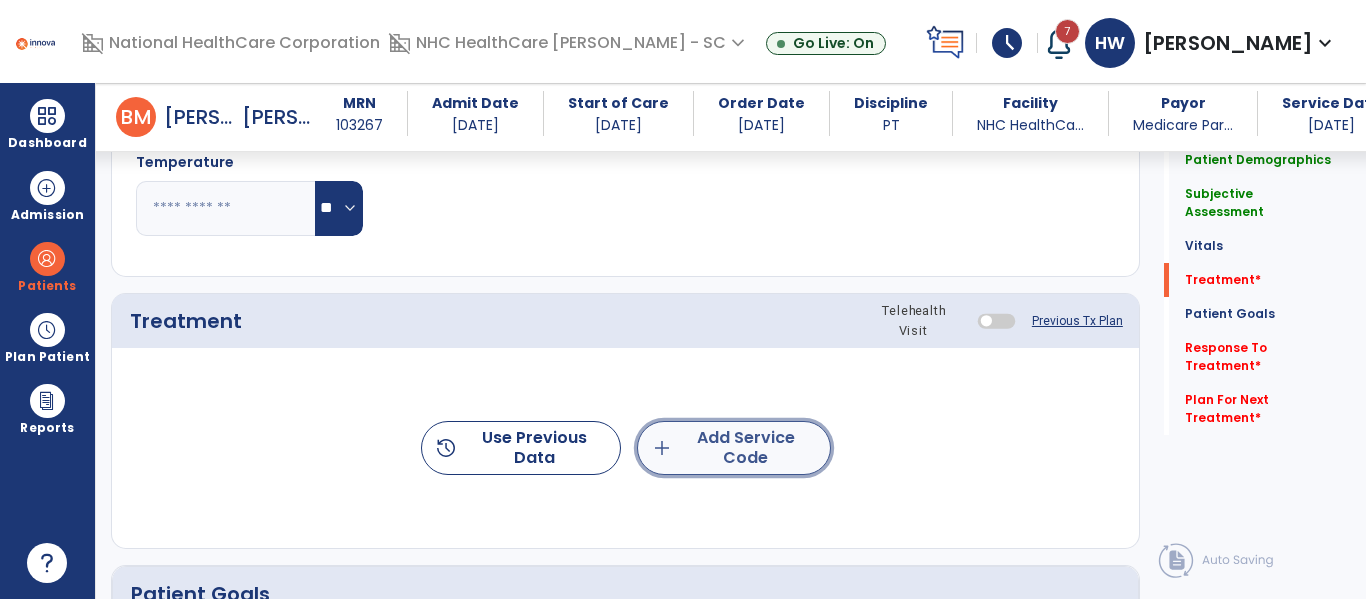 click on "add" 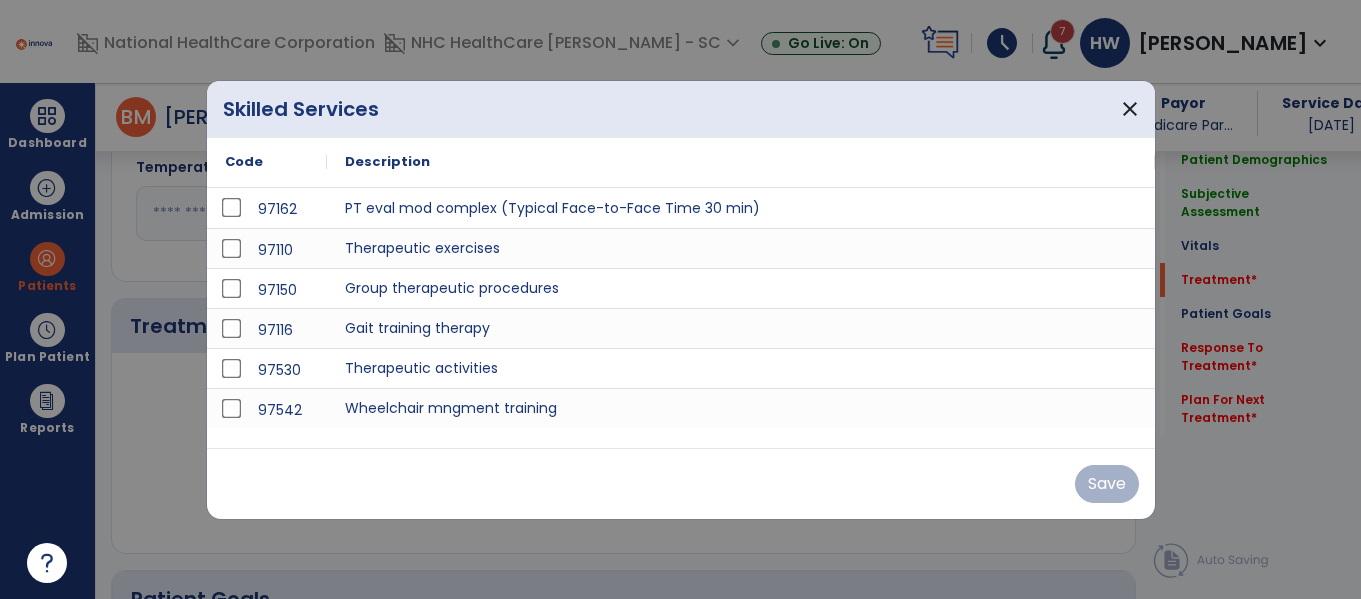scroll, scrollTop: 1066, scrollLeft: 0, axis: vertical 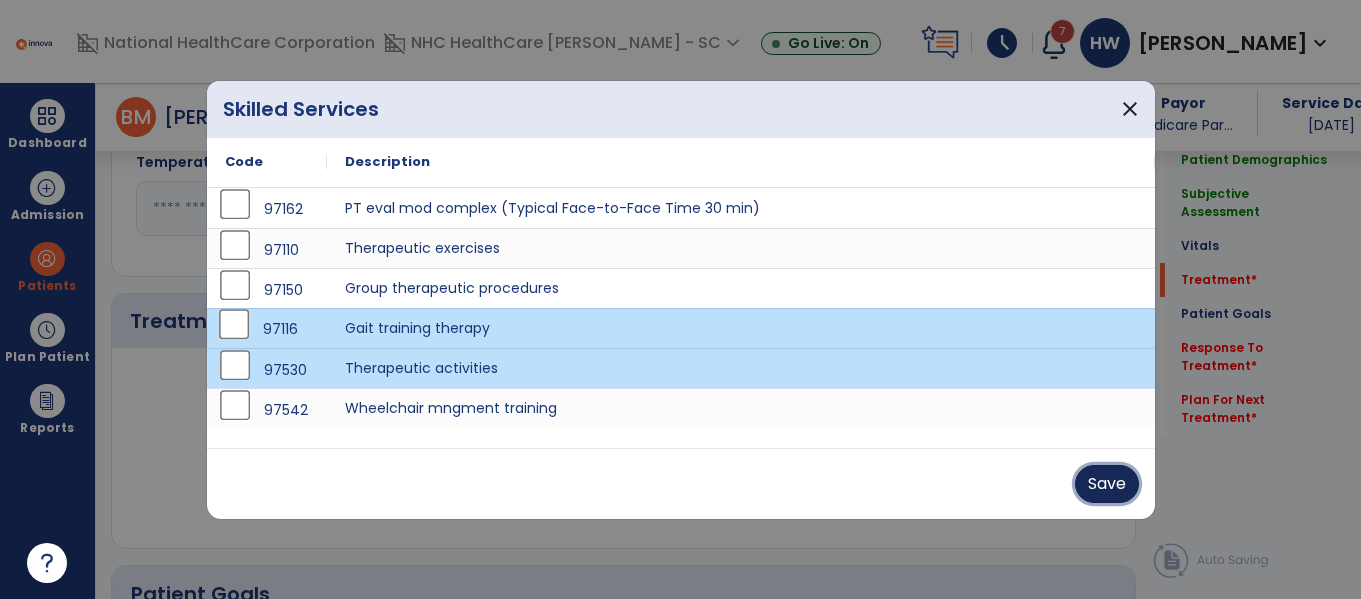 click on "Save" at bounding box center (1107, 484) 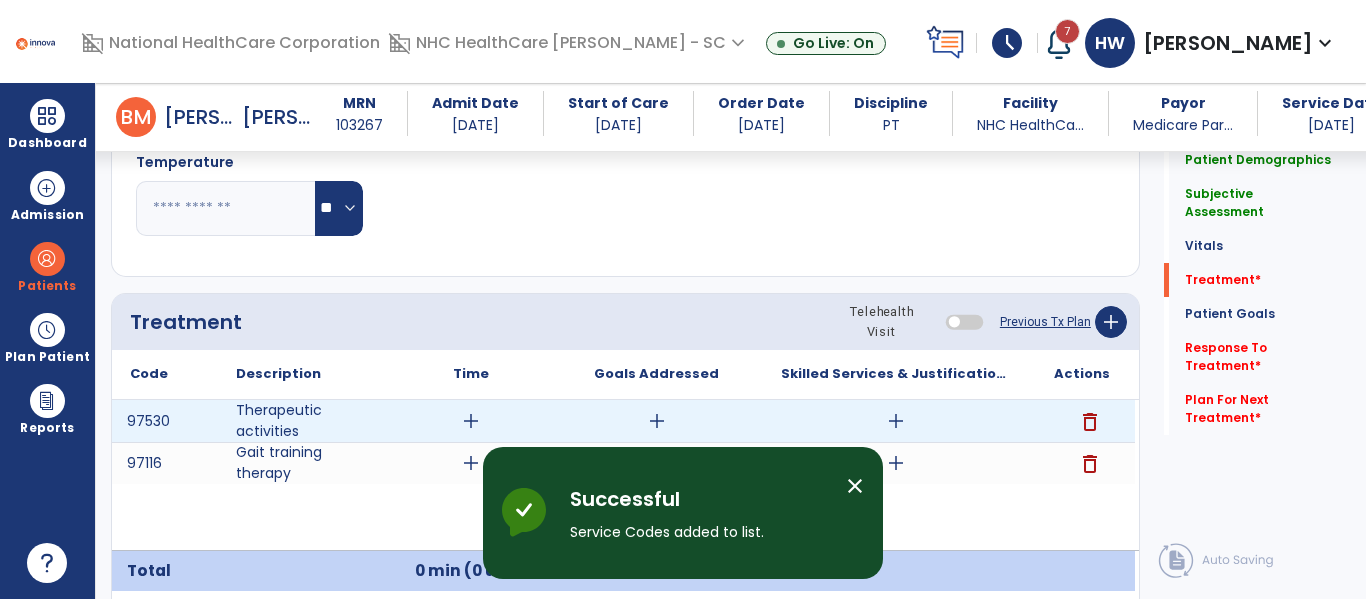 click on "add" at bounding box center [471, 421] 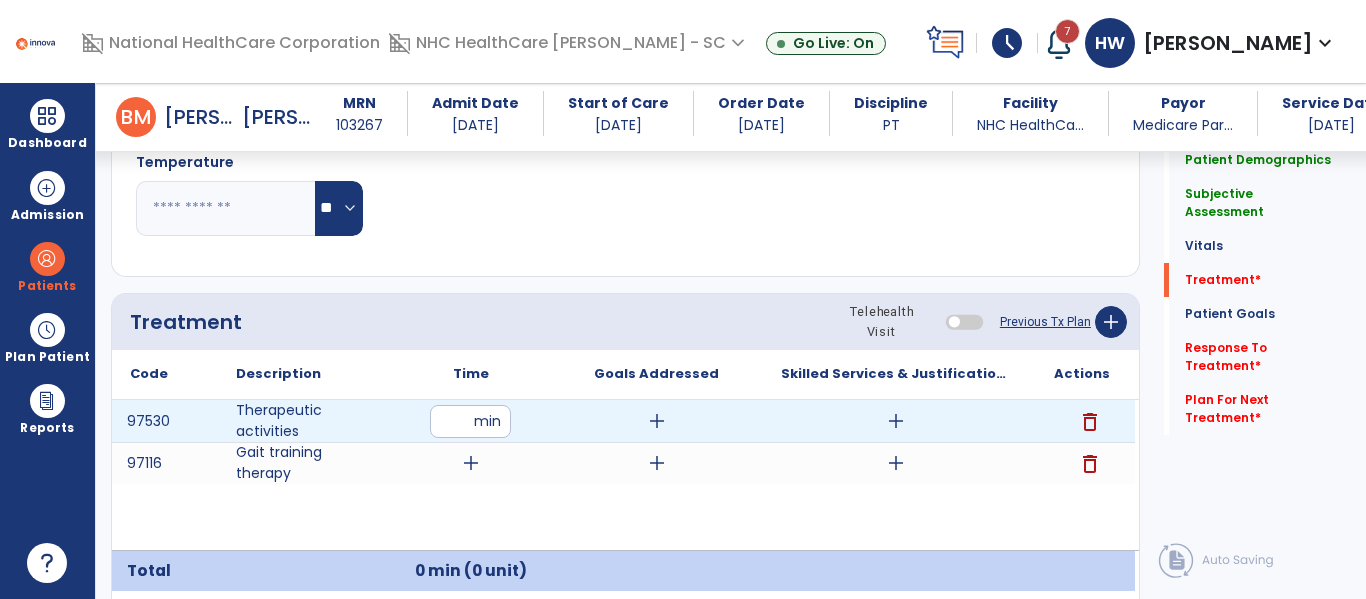 type on "**" 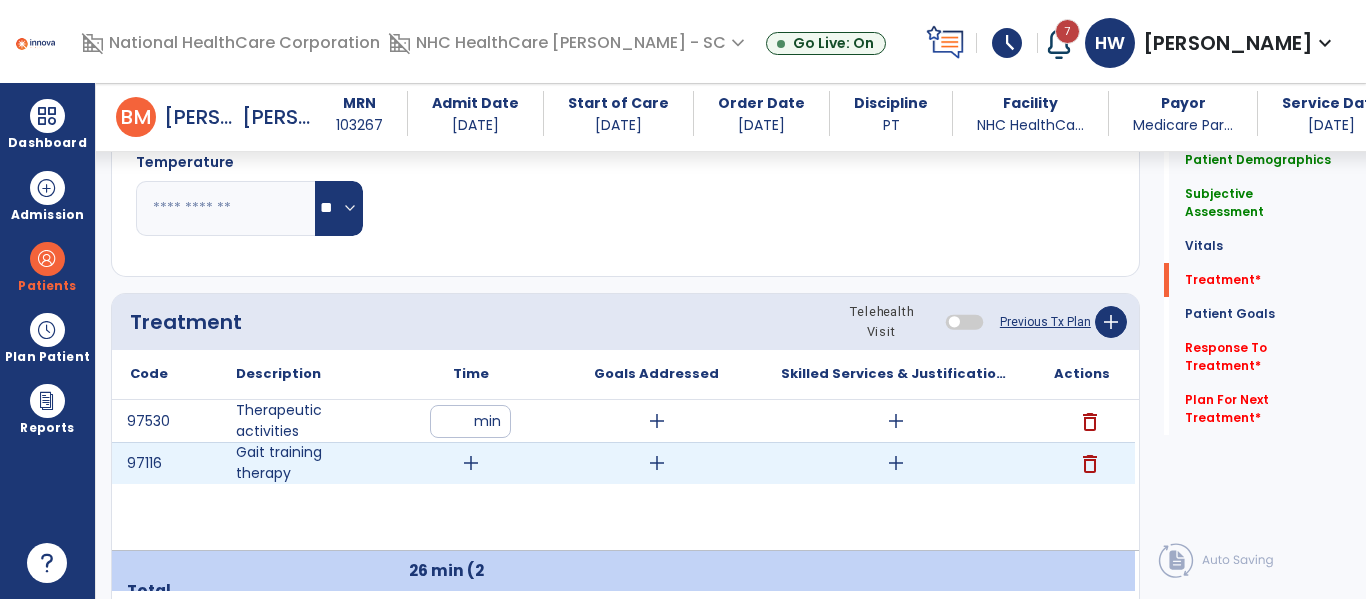 click on "add" at bounding box center (471, 463) 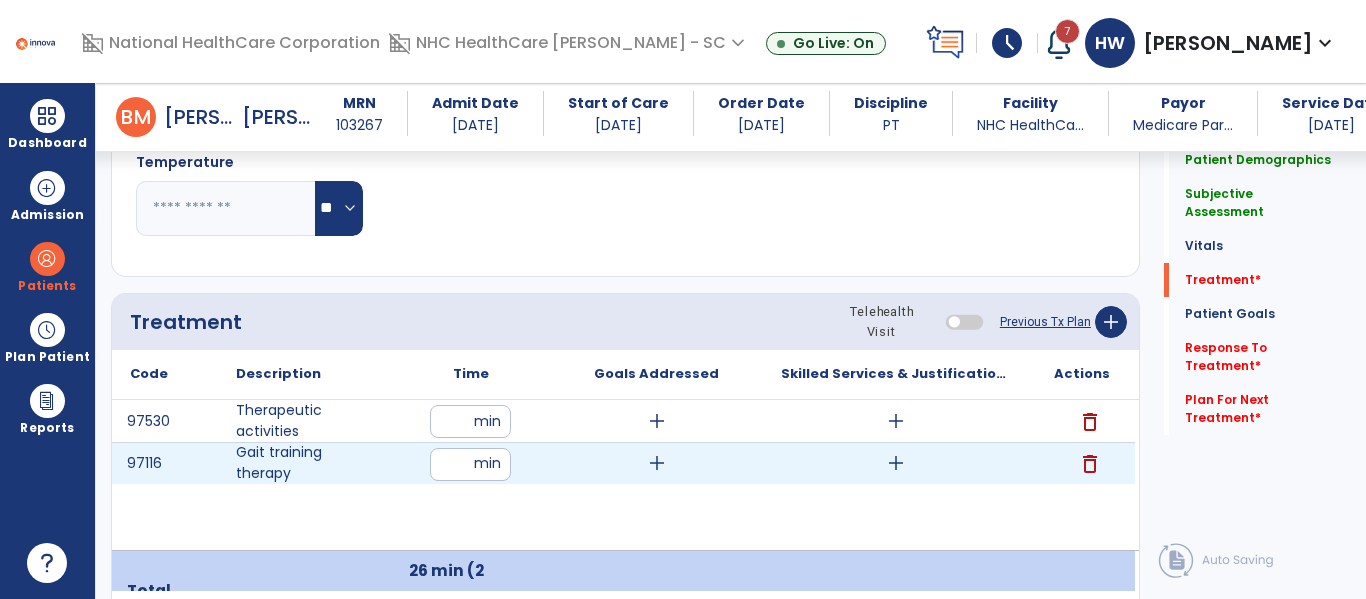 type on "*" 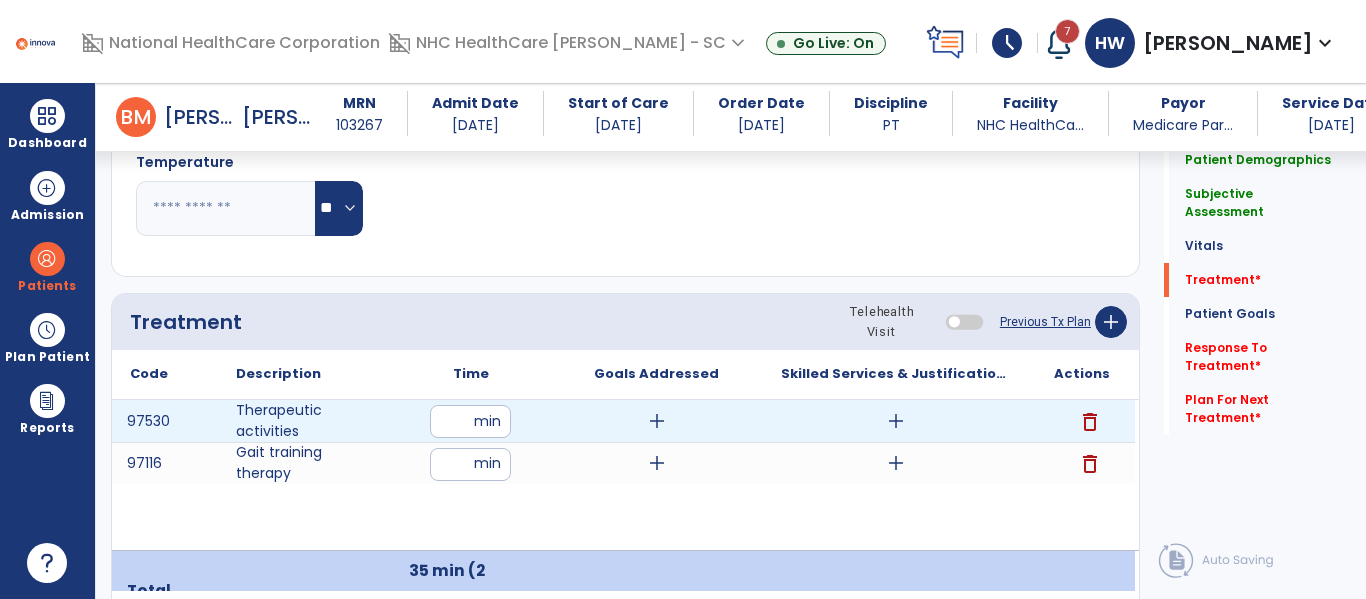 click on "add" at bounding box center (896, 421) 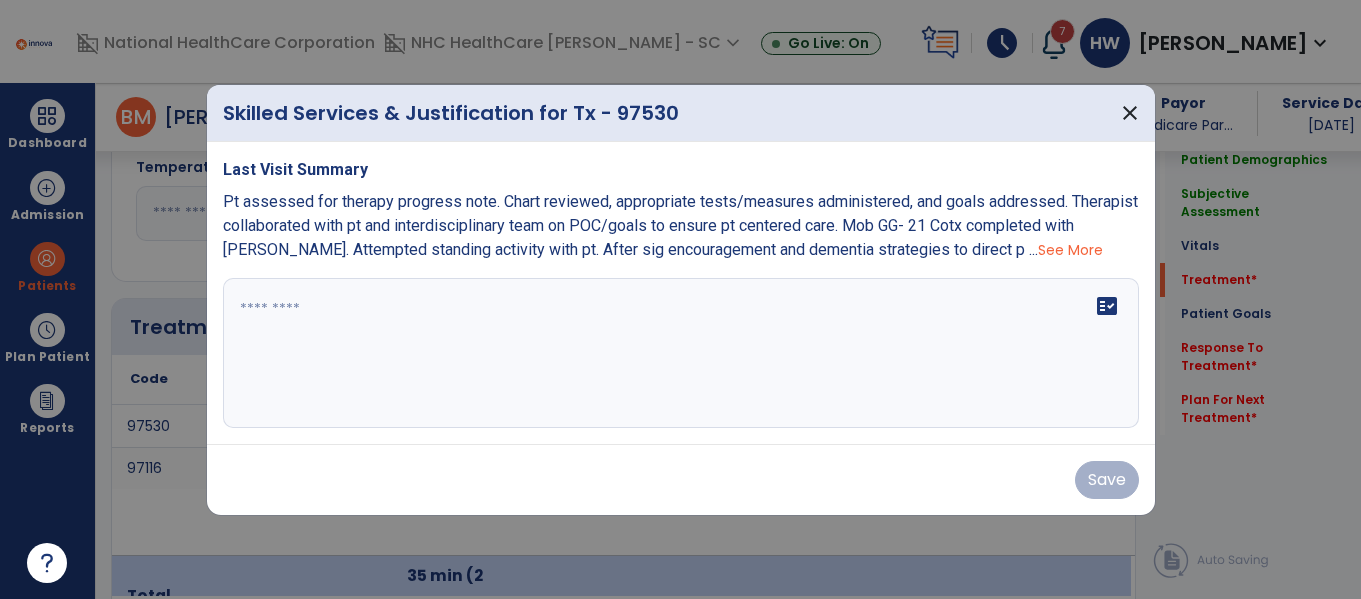 scroll, scrollTop: 1066, scrollLeft: 0, axis: vertical 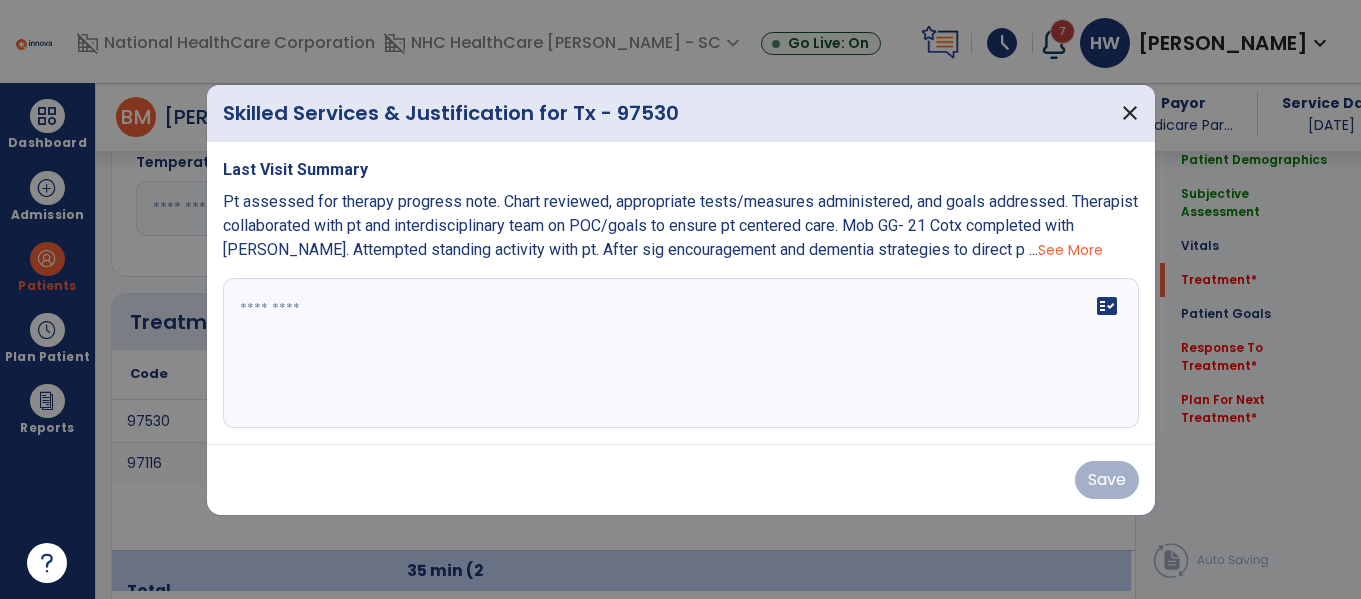 click on "Skilled Services & Justification for Tx - 97530   close" at bounding box center [681, 113] 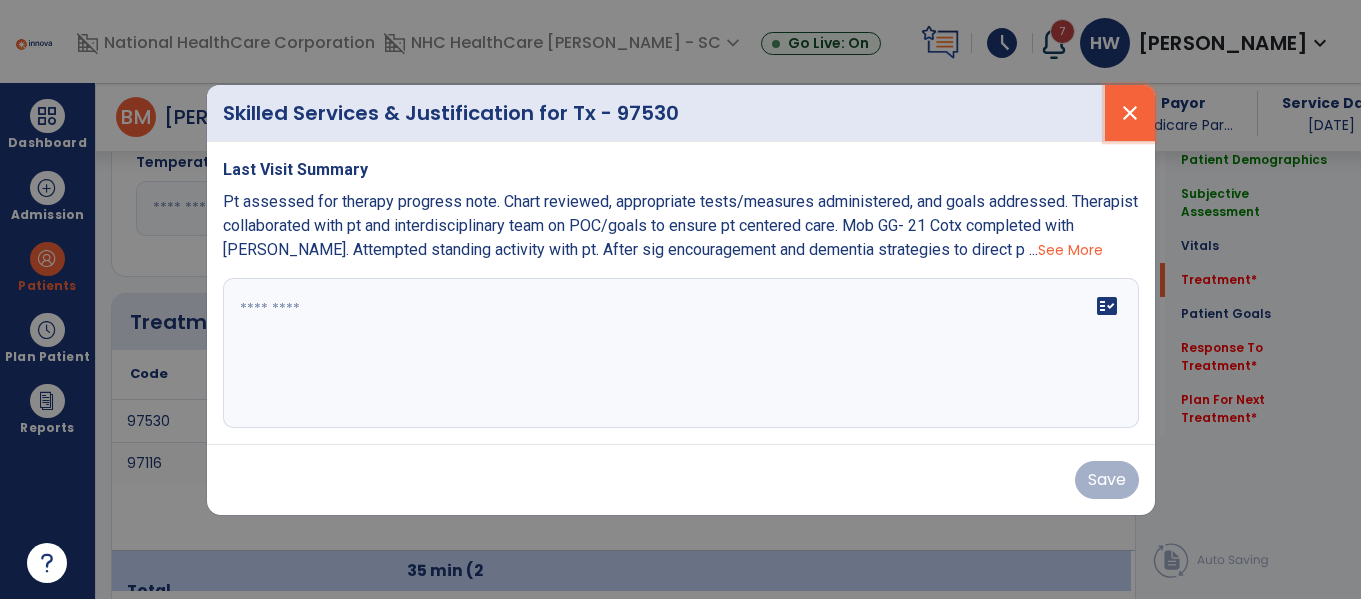 click on "close" at bounding box center [1130, 113] 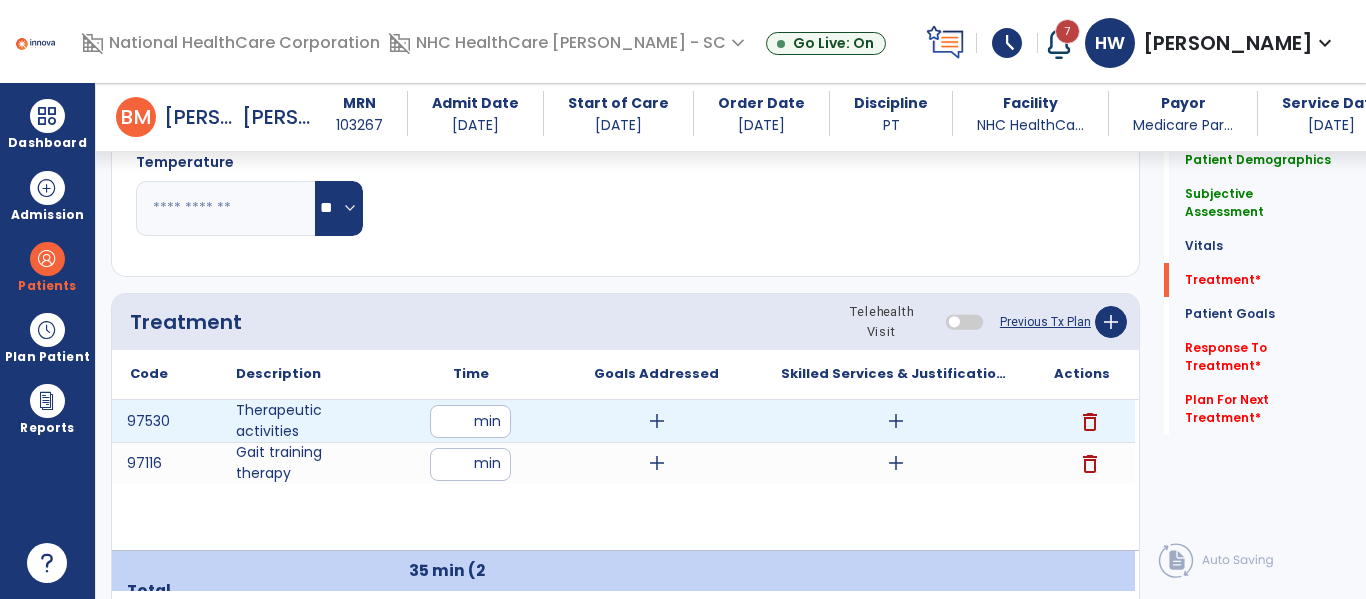 click on "add" at bounding box center (896, 421) 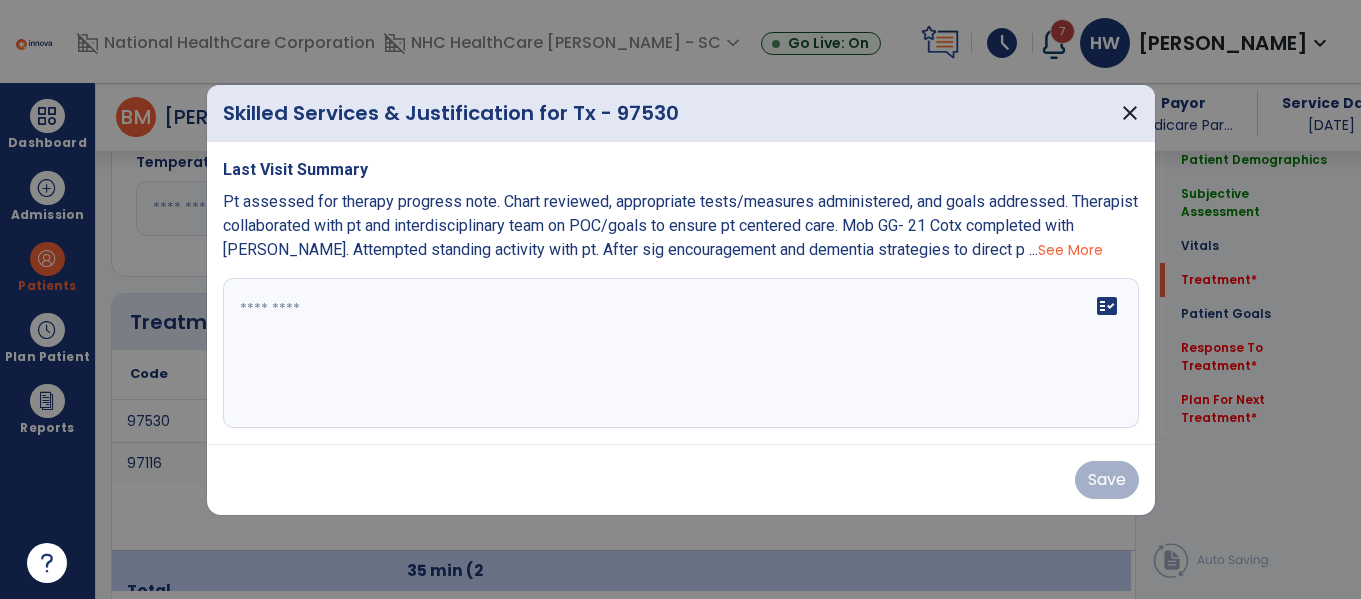 scroll, scrollTop: 1066, scrollLeft: 0, axis: vertical 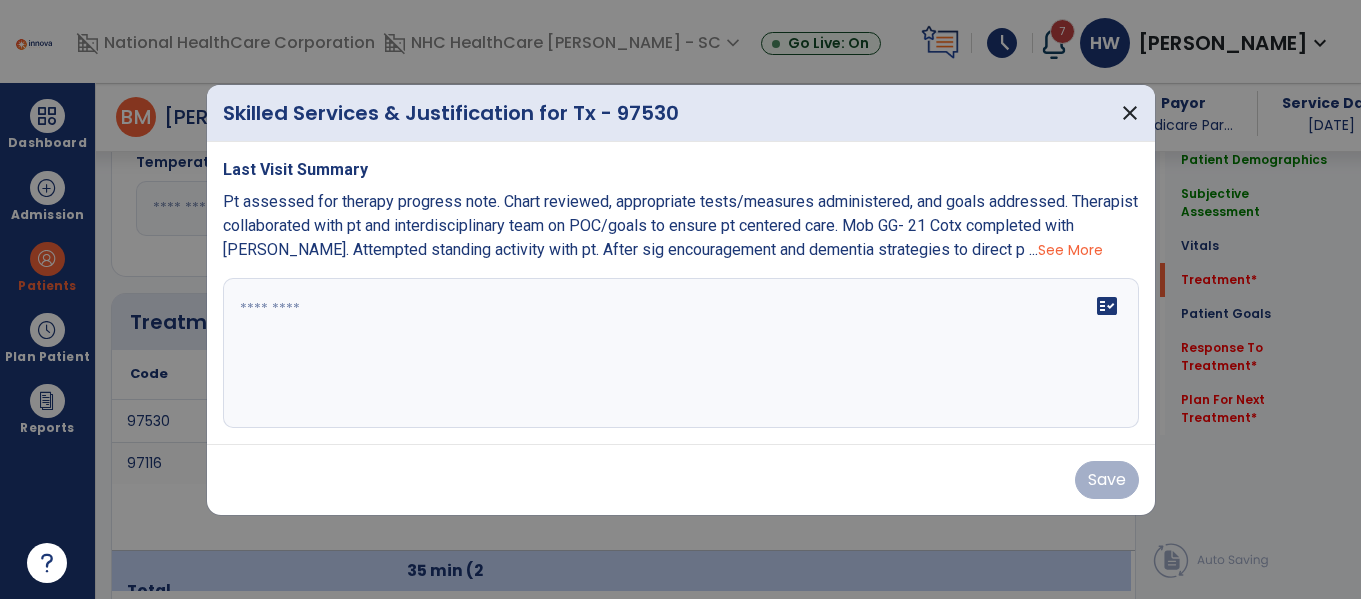 click on "Save" at bounding box center [681, 480] 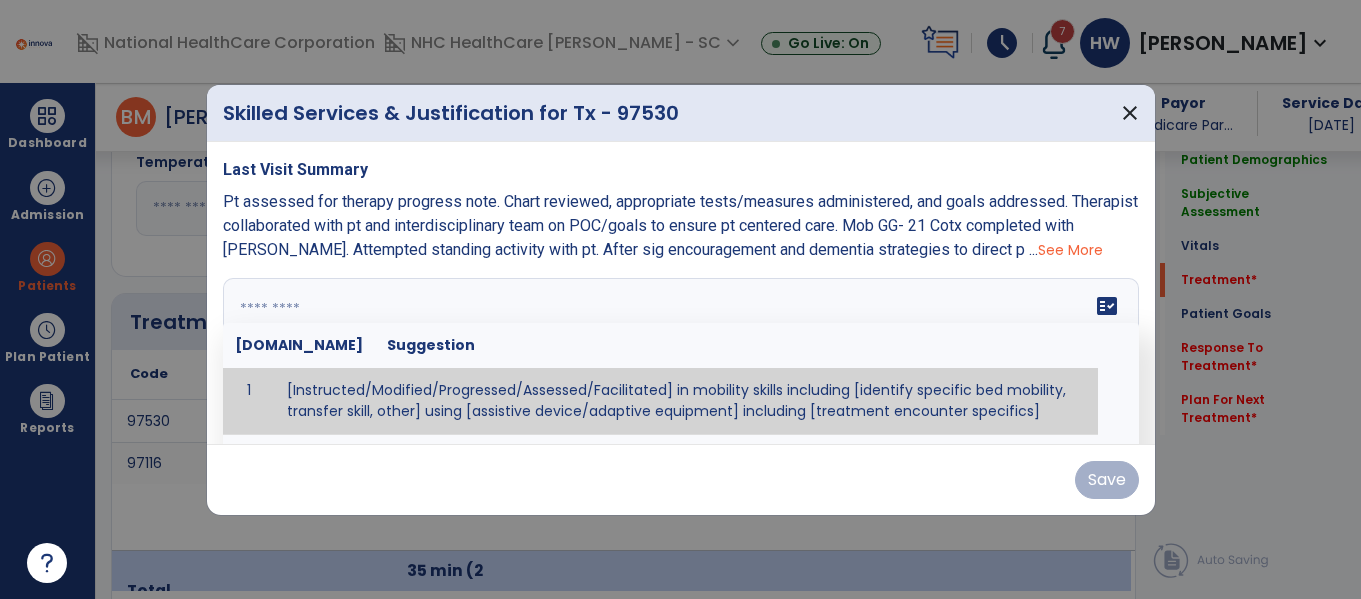 click on "fact_check  [DOMAIN_NAME] Suggestion 1 [Instructed/Modified/Progressed/Assessed/Facilitated] in mobility skills including [identify specific bed mobility, transfer skill, other] using [assistive device/adaptive equipment] including [treatment encounter specifics]" at bounding box center (681, 353) 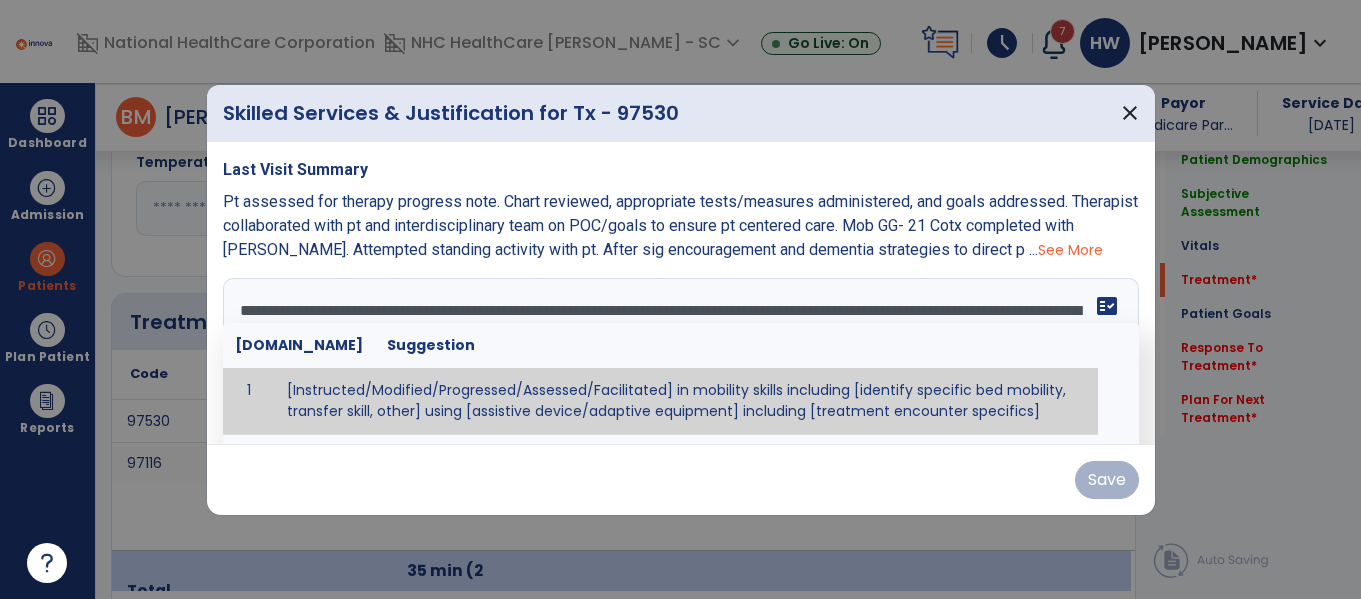 scroll, scrollTop: 16, scrollLeft: 0, axis: vertical 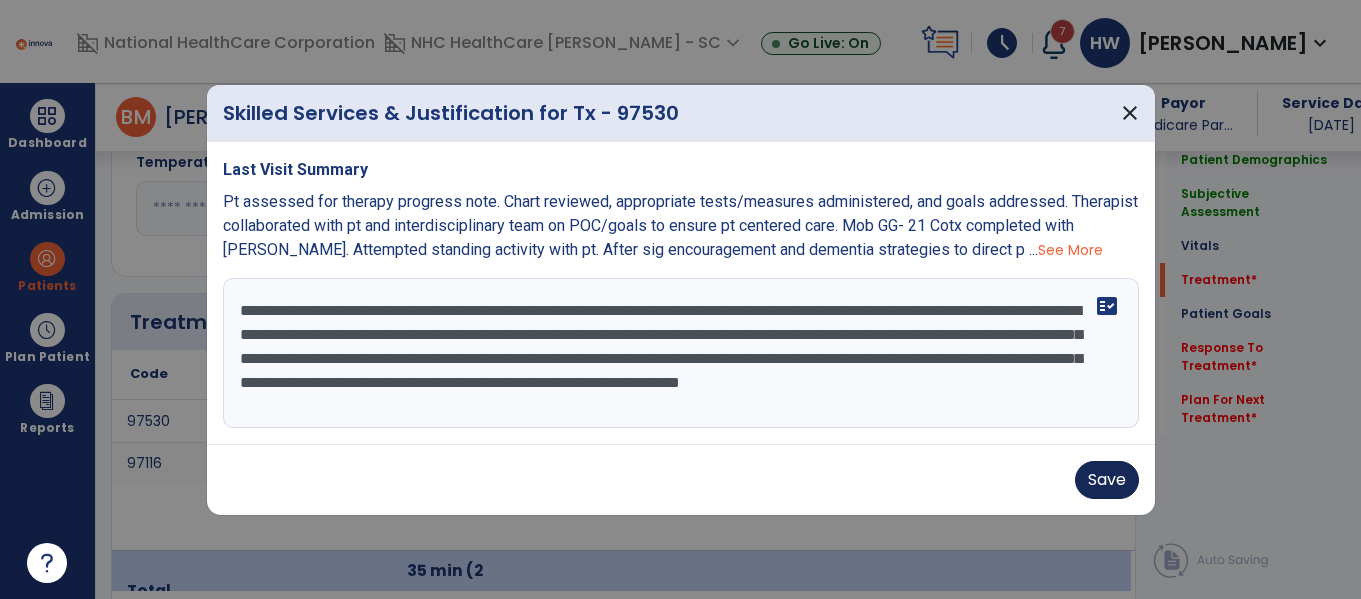 type on "**********" 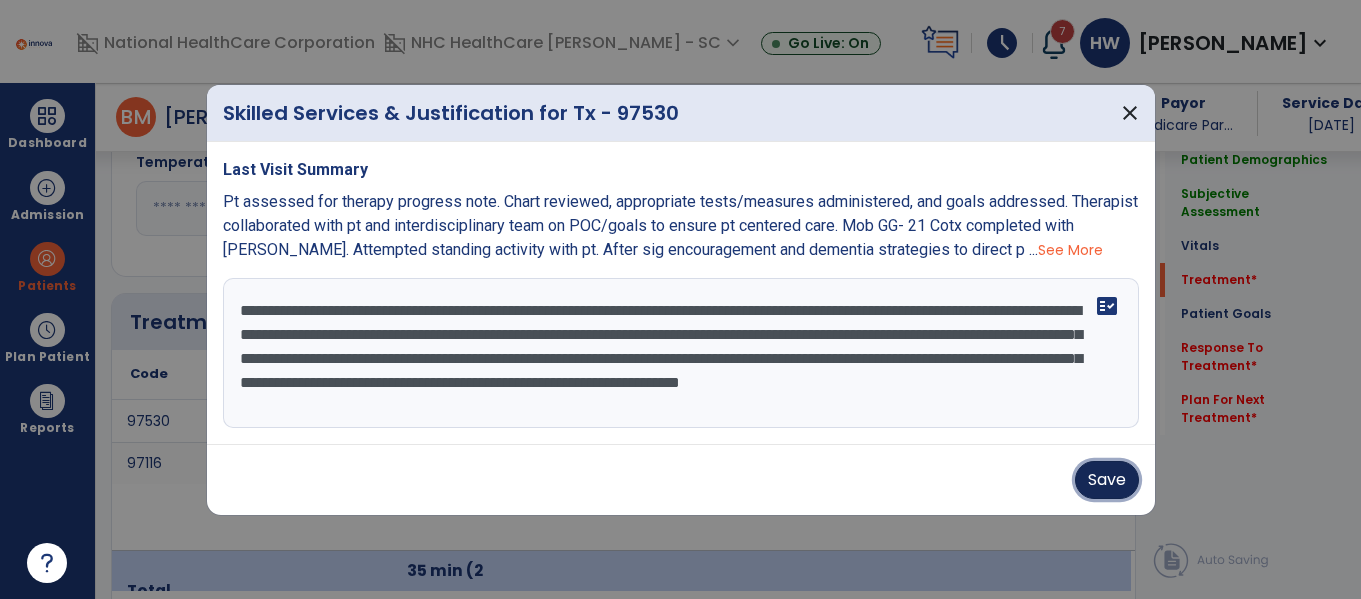 click on "Save" at bounding box center (1107, 480) 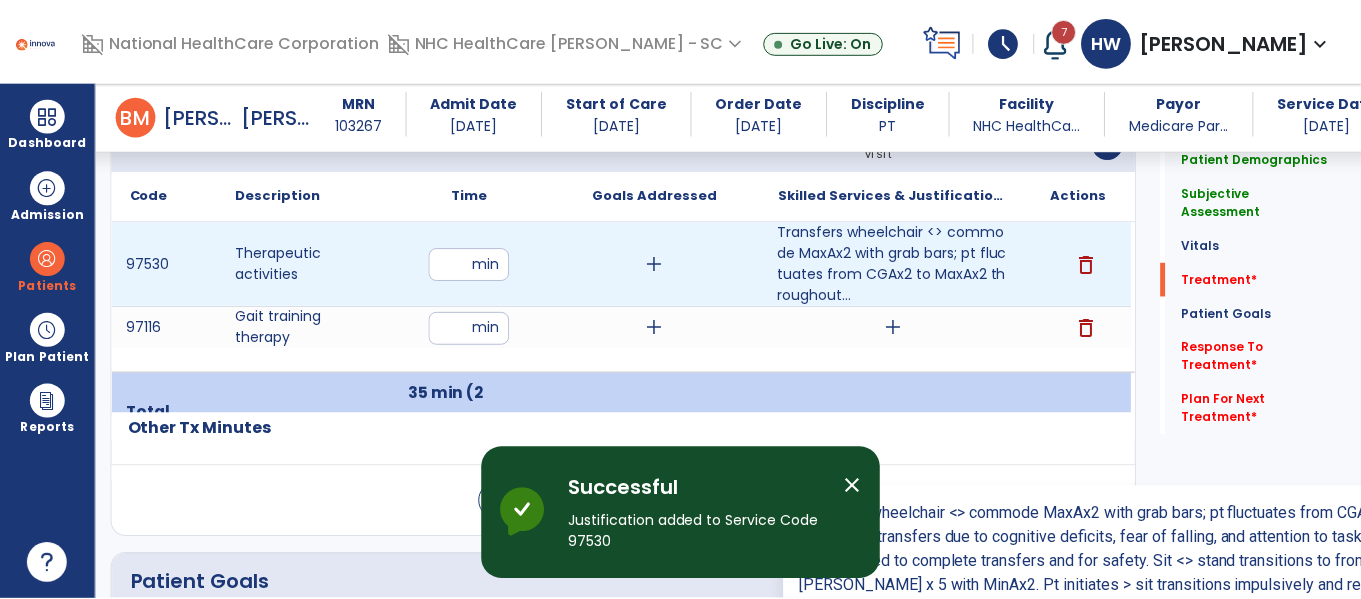 scroll, scrollTop: 1245, scrollLeft: 0, axis: vertical 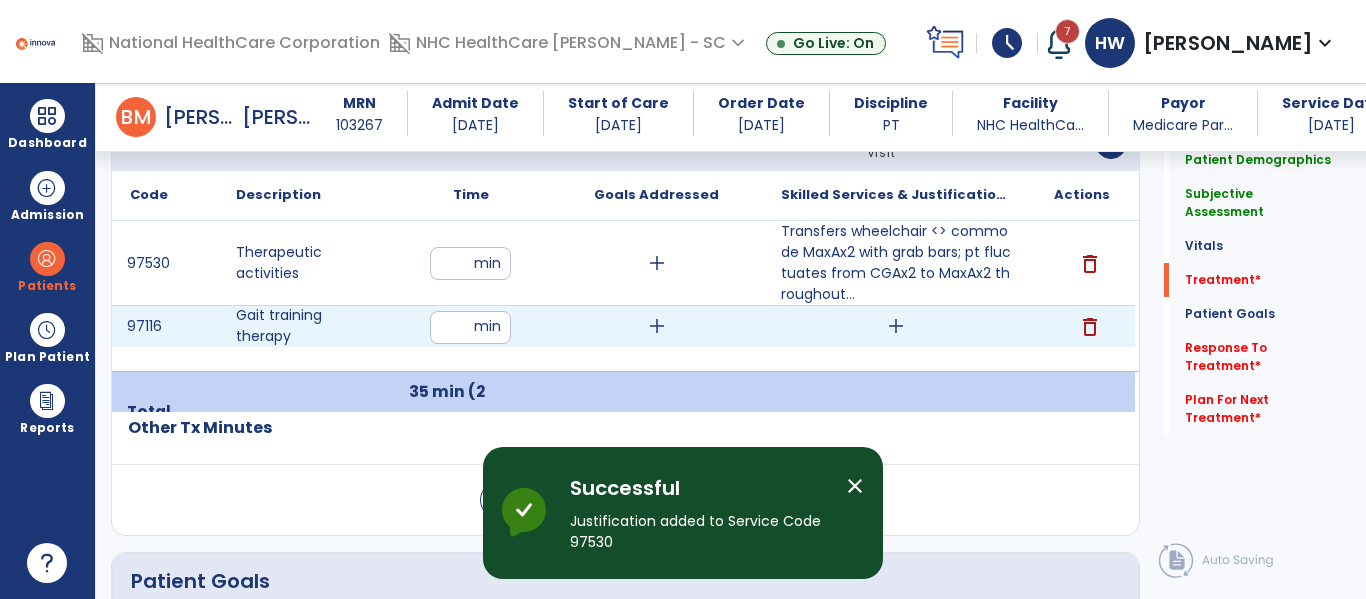 click on "add" at bounding box center [896, 326] 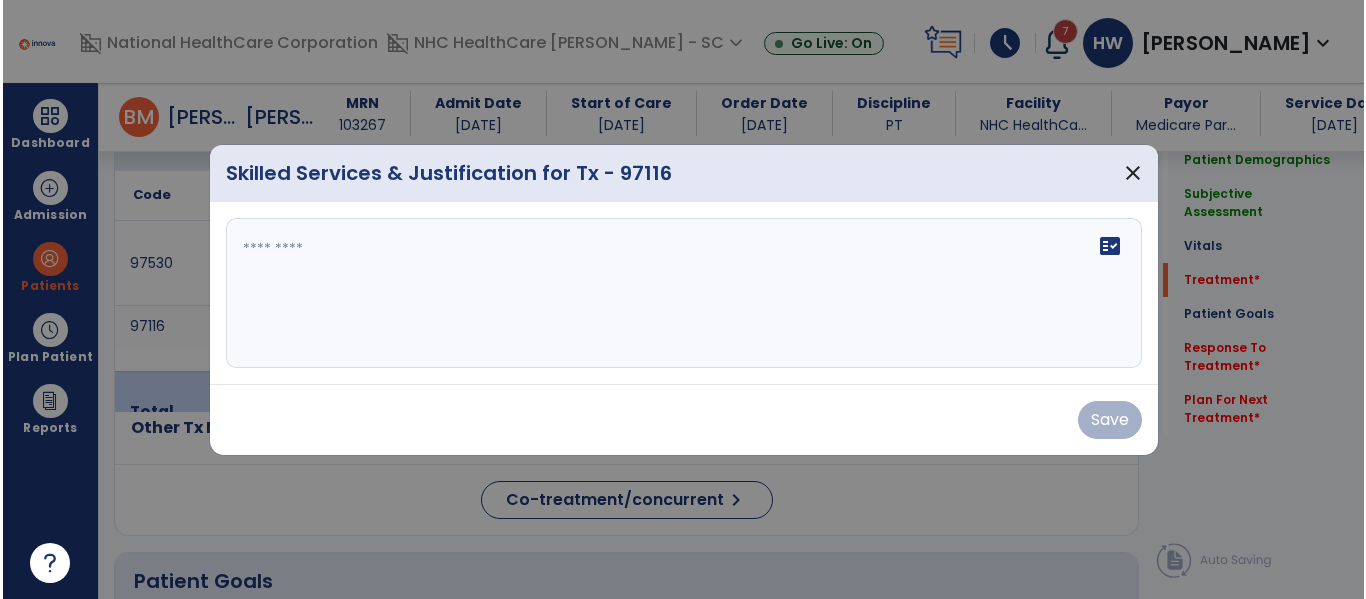 scroll, scrollTop: 1245, scrollLeft: 0, axis: vertical 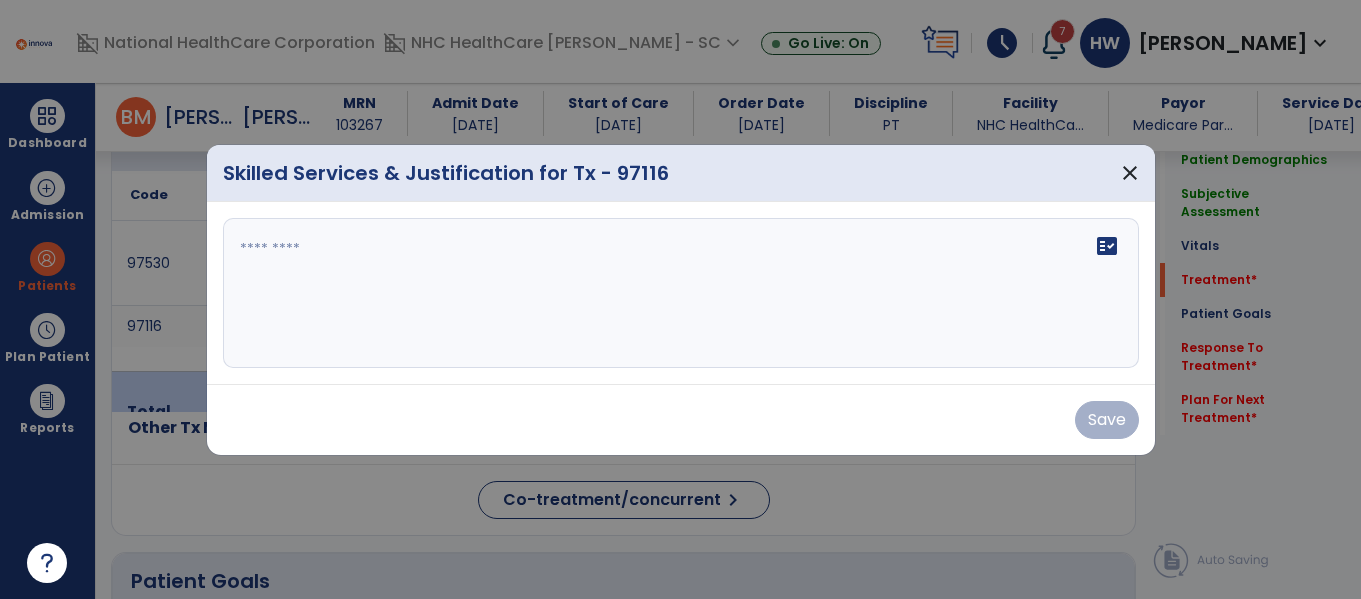 click at bounding box center [680, 299] 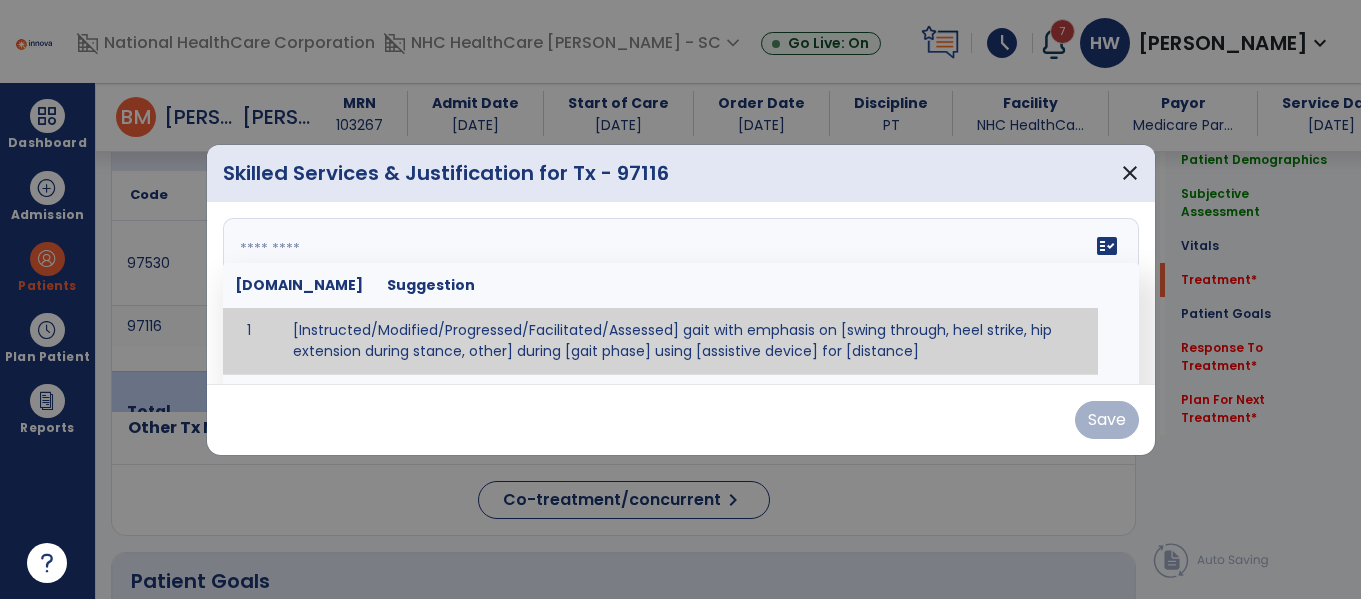 click on "fact_check  Sr.No Suggestion 1 [Instructed/Modified/Progressed/Facilitated/Assessed] gait with emphasis on [swing through, heel strike, hip extension during stance, other] during [gait phase] using [assistive device] for [distance] 2 [Instructed/Modified/Progressed/Facilitated/Assessed] use of [assistive device] and [NWB, PWB, step-to gait pattern, step through gait pattern] 3 [Instructed/Modified/Progressed/Facilitated/Assessed] patient's ability to [ascend/descend # of steps, perform directional changes, walk on even/uneven surfaces, pick-up objects off floor, velocity changes, other] using [assistive device]. 4 [Instructed/Modified/Progressed/Facilitated/Assessed] pre-gait activities including [identify exercise] in order to prepare for gait training. 5" at bounding box center [681, 293] 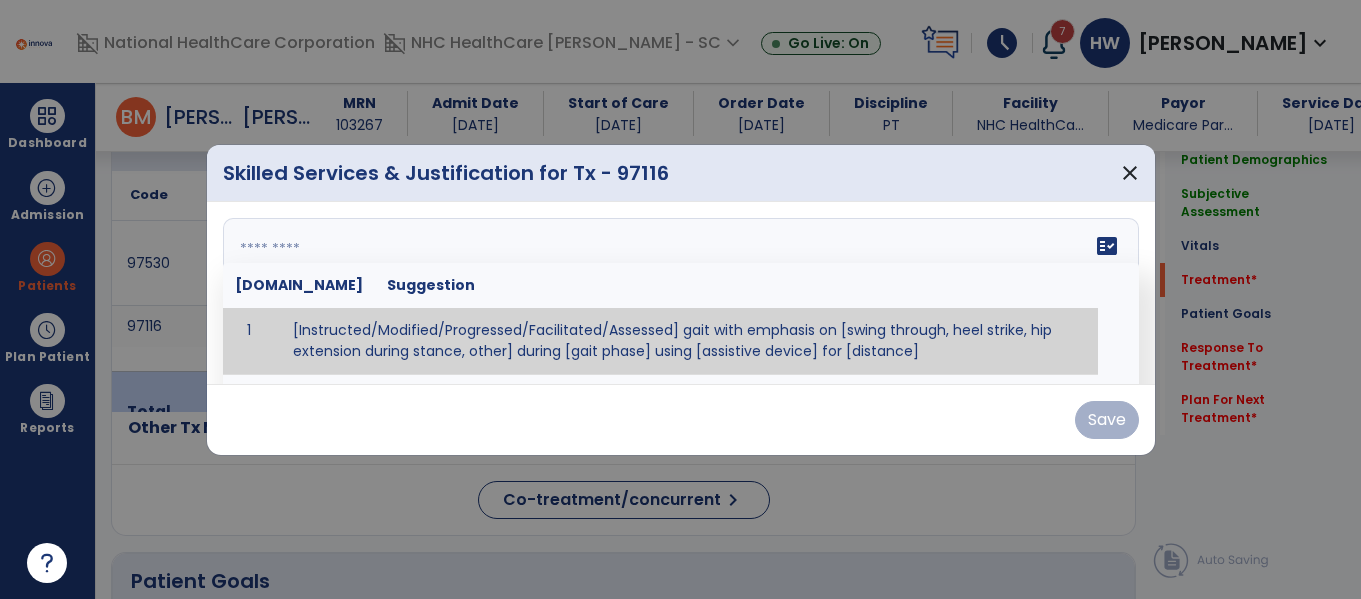 paste on "**********" 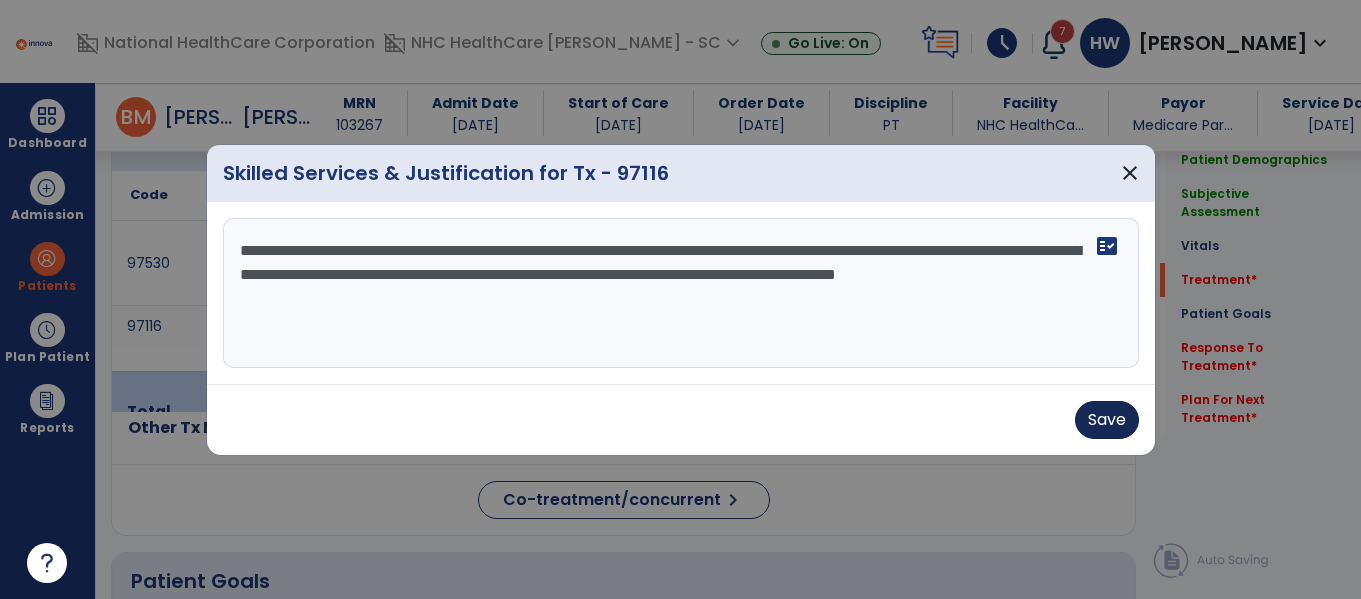 type on "**********" 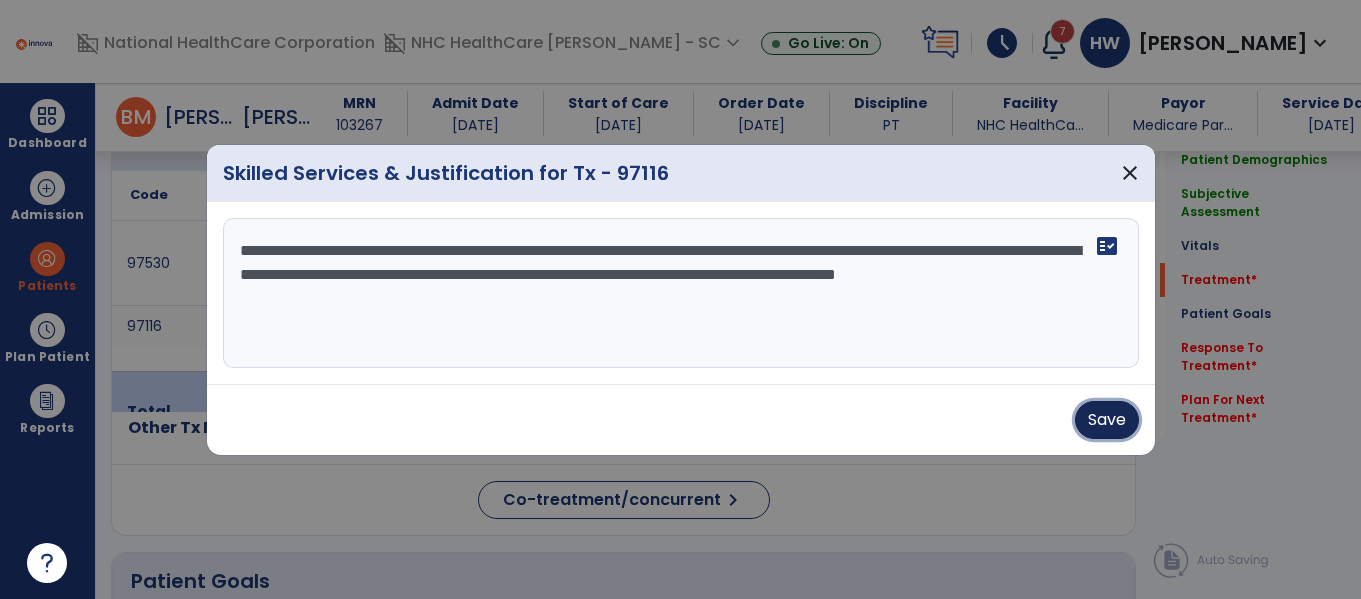 click on "Save" at bounding box center [1107, 420] 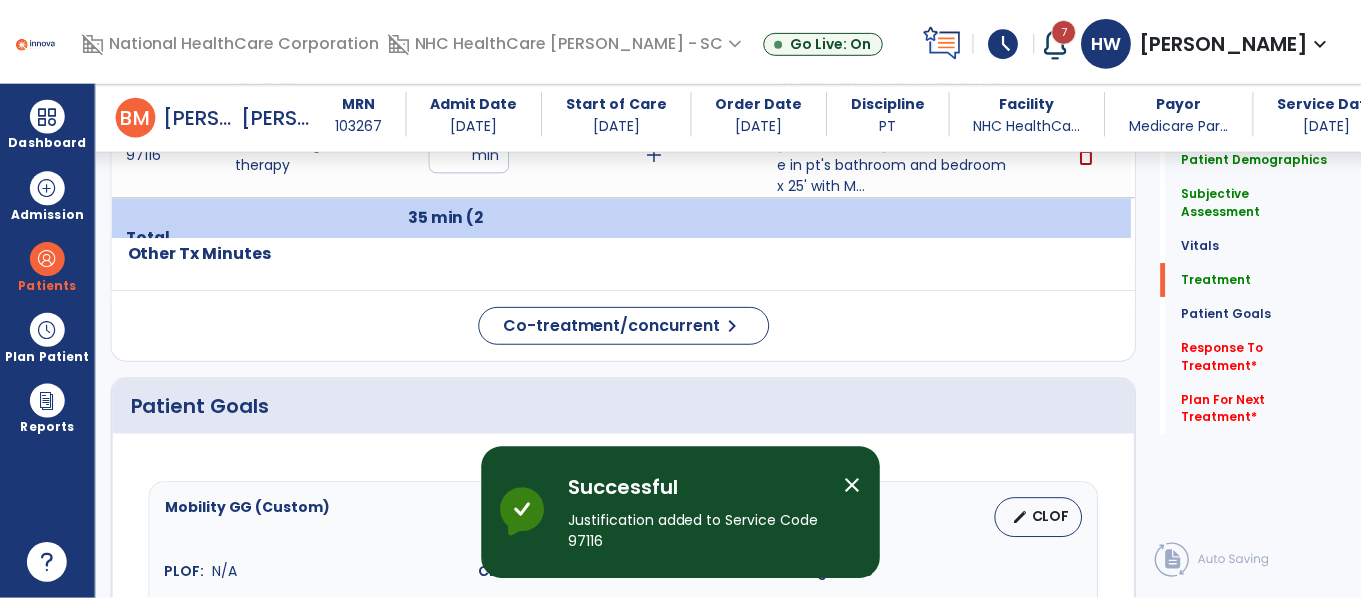 scroll, scrollTop: 1438, scrollLeft: 0, axis: vertical 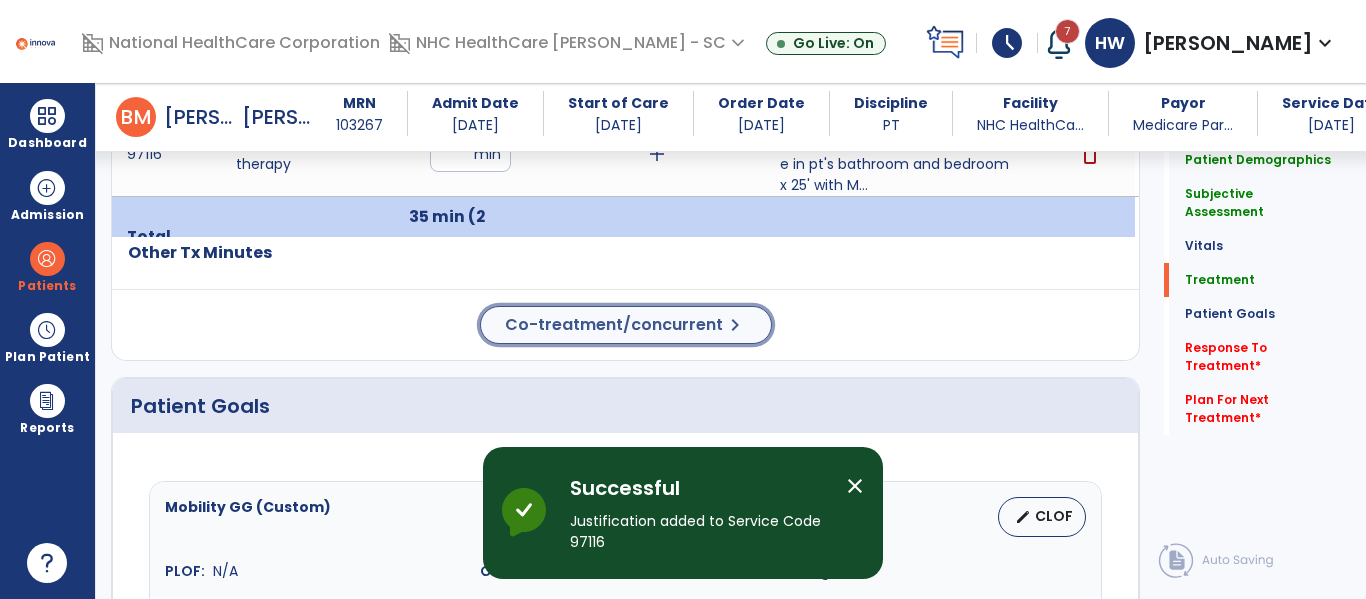 click on "Co-treatment/concurrent" 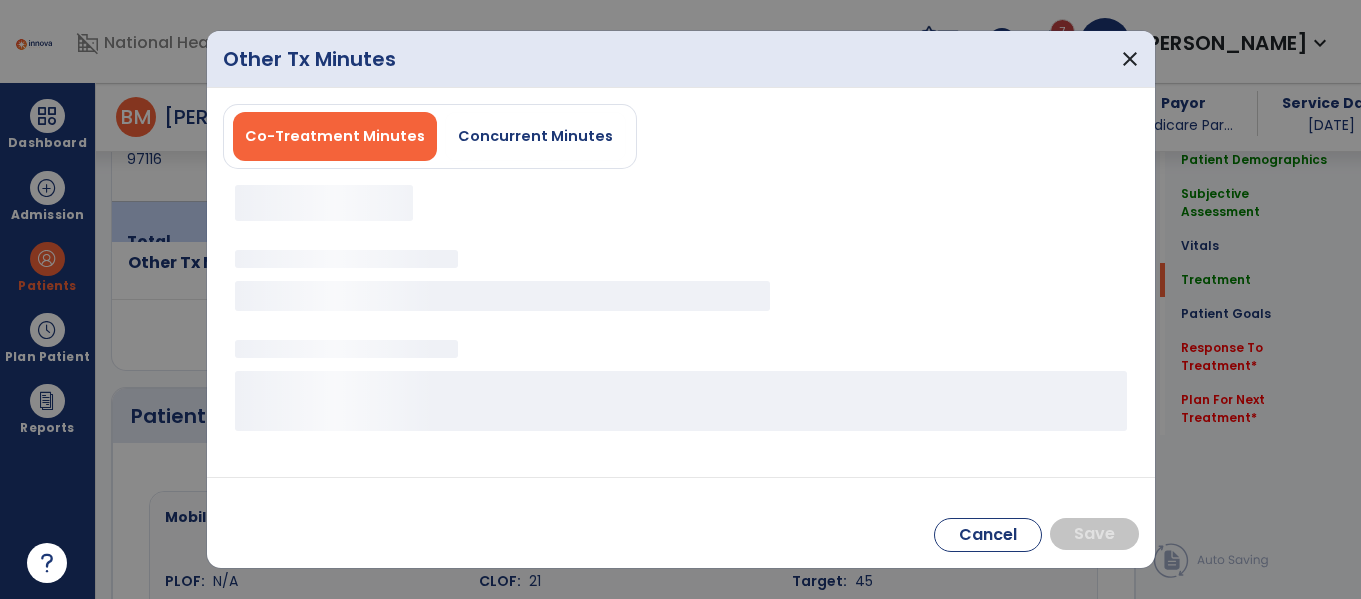 scroll, scrollTop: 1438, scrollLeft: 0, axis: vertical 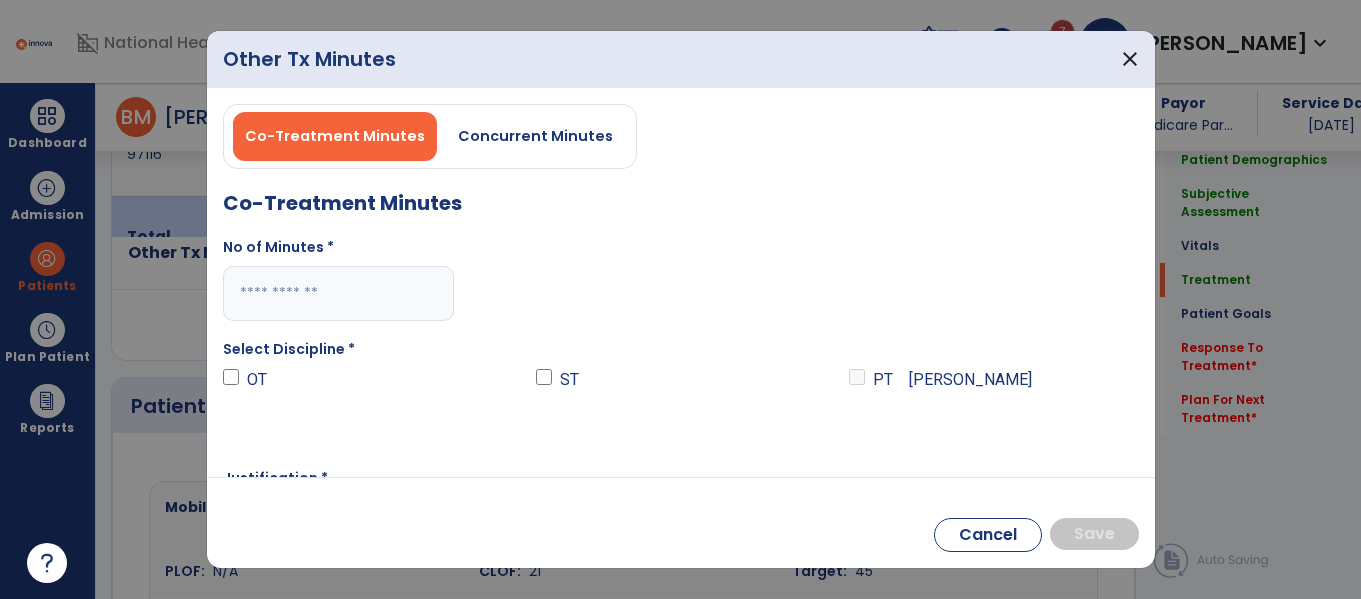 click at bounding box center (338, 293) 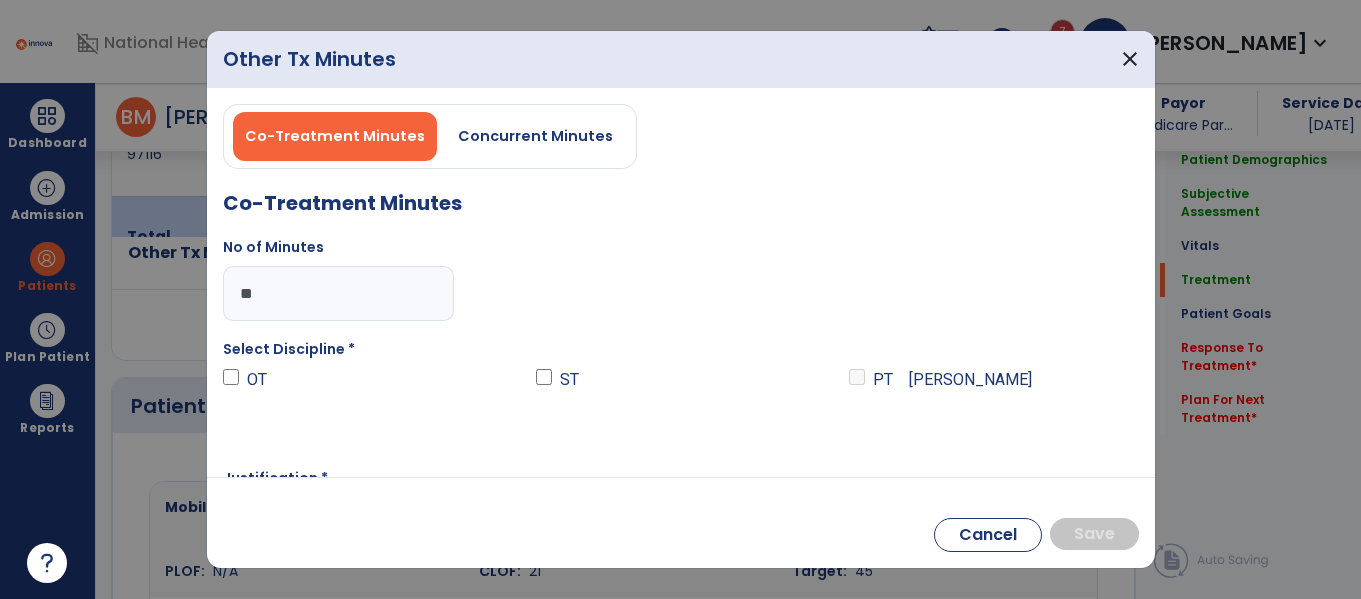 type on "**" 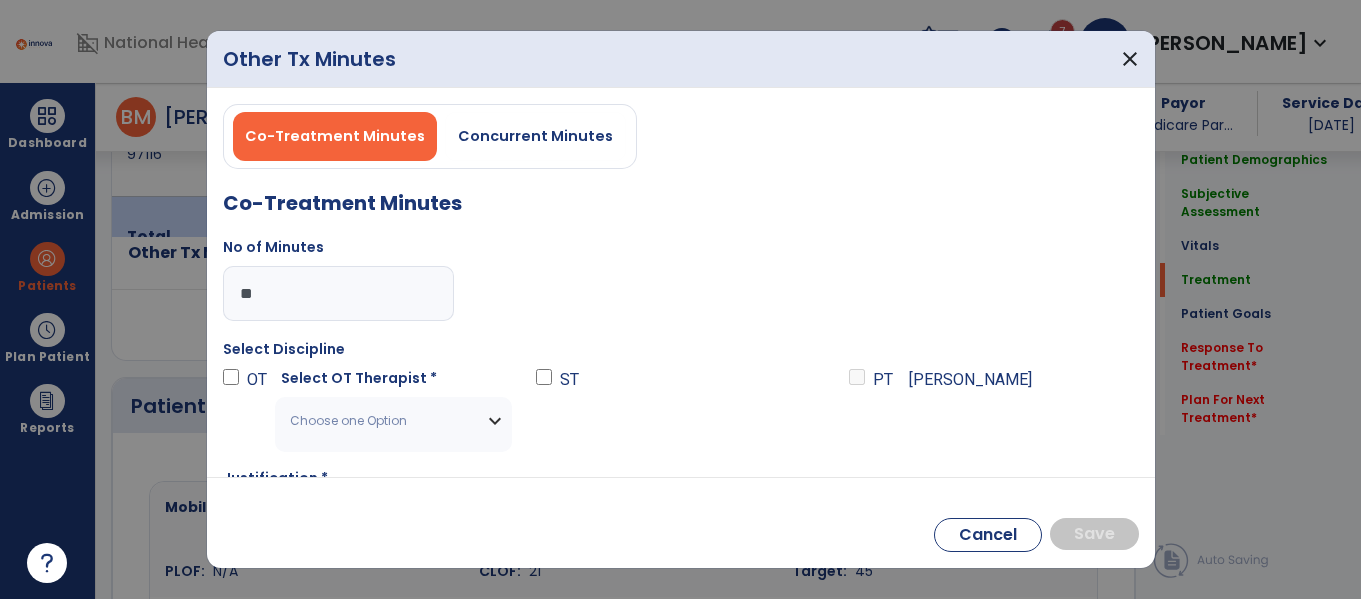 click on "Choose one Option" at bounding box center (393, 421) 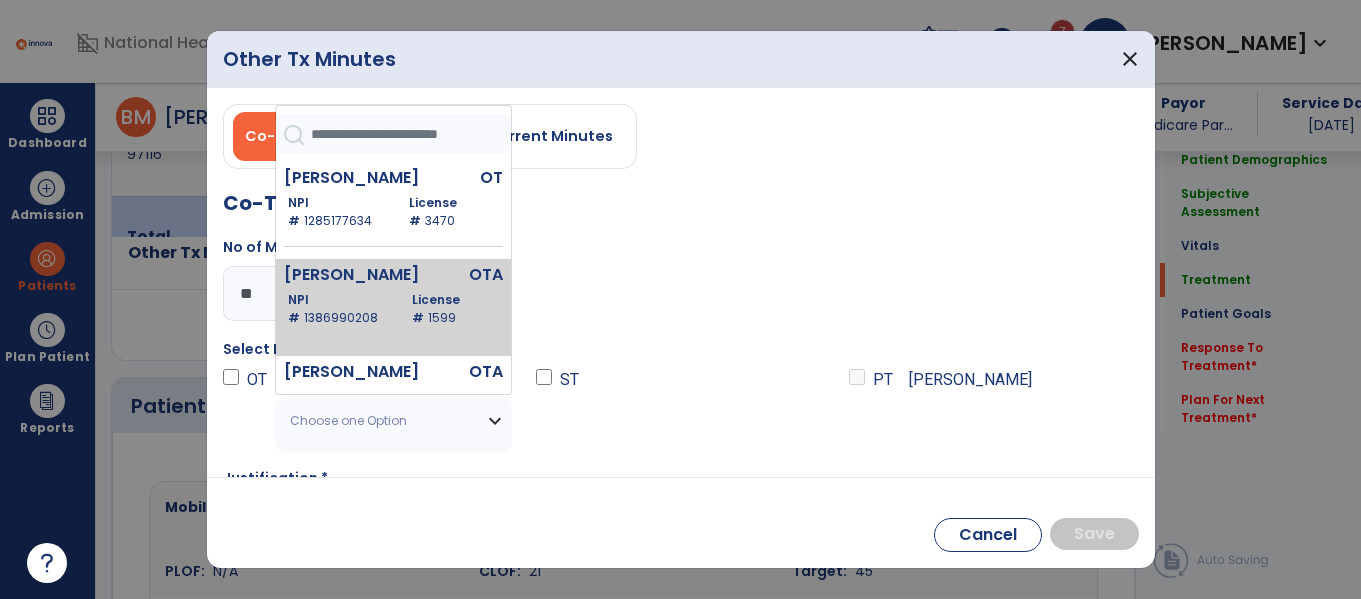 click on "NPI #  1386990208" at bounding box center [342, 309] 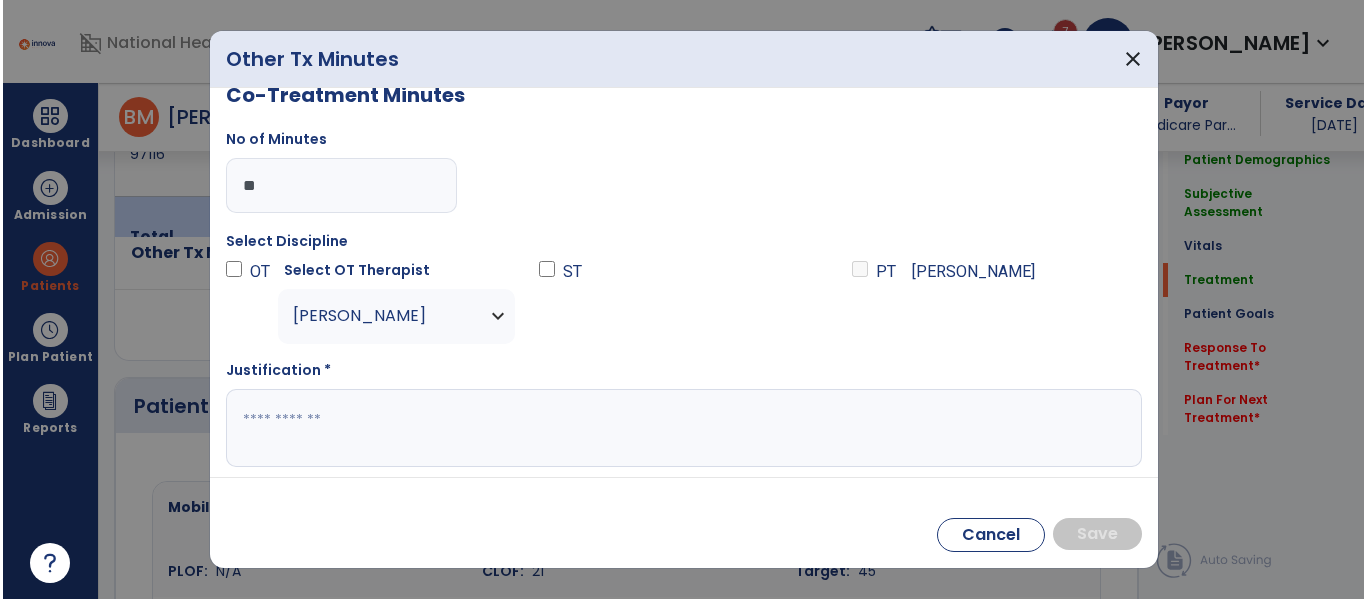 scroll, scrollTop: 115, scrollLeft: 0, axis: vertical 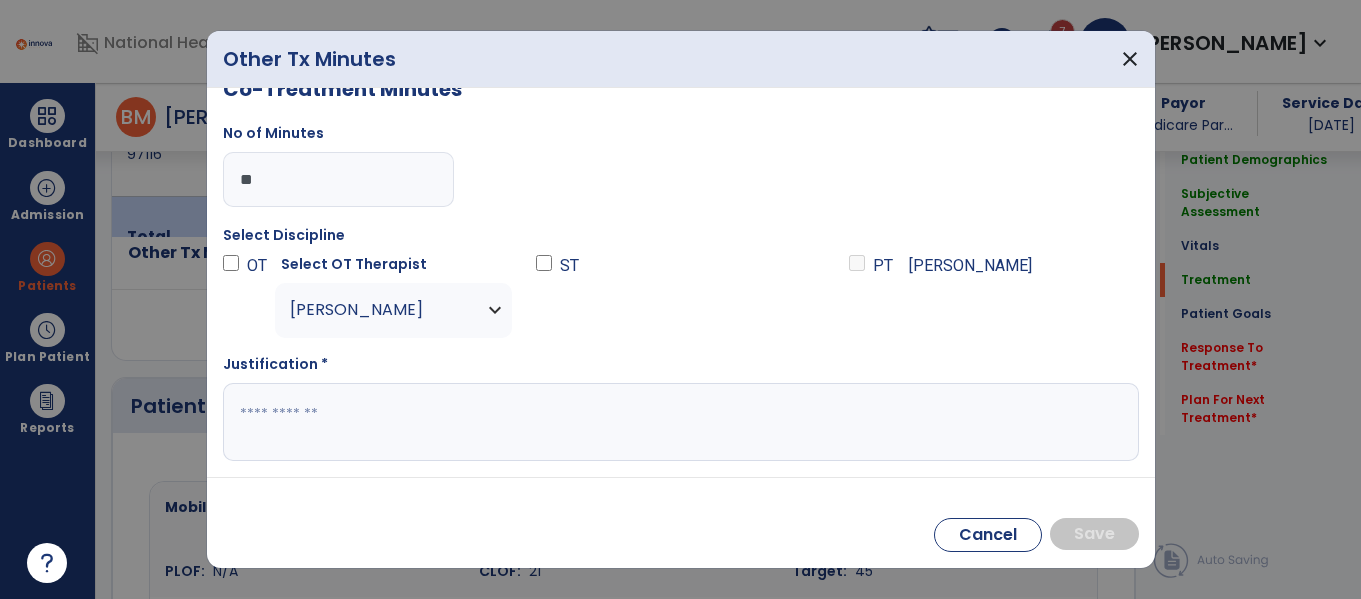 click at bounding box center (678, 422) 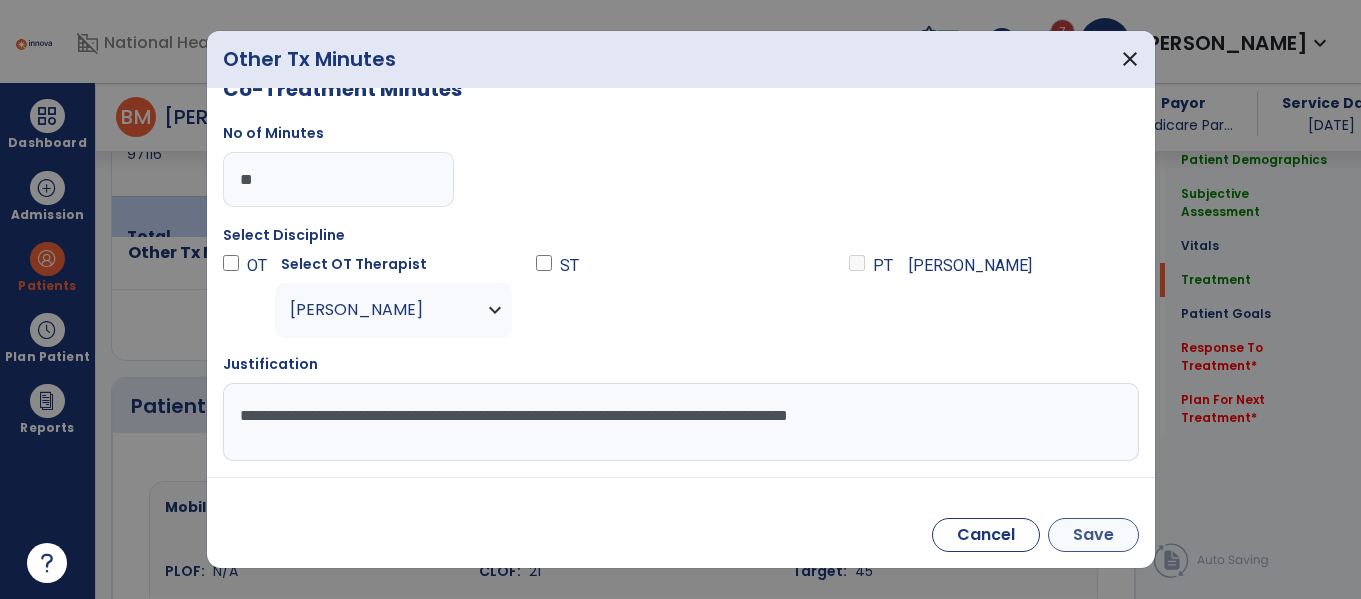 type on "**********" 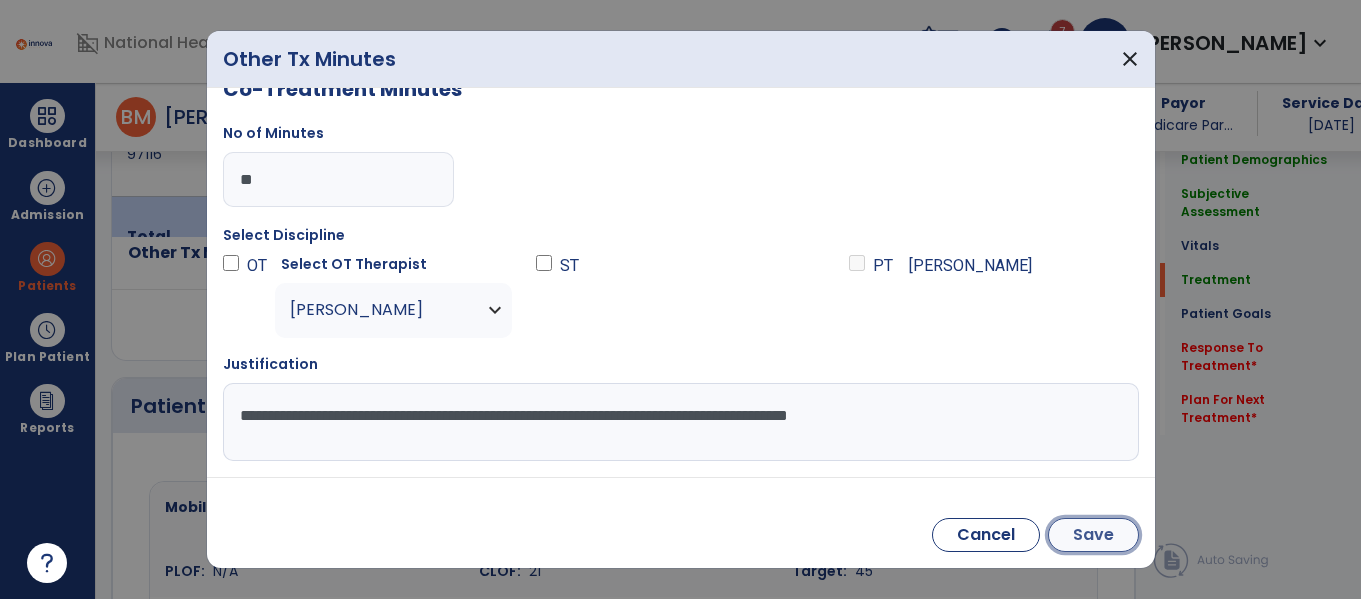 click on "Save" at bounding box center [1093, 535] 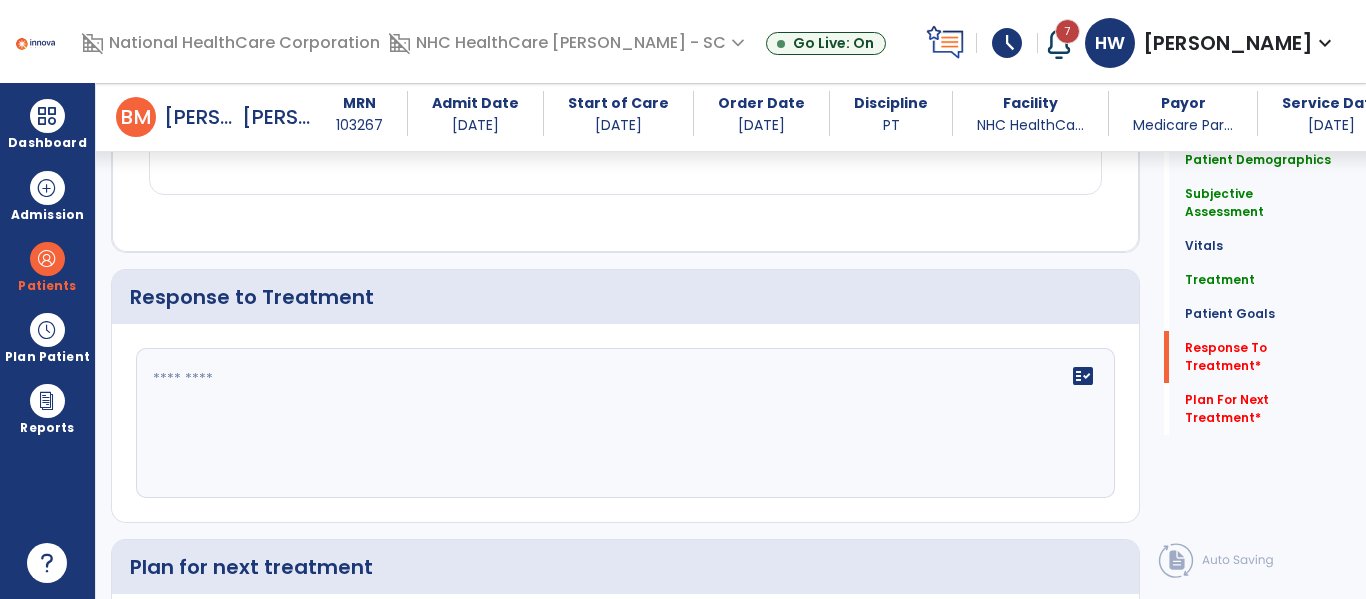 scroll, scrollTop: 2568, scrollLeft: 0, axis: vertical 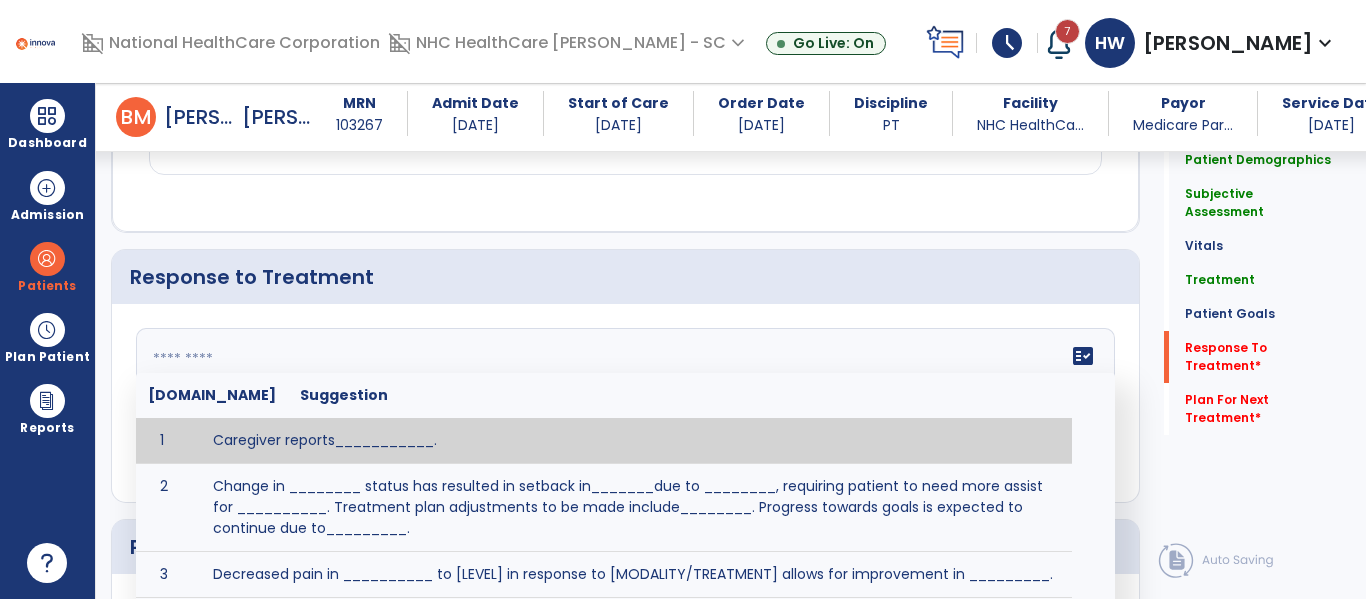 click on "fact_check  Sr.No Suggestion 1 Caregiver reports___________. 2 Change in ________ status has resulted in setback in_______due to ________, requiring patient to need more assist for __________.   Treatment plan adjustments to be made include________.  Progress towards goals is expected to continue due to_________. 3 Decreased pain in __________ to [LEVEL] in response to [MODALITY/TREATMENT] allows for improvement in _________. 4 Functional gains in _______ have impacted the patient's ability to perform_________ with a reduction in assist levels to_________. 5 Functional progress this week has been significant due to__________. 6 Gains in ________ have improved the patient's ability to perform ______with decreased levels of assist to___________. 7 Improvement in ________allows patient to tolerate higher levels of challenges in_________. 8 Pain in [AREA] has decreased to [LEVEL] in response to [TREATMENT/MODALITY], allowing fore ease in completing__________. 9 10 11 12 13 14 15 16 17 18 19 20 21" 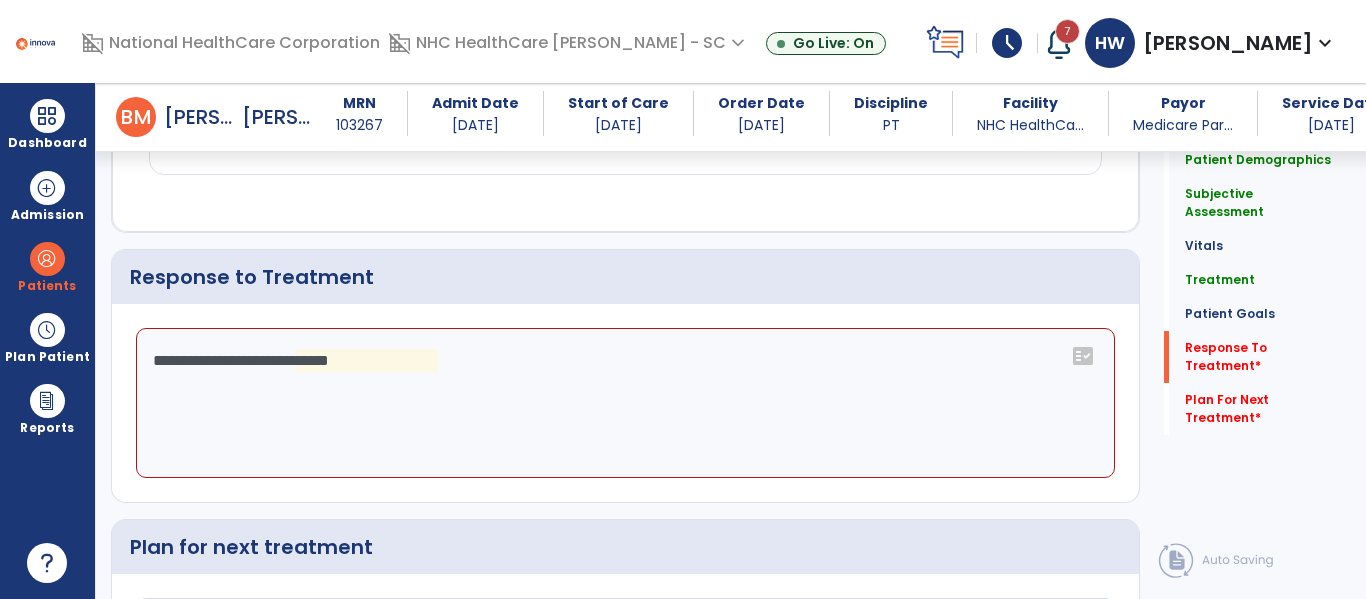 click on "**********" 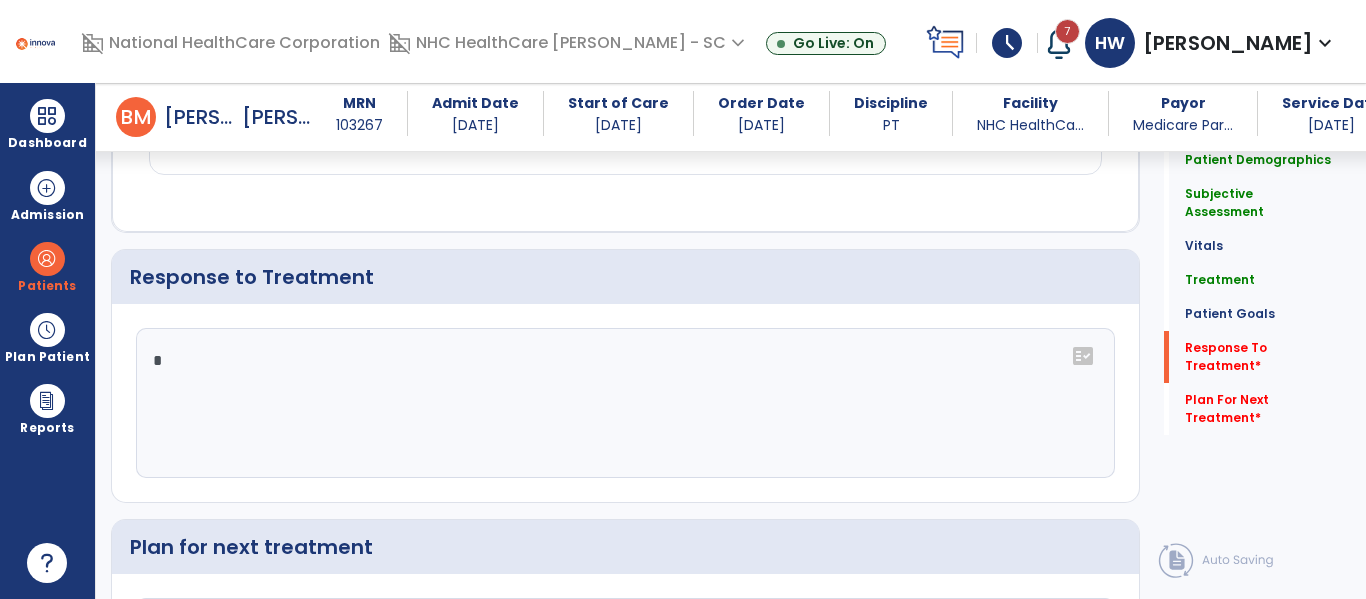 paste on "**********" 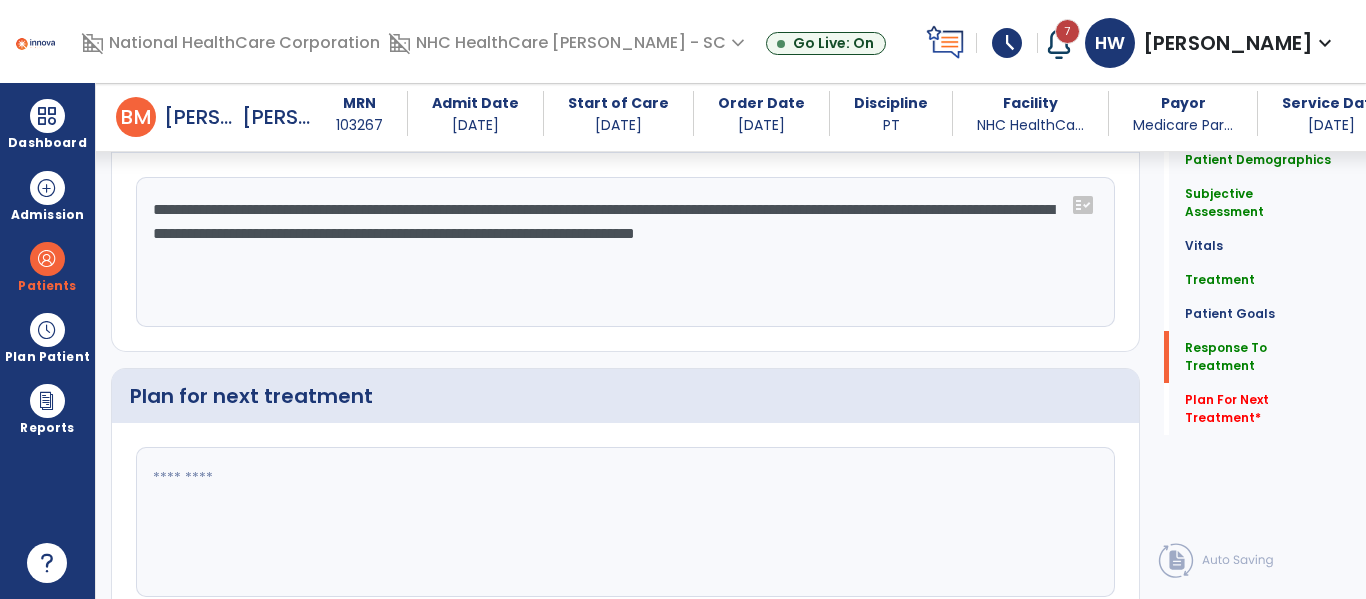 scroll, scrollTop: 2728, scrollLeft: 0, axis: vertical 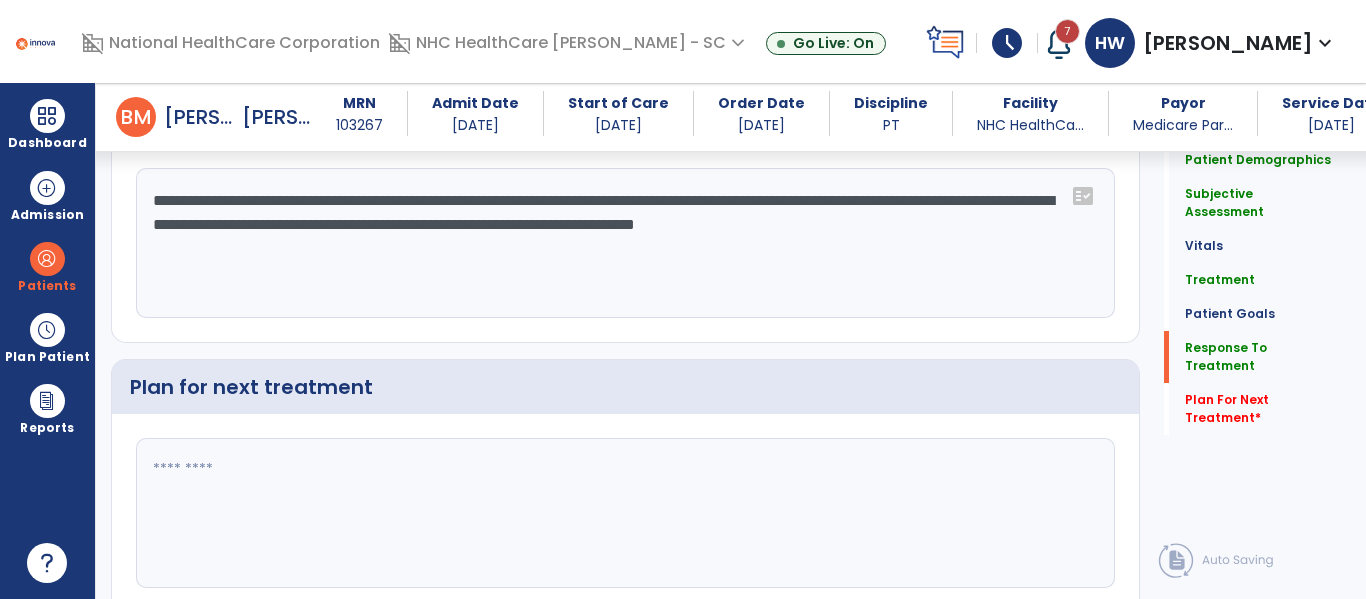 type on "**********" 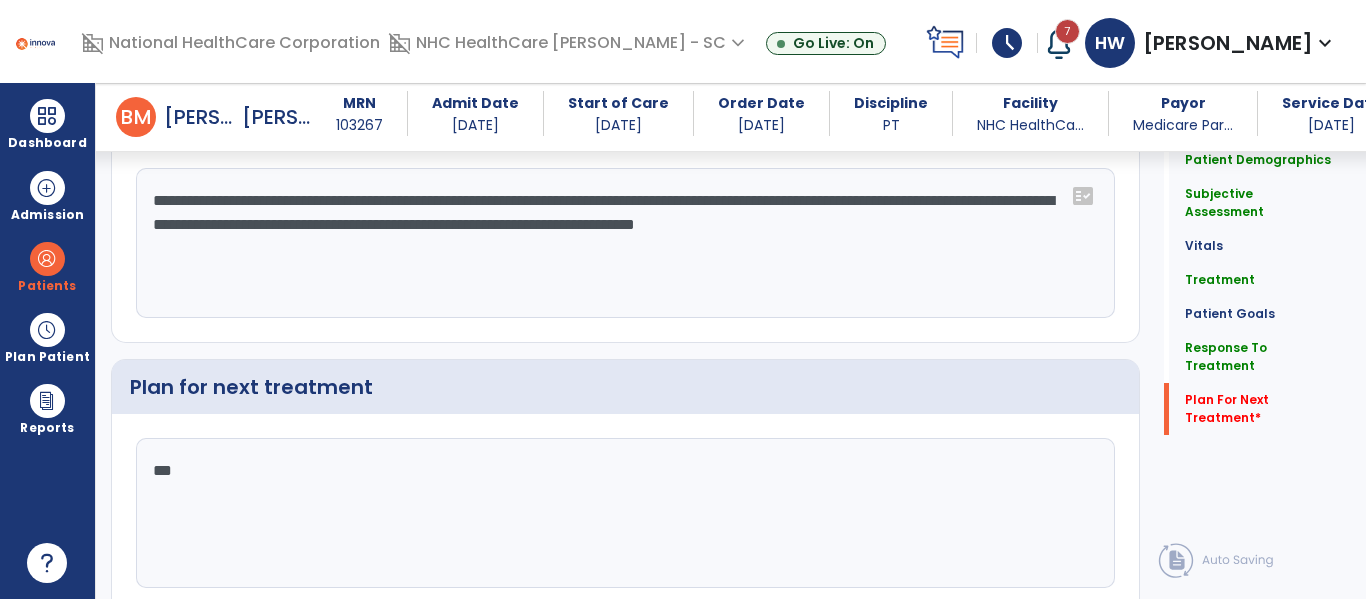 scroll, scrollTop: 2809, scrollLeft: 0, axis: vertical 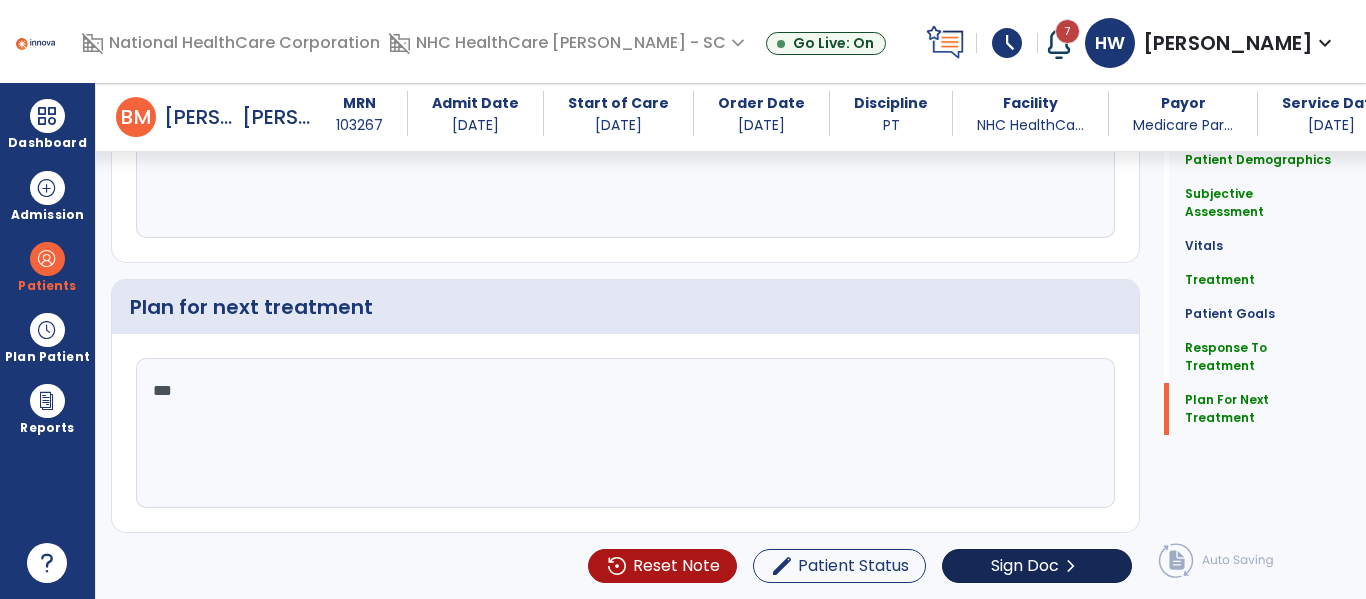type 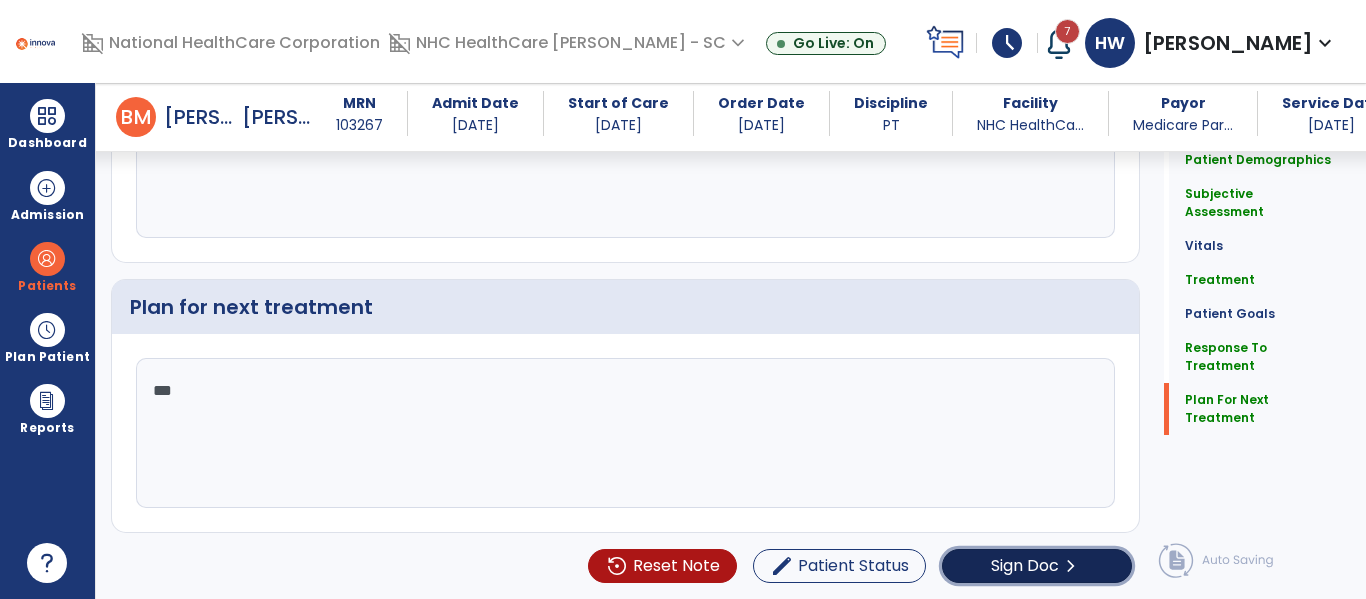 click on "Sign Doc" 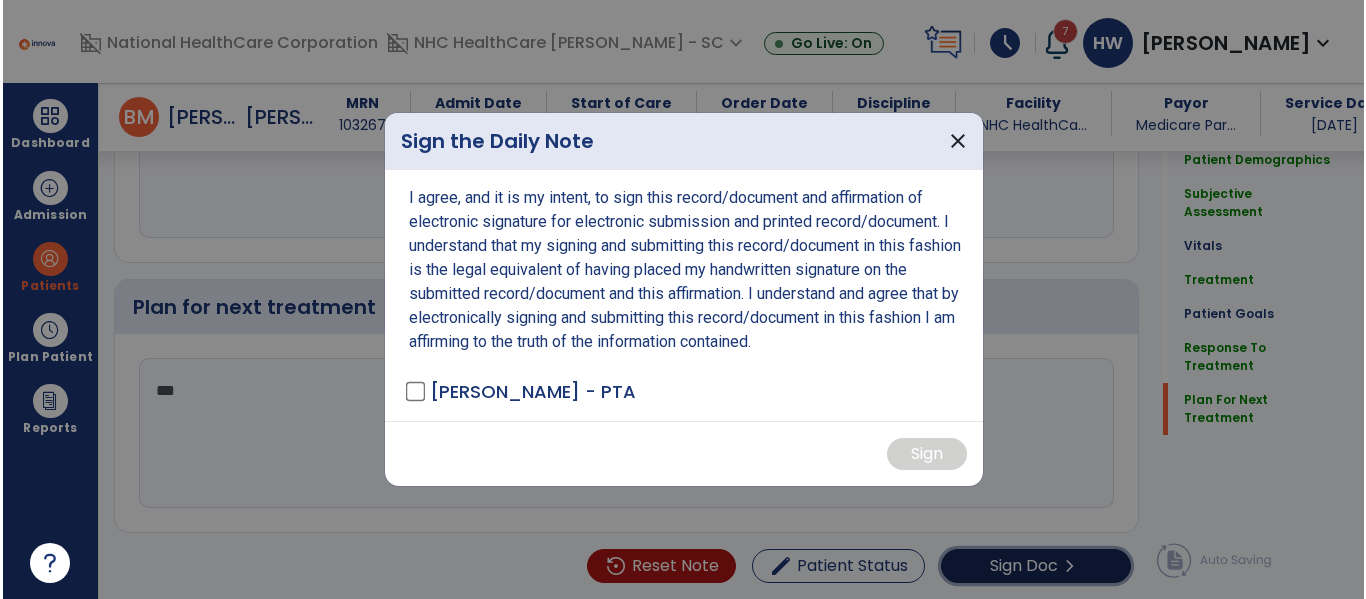 scroll, scrollTop: 2819, scrollLeft: 0, axis: vertical 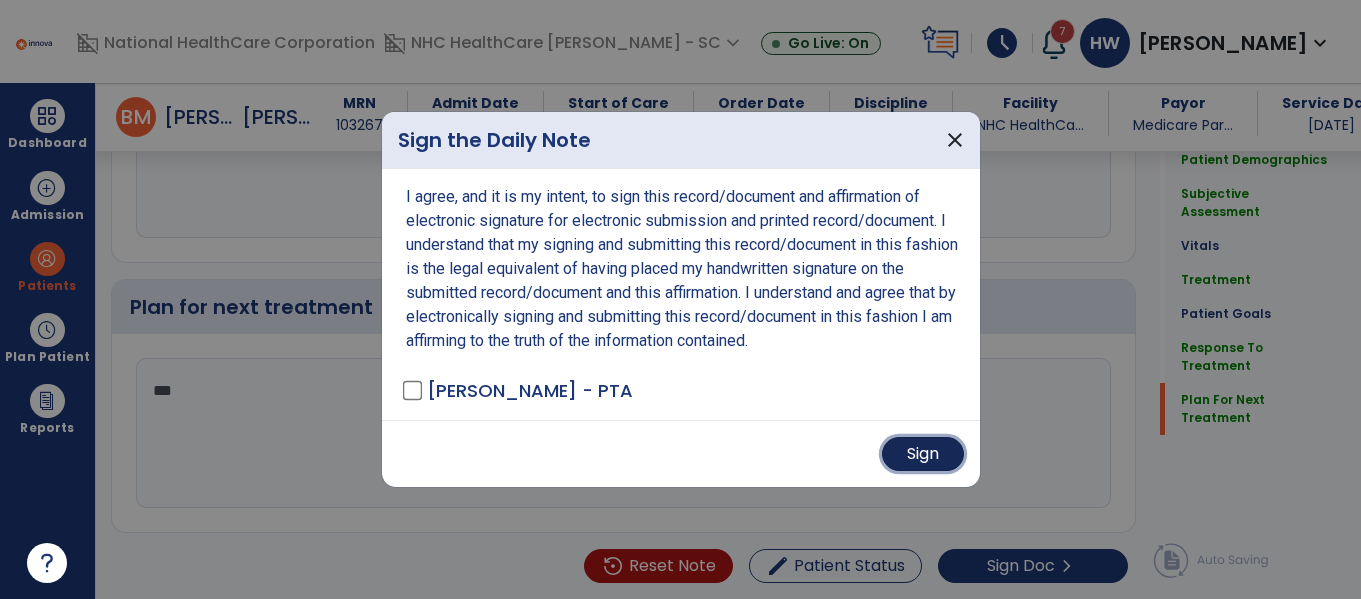 click on "Sign" at bounding box center (923, 454) 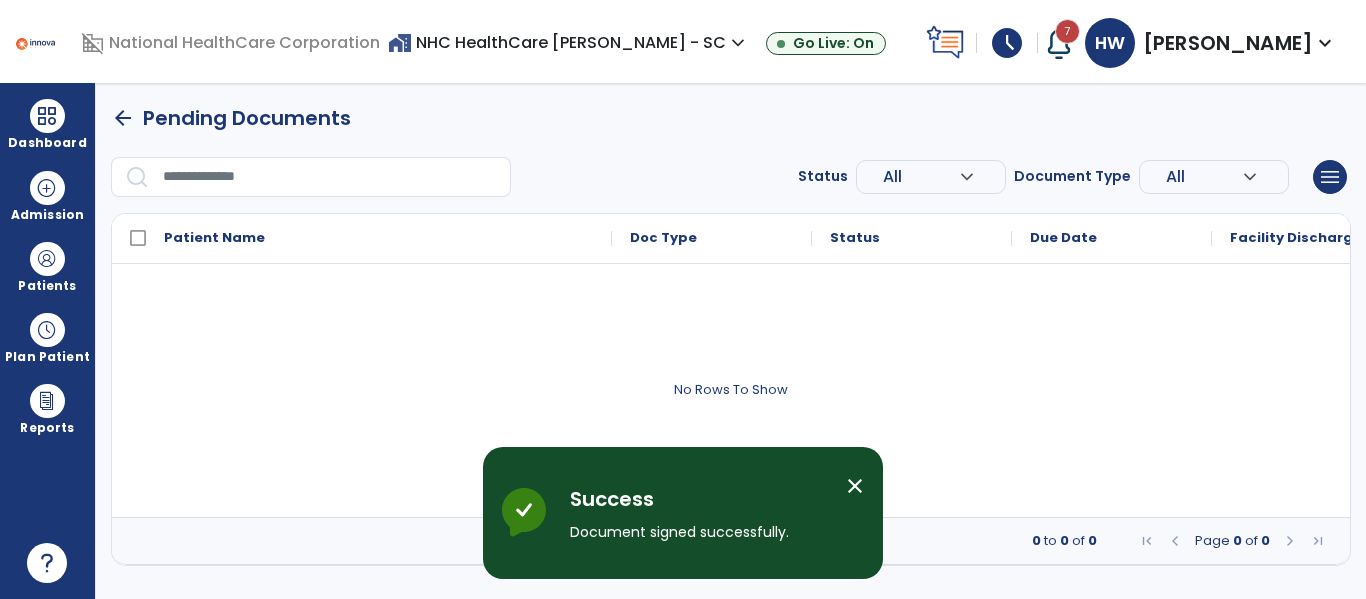 scroll, scrollTop: 0, scrollLeft: 0, axis: both 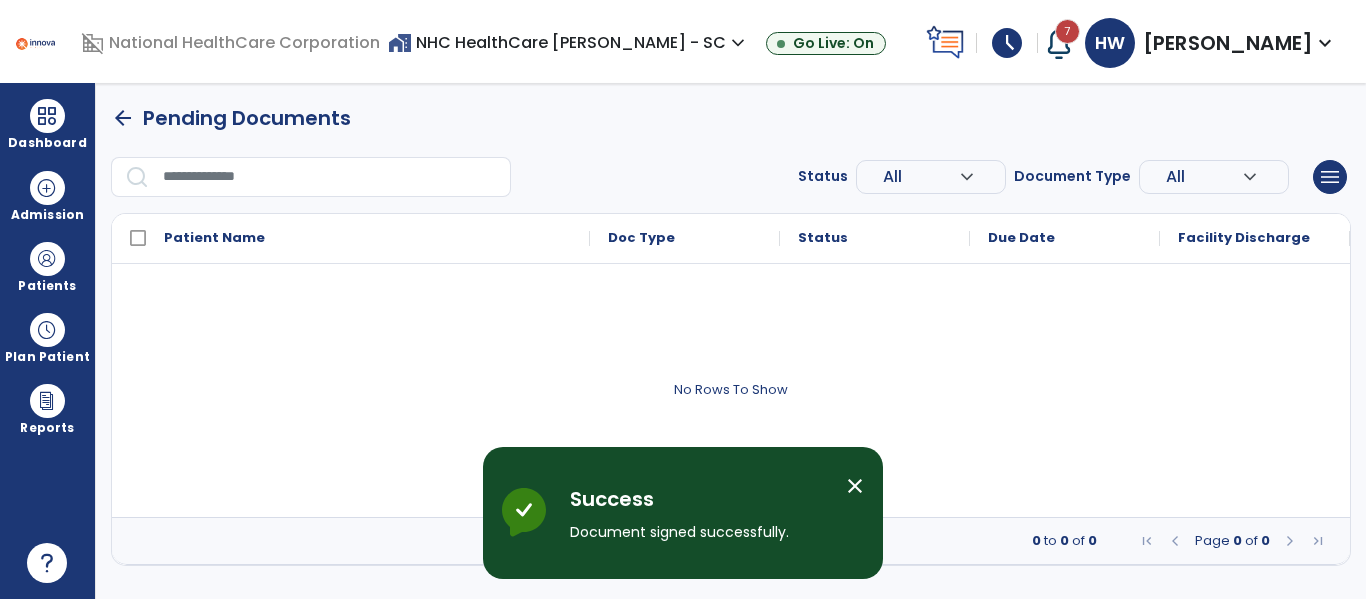 click on "schedule" at bounding box center [1007, 43] 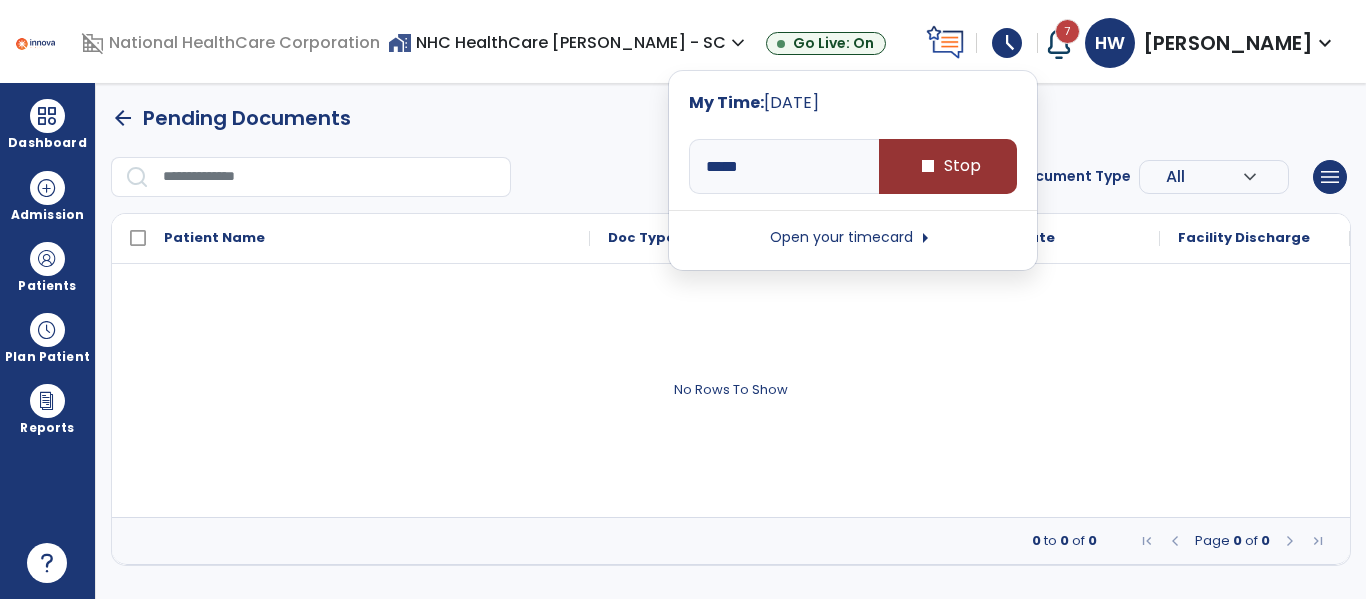 click on "stop  Stop" at bounding box center [948, 166] 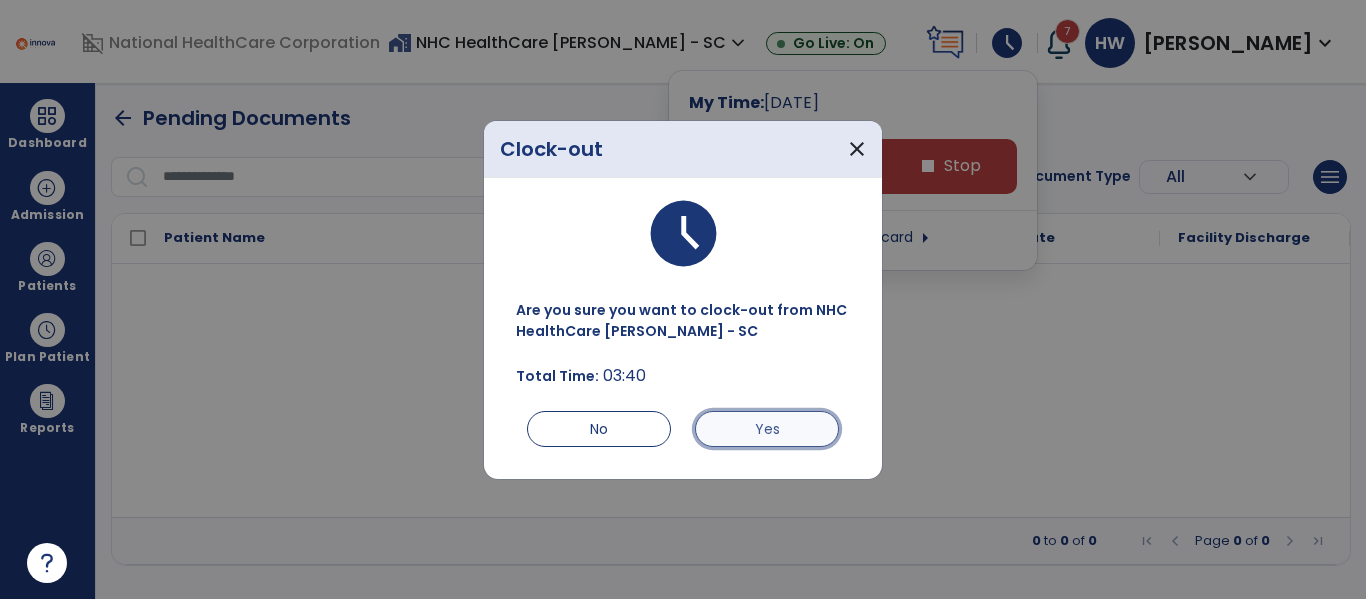 click on "Yes" at bounding box center (767, 429) 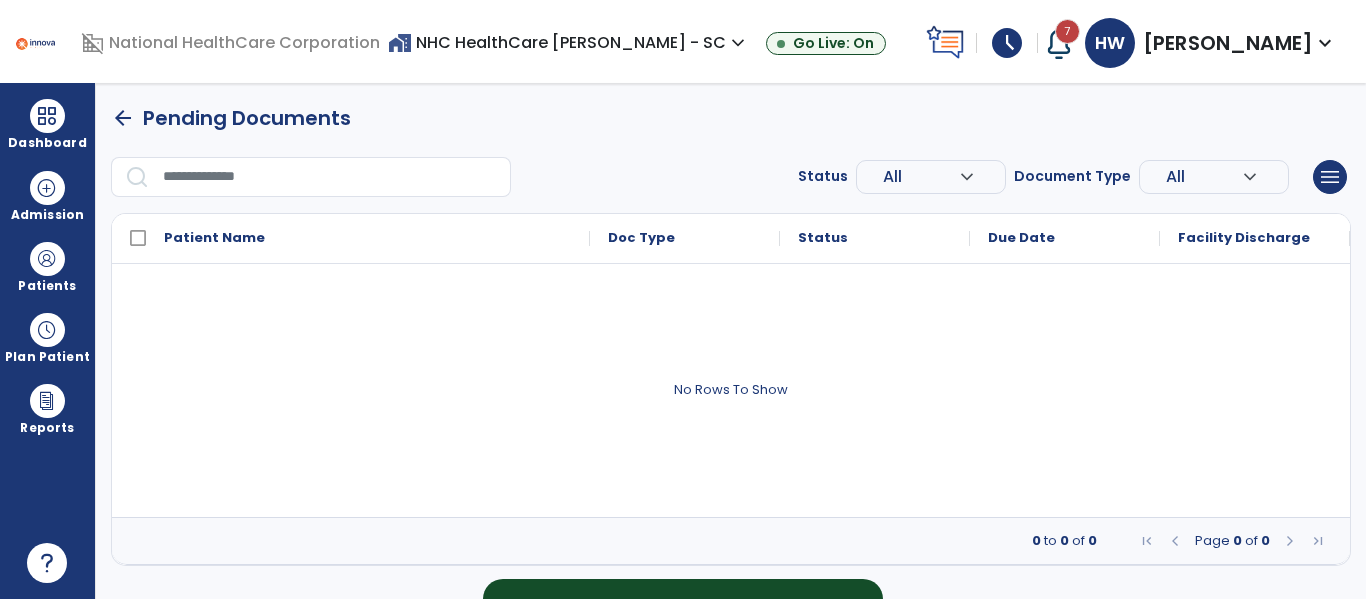 click on "schedule" at bounding box center [1007, 43] 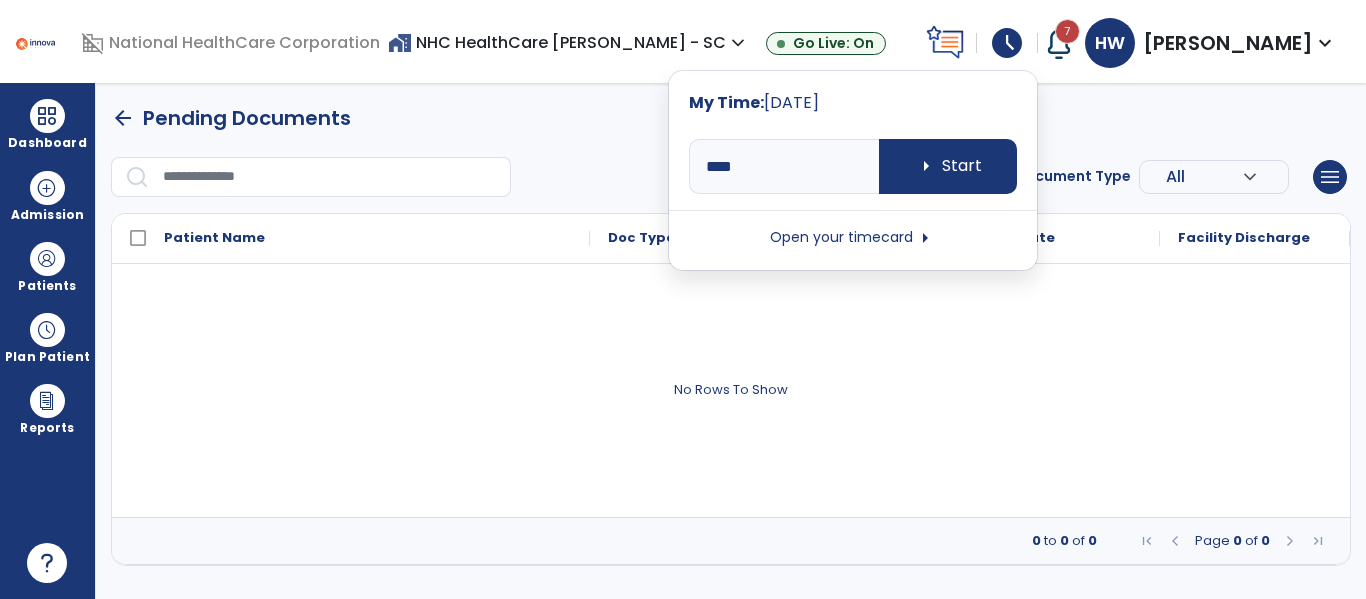 click on "Open your timecard  arrow_right" at bounding box center [853, 238] 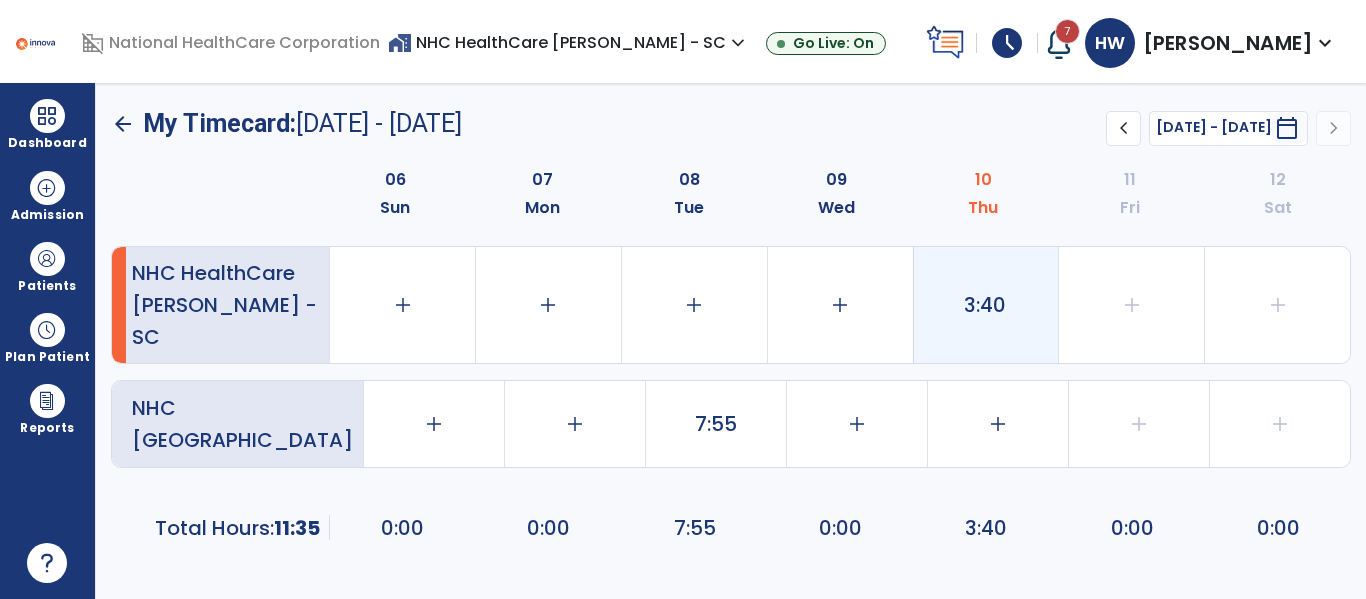 click on "3:40" 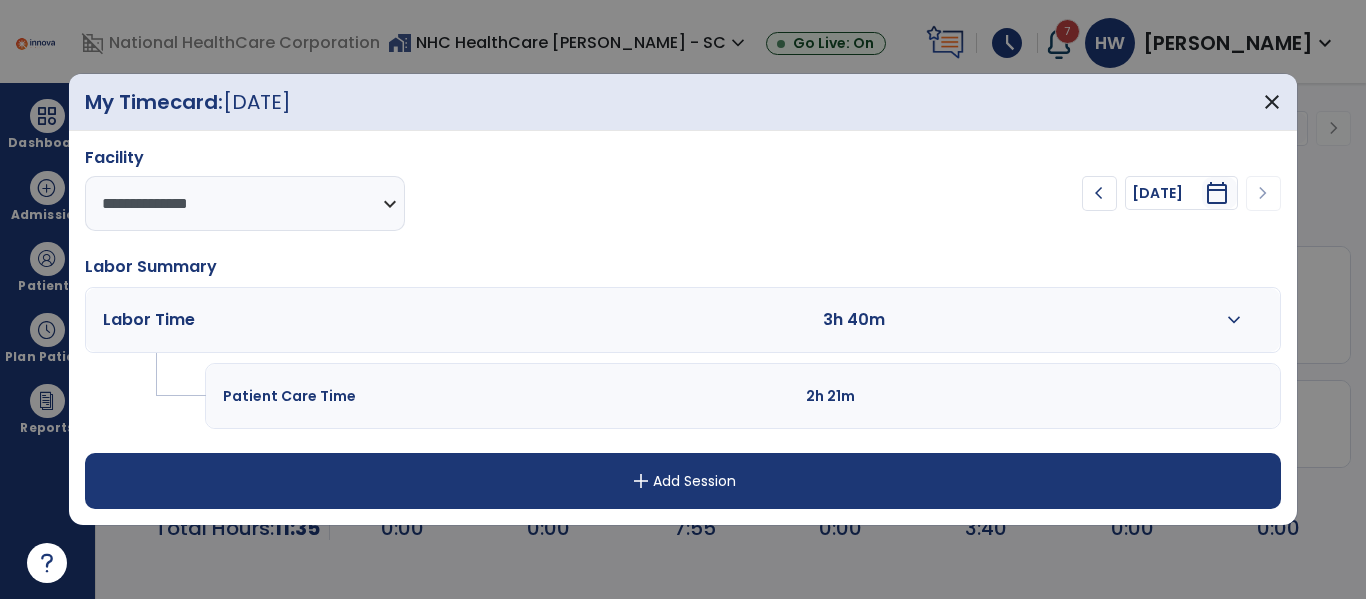 click on "expand_more" at bounding box center (1234, 320) 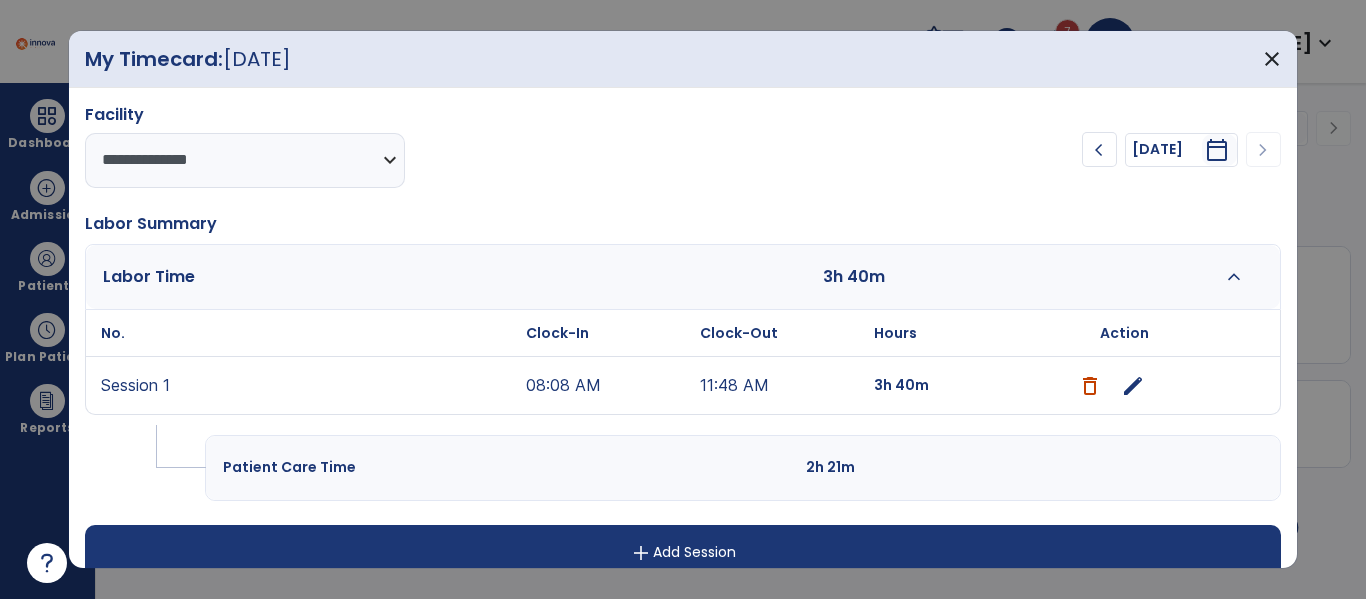 click on "edit" at bounding box center [1133, 386] 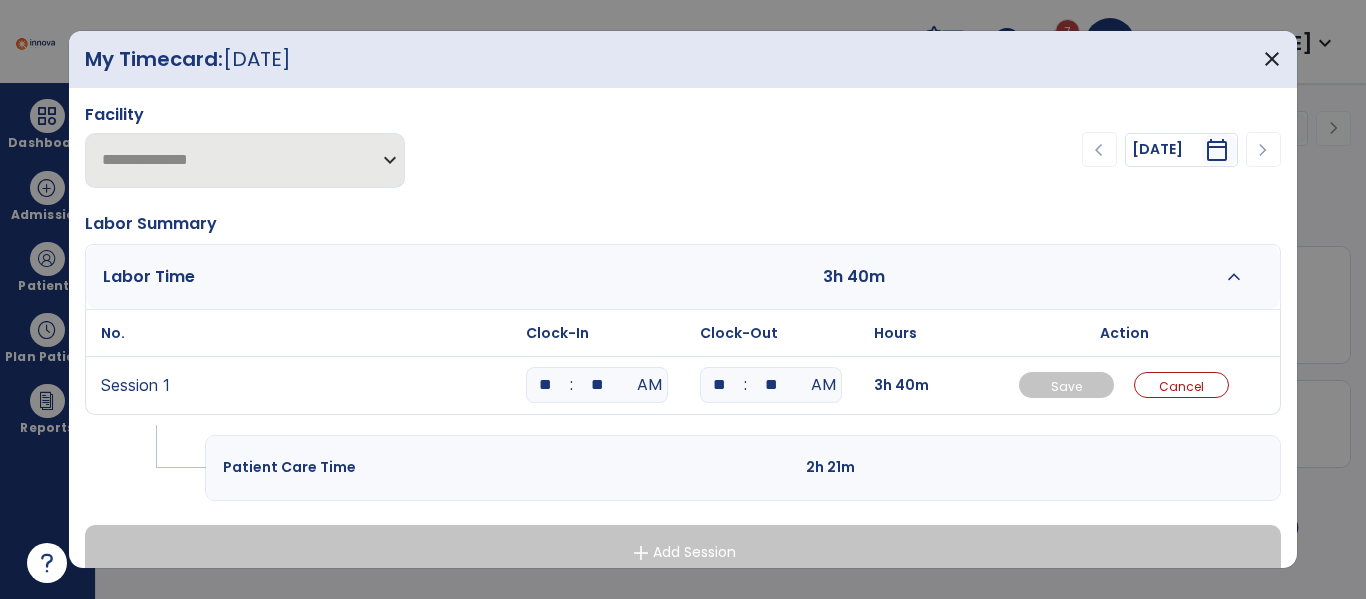 click on "**" at bounding box center (597, 385) 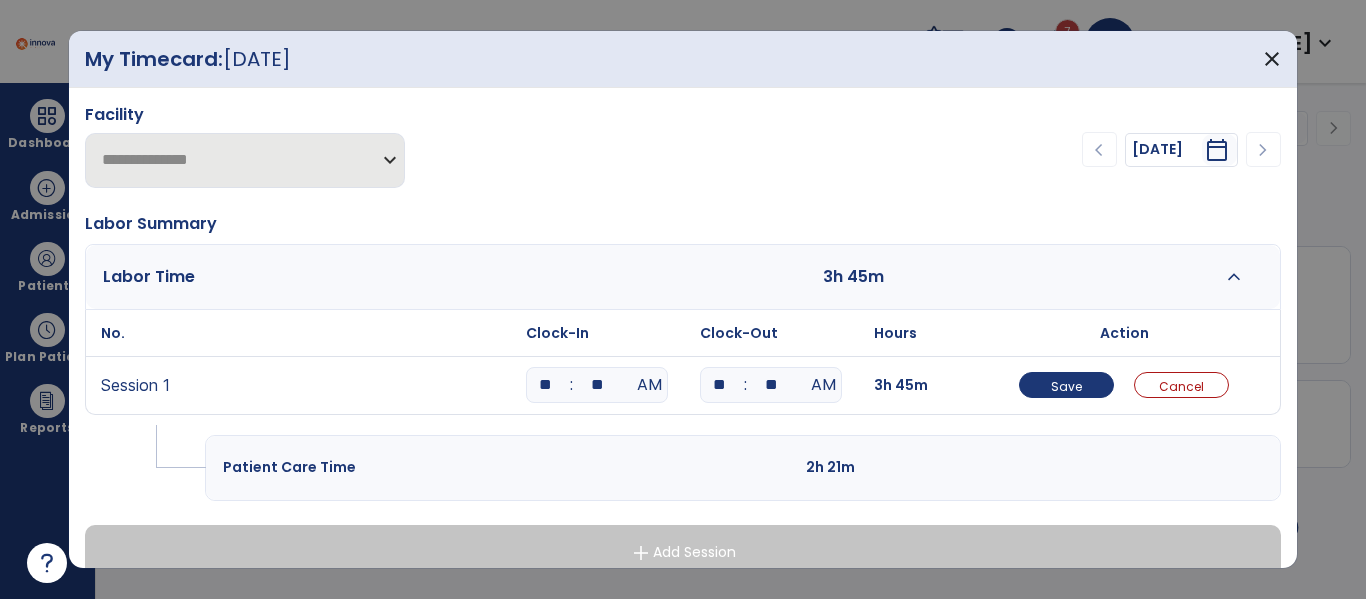 click on "**" at bounding box center (771, 385) 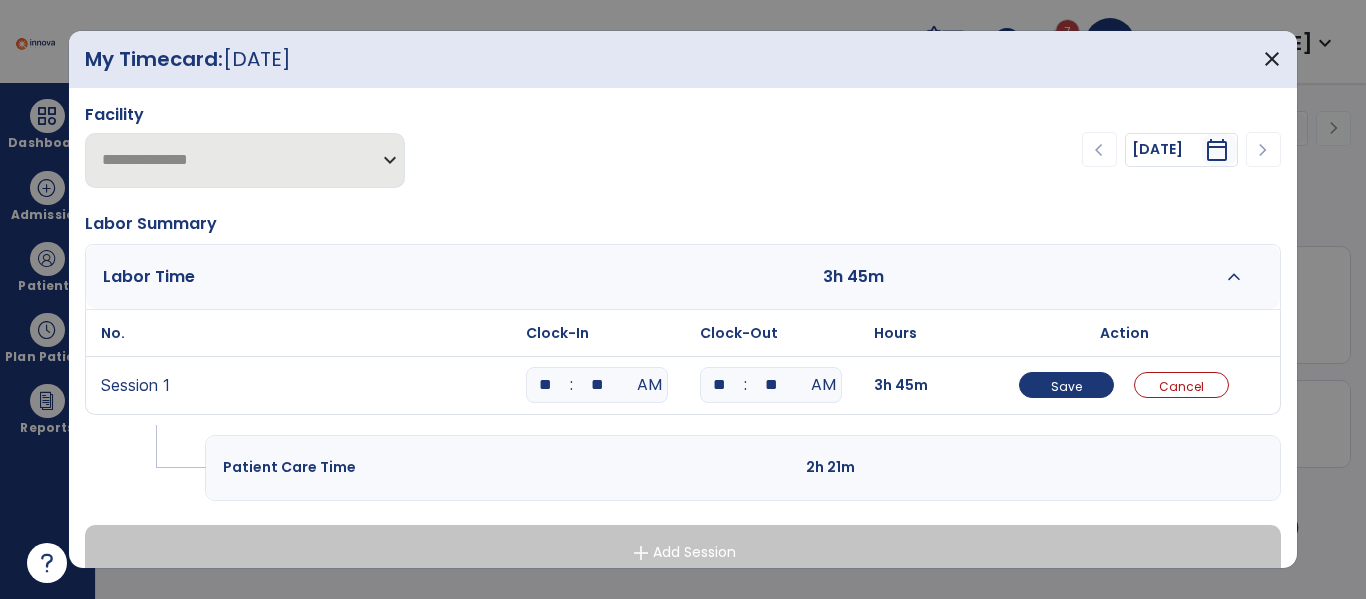 type on "**" 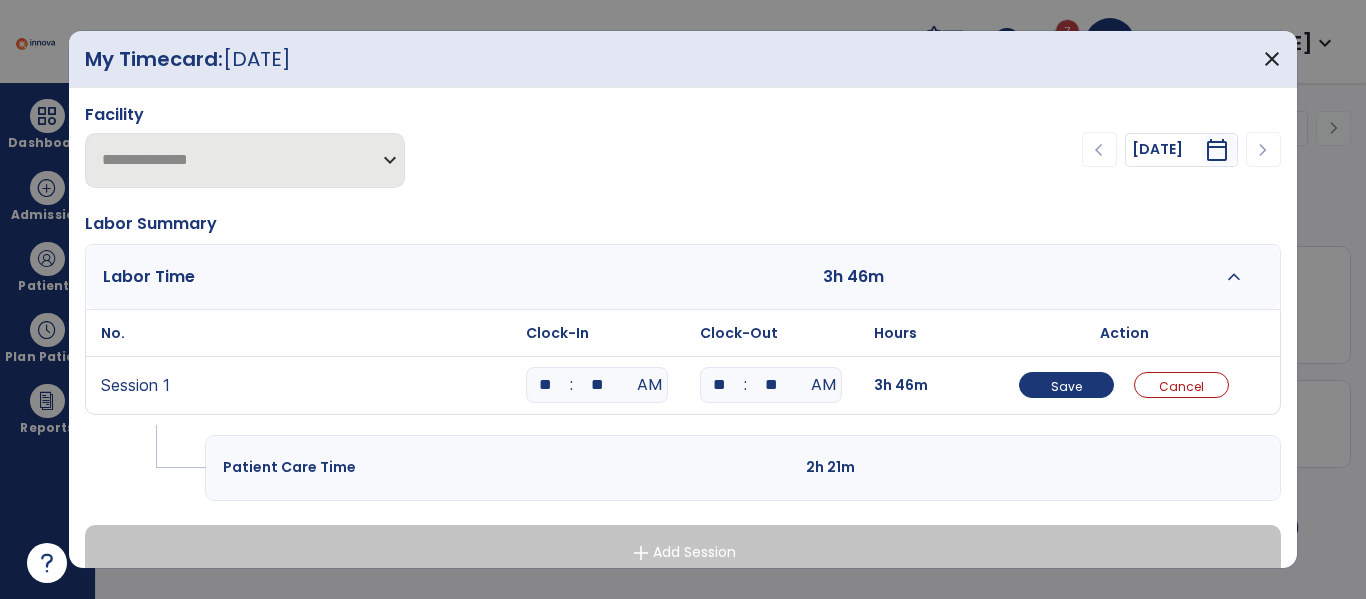 click on "Labor Time  3h 46m   expand_less" at bounding box center [682, 277] 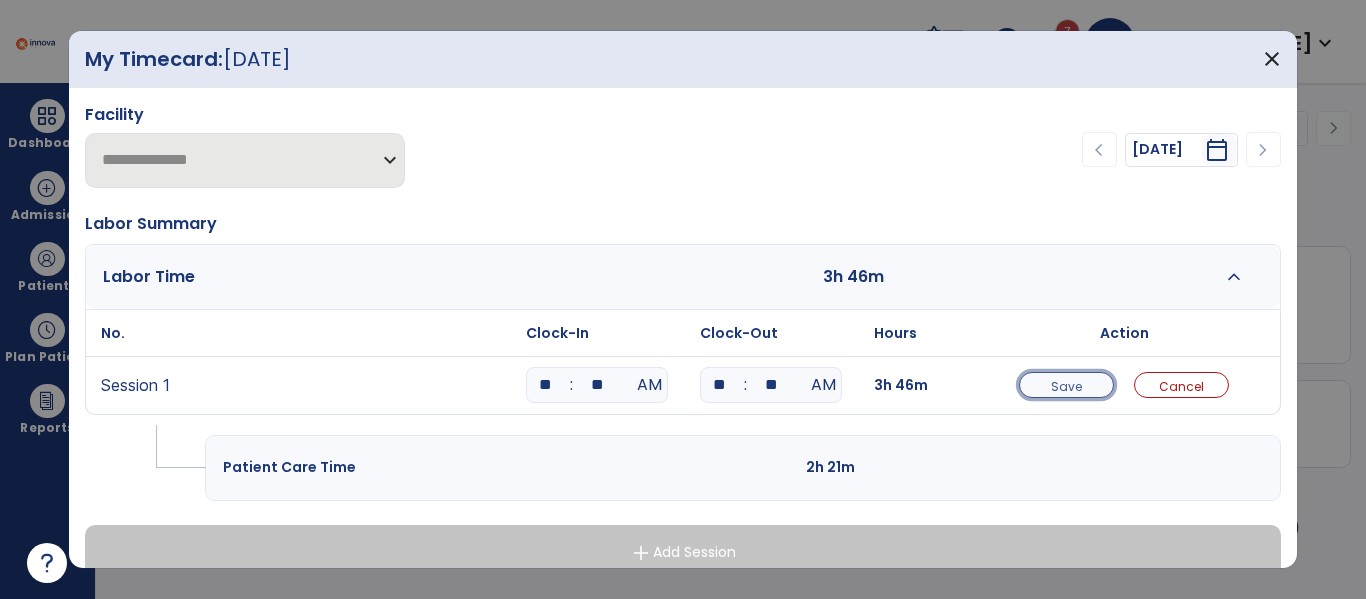 click on "Save" at bounding box center (1066, 385) 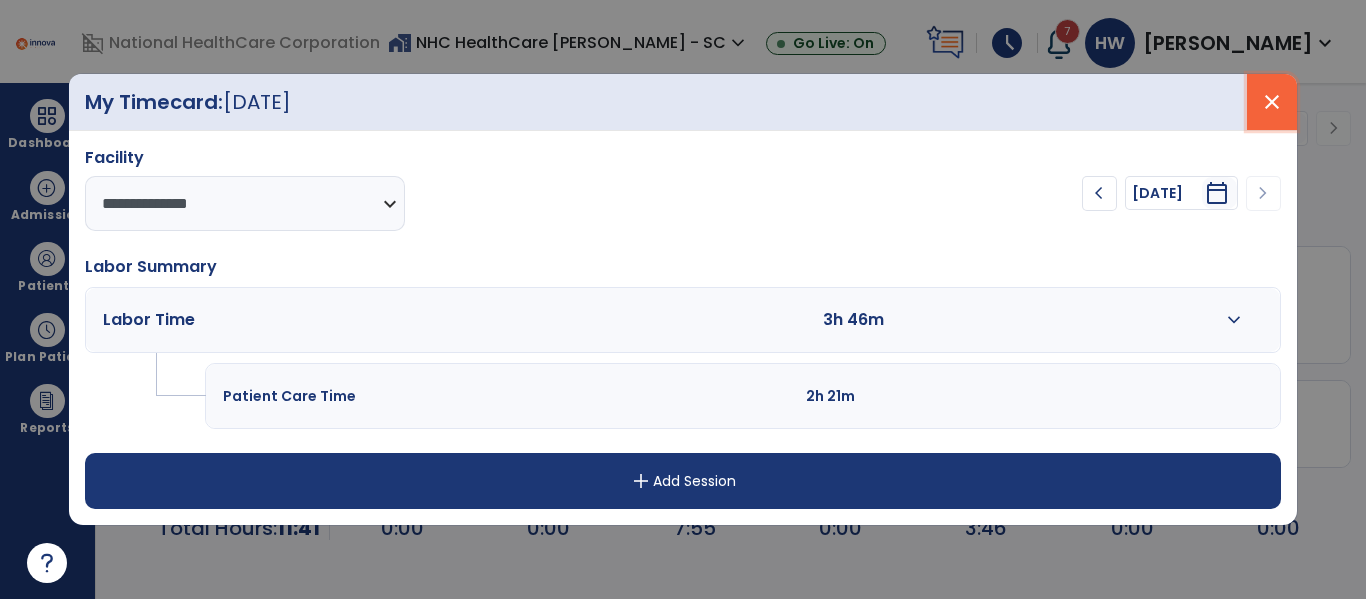 click on "close" at bounding box center [1272, 102] 